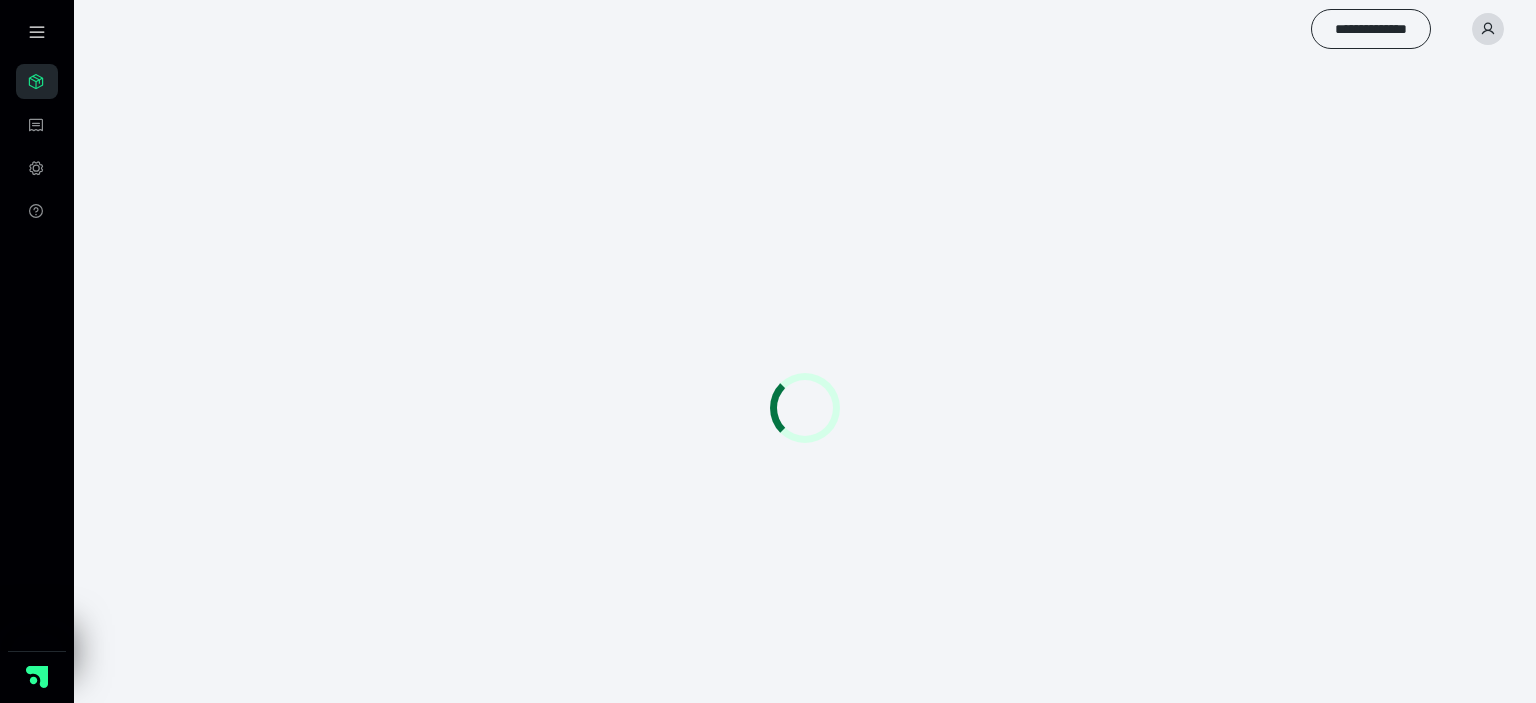 scroll, scrollTop: 0, scrollLeft: 0, axis: both 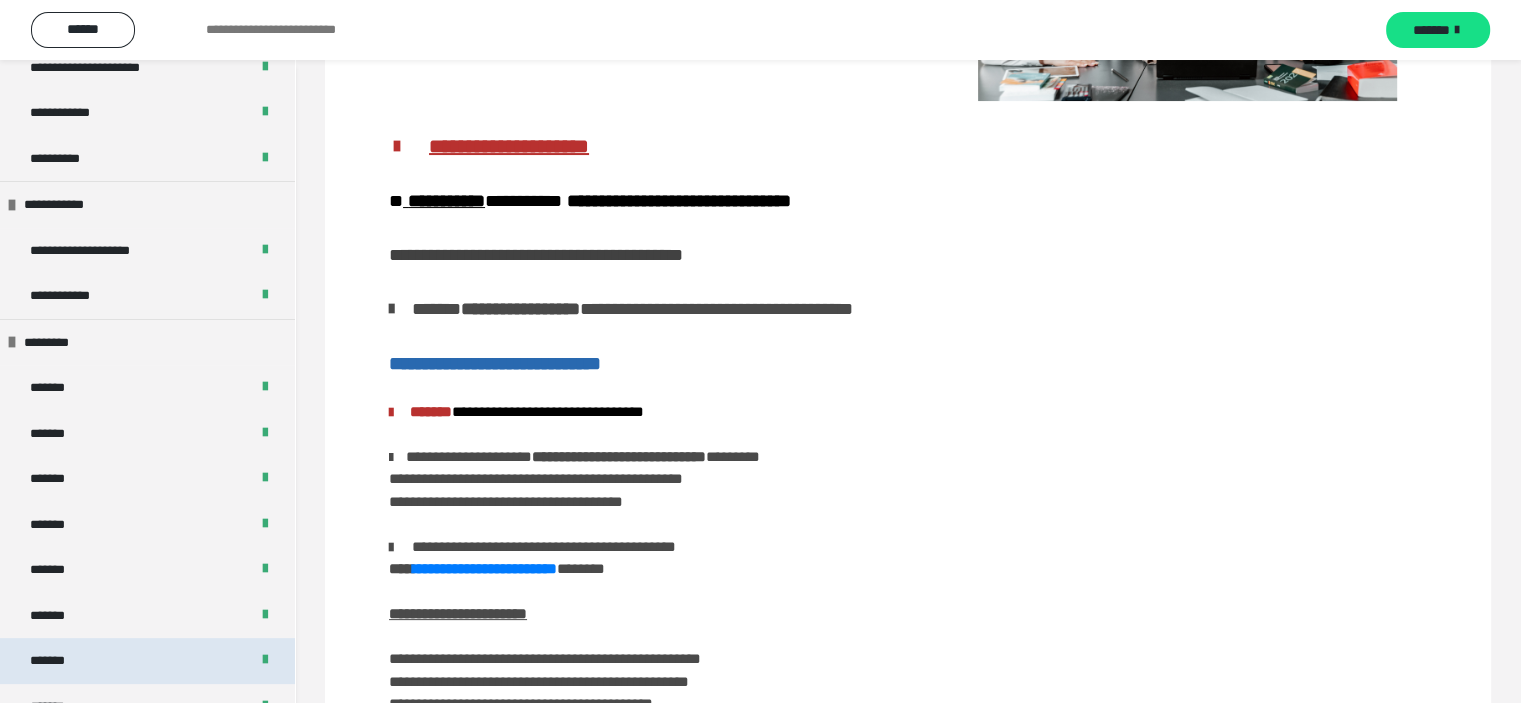 click on "*******" at bounding box center [147, 661] 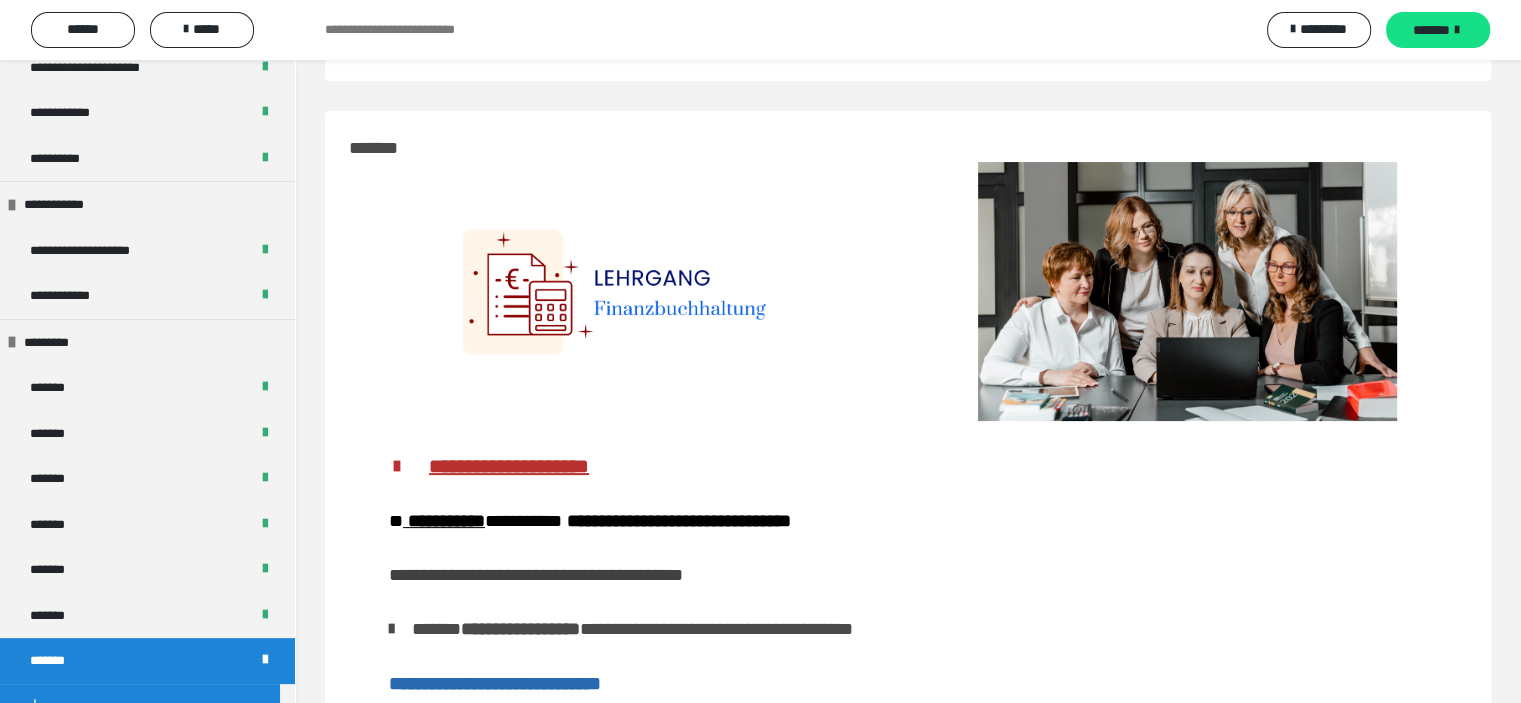 scroll, scrollTop: 620, scrollLeft: 0, axis: vertical 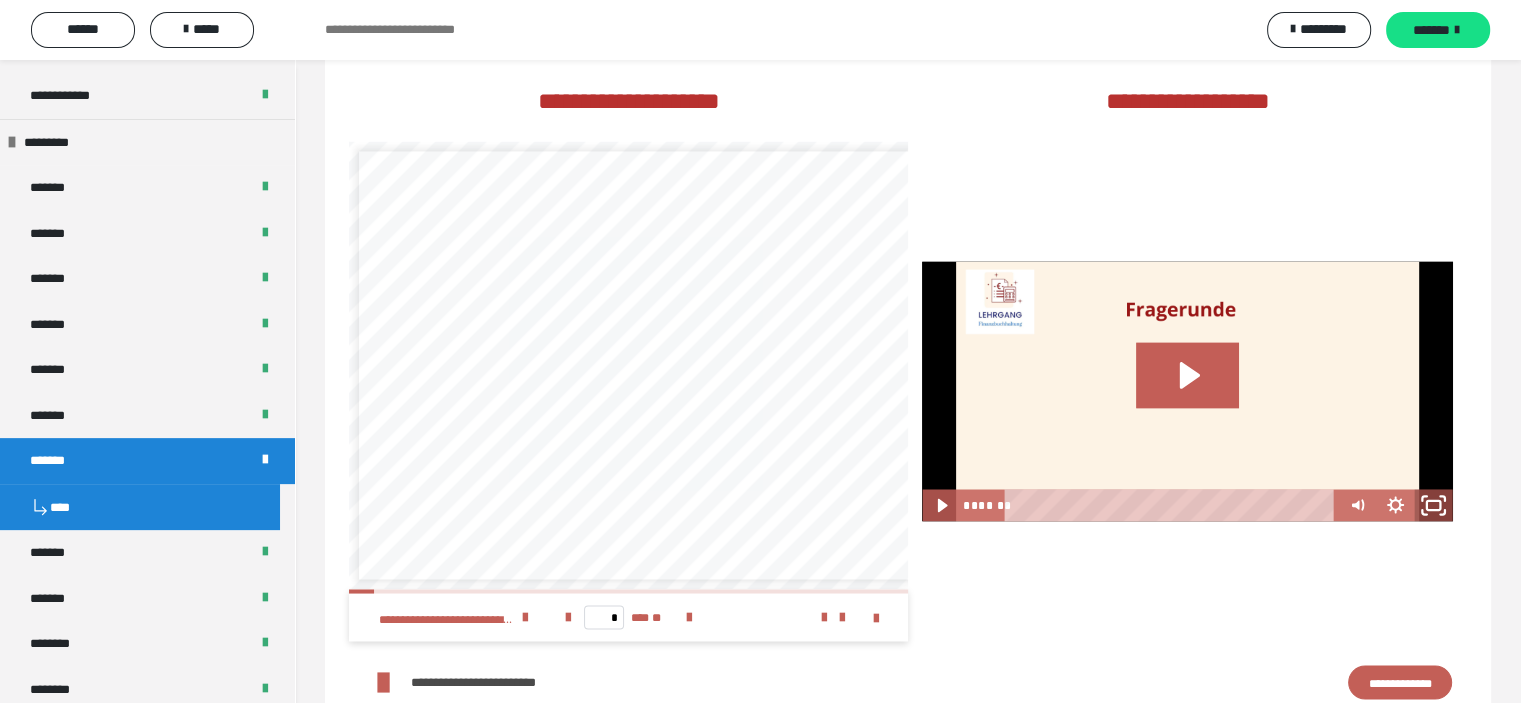 click 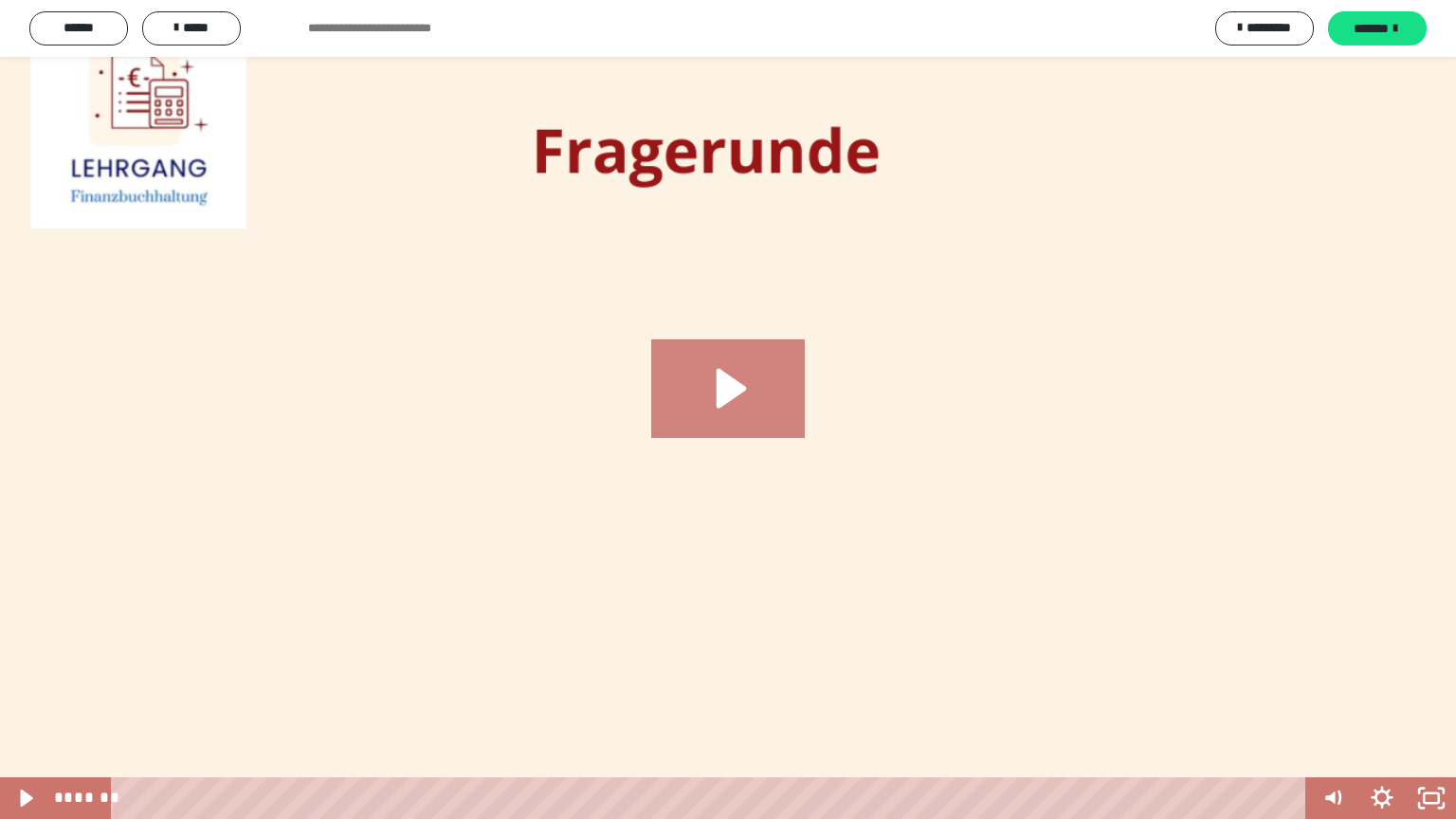 click 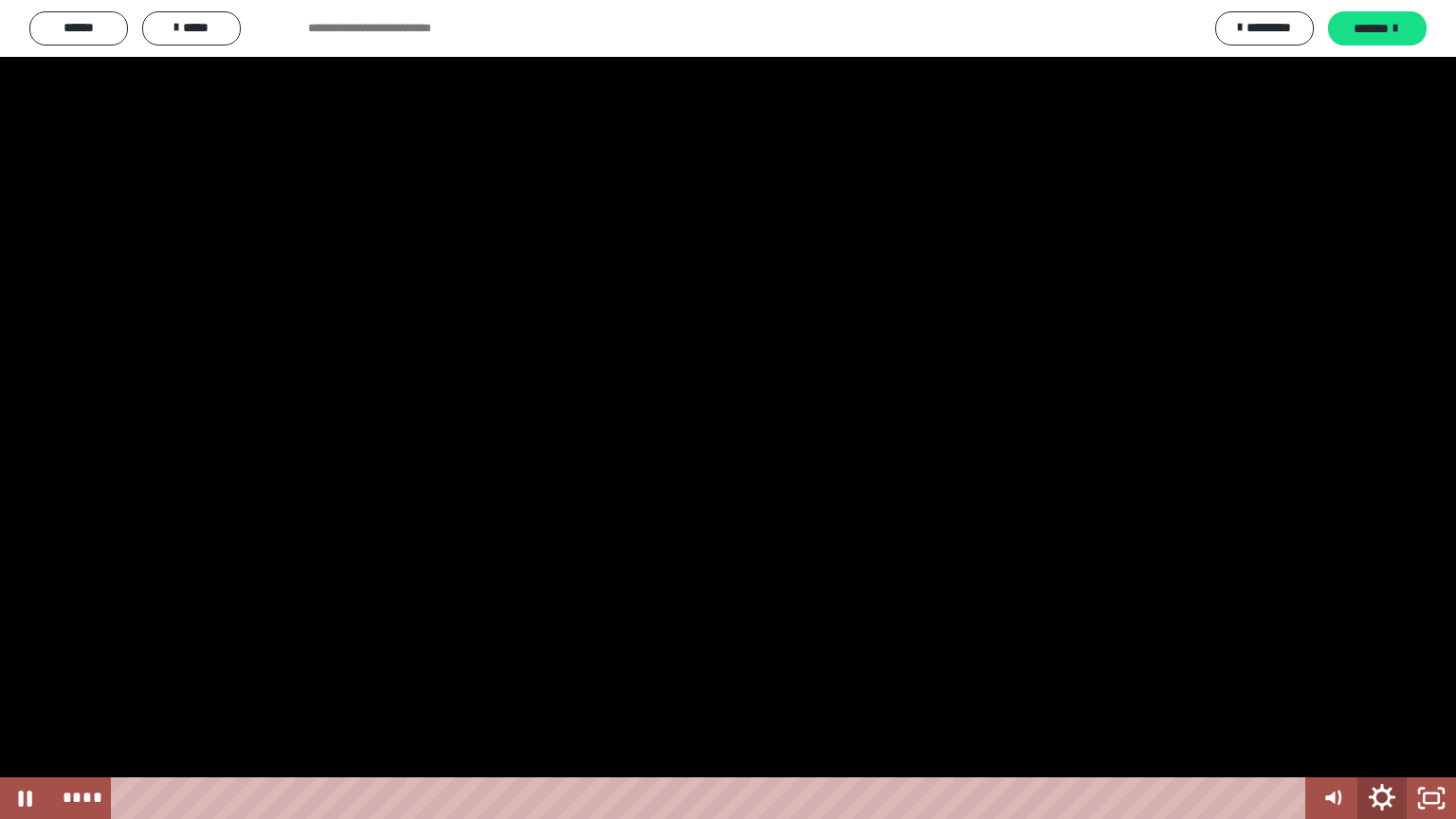 click 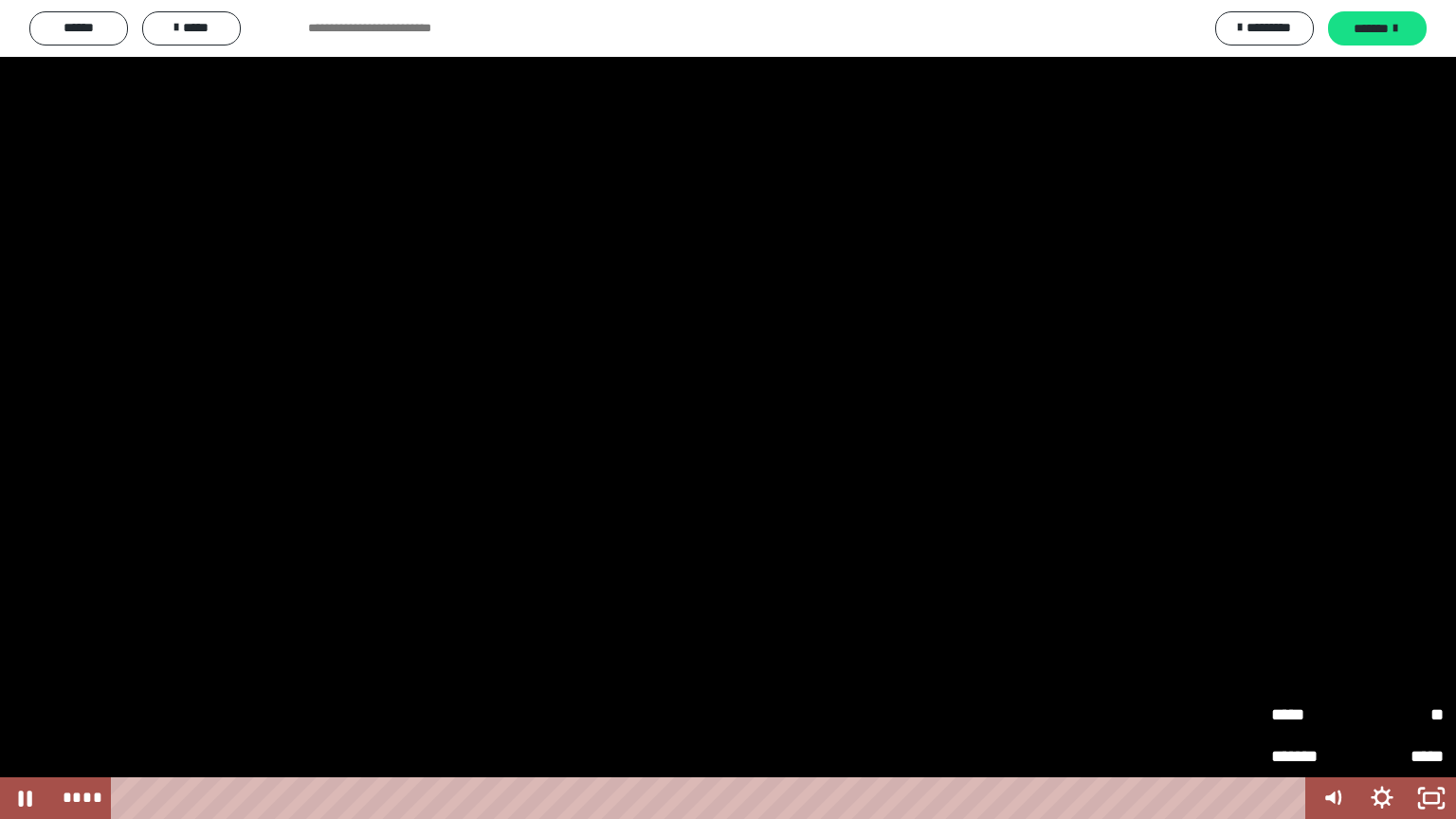 click on "**" at bounding box center (1400, 715) 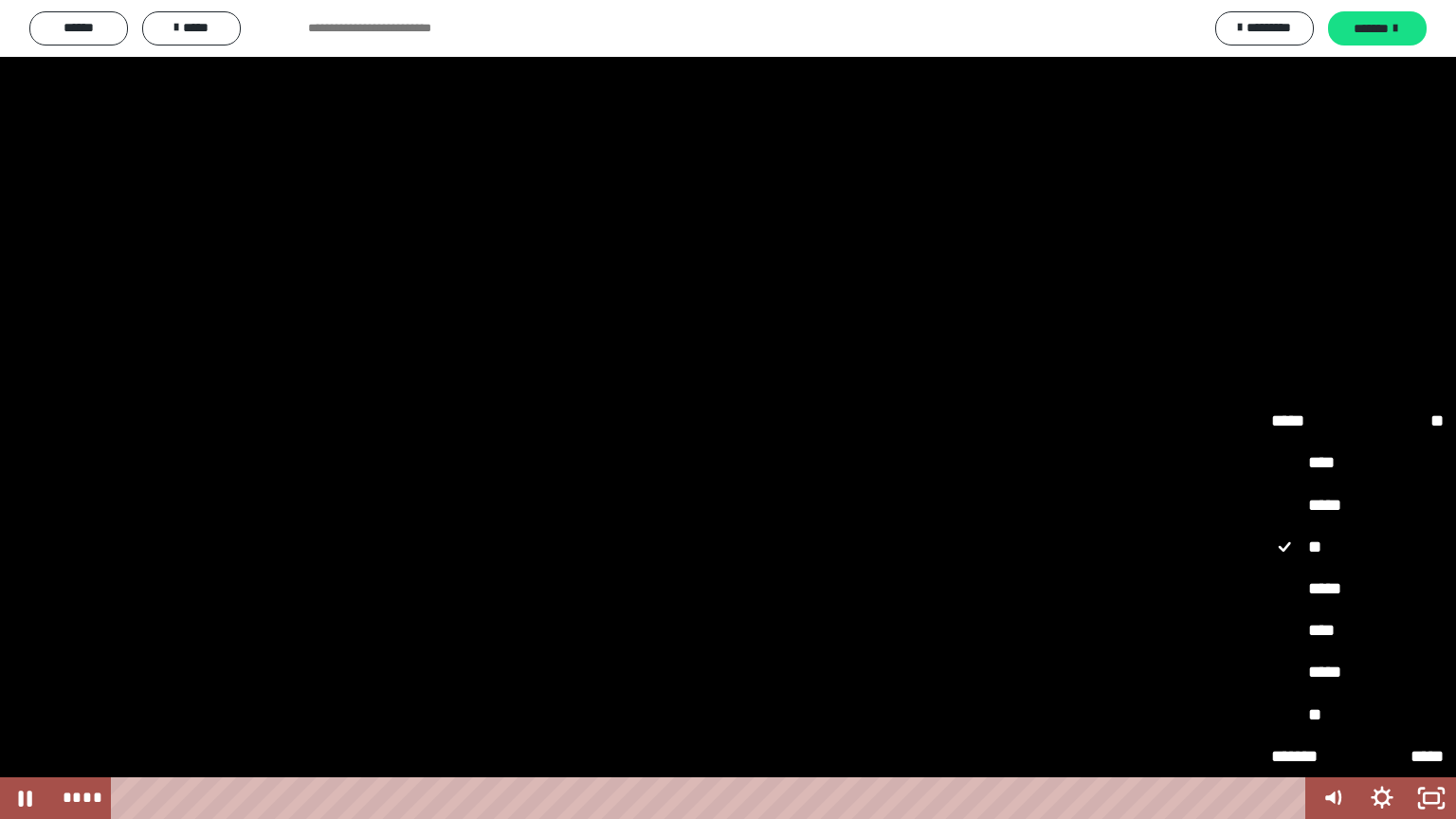 click on "*****" at bounding box center [1357, 590] 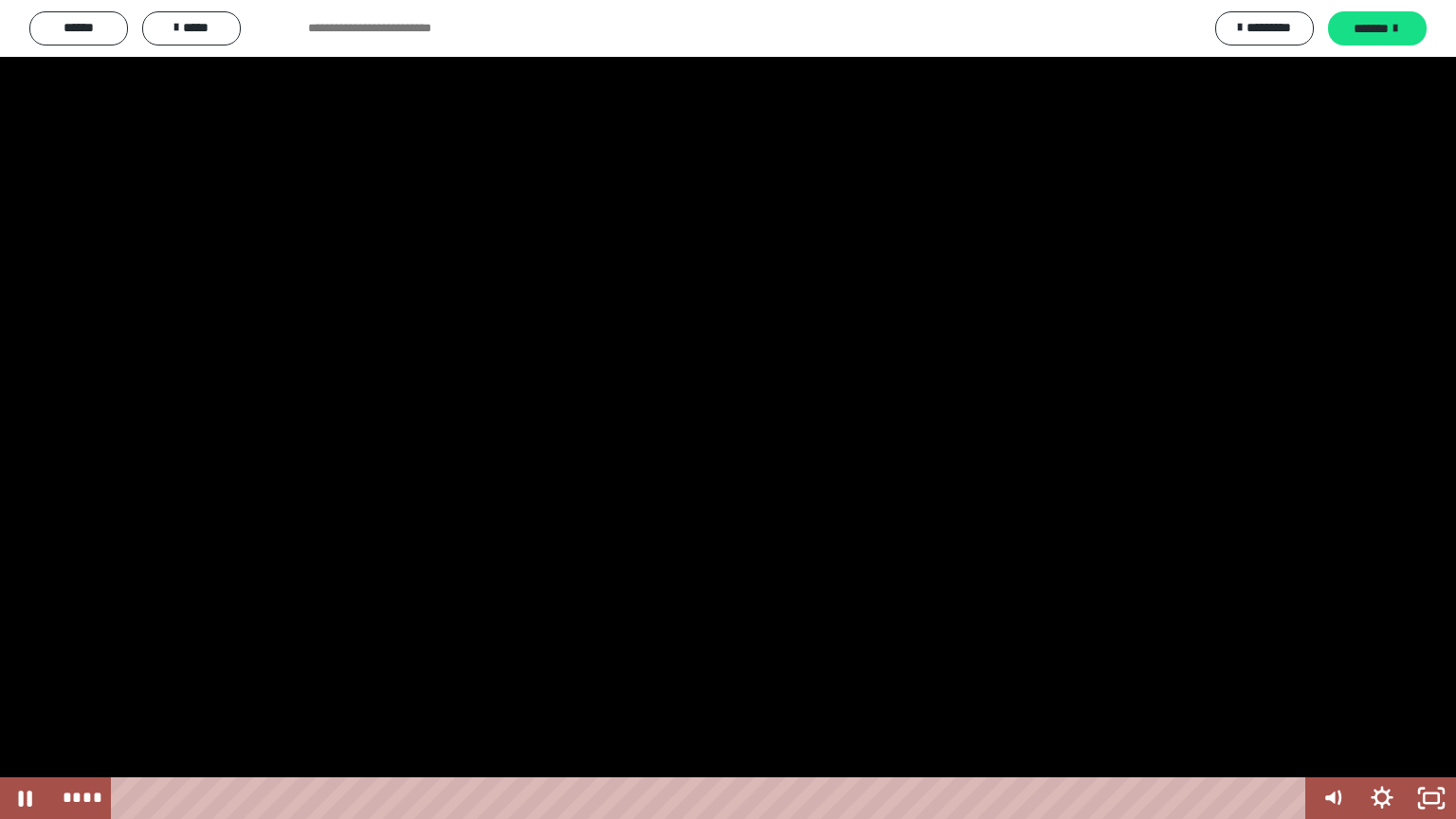 click at bounding box center (728, 410) 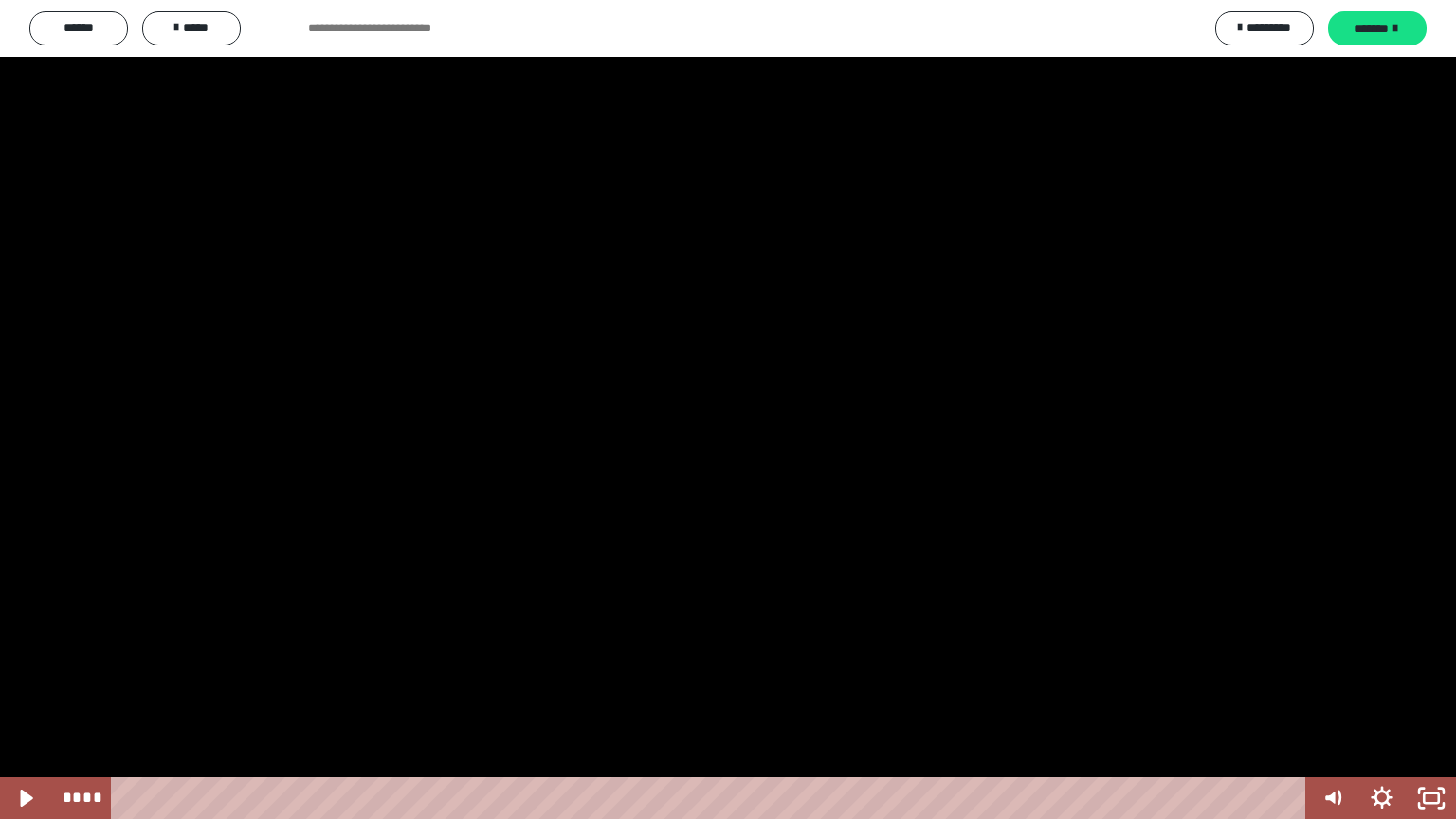 click at bounding box center (728, 410) 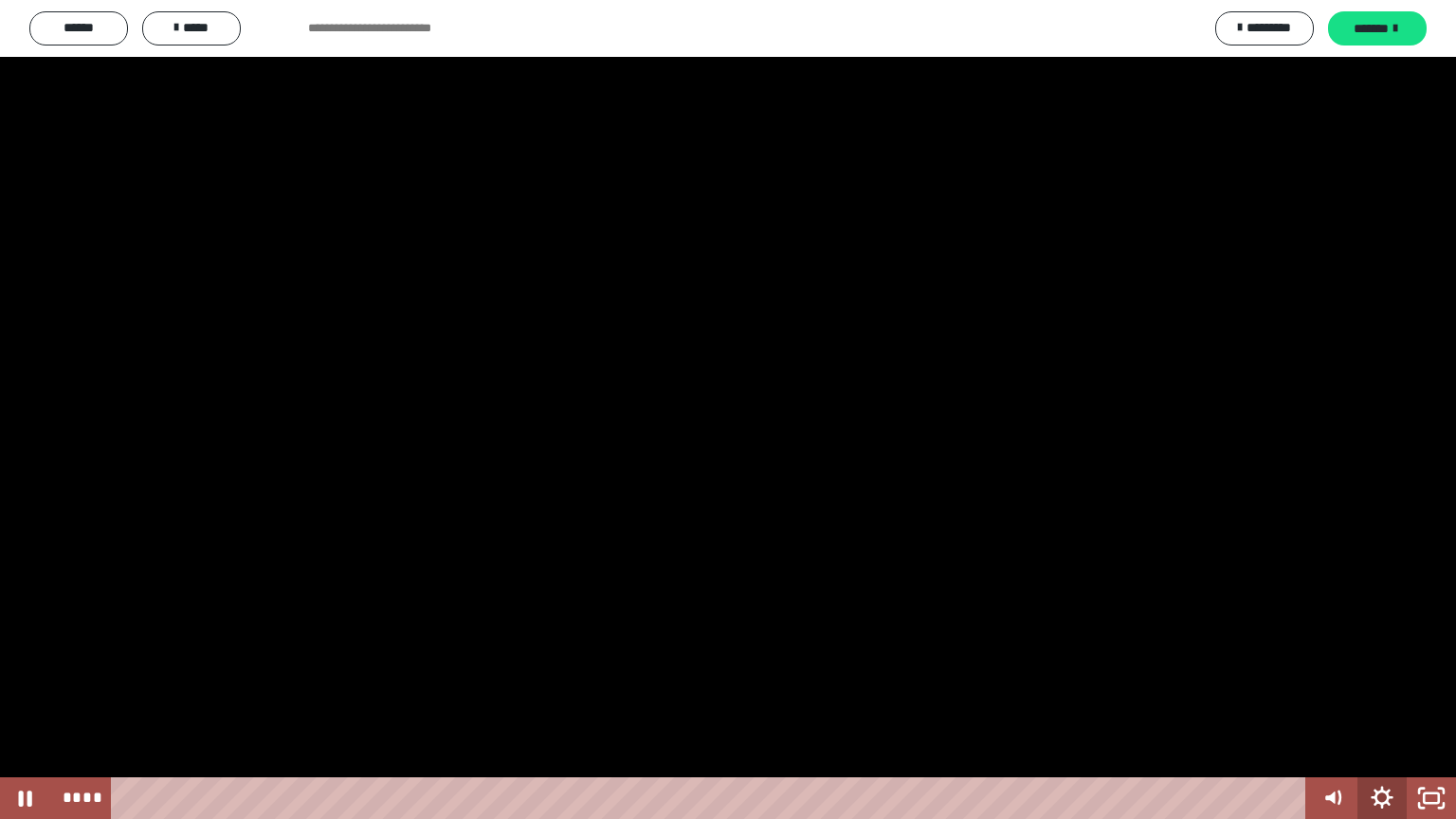 click 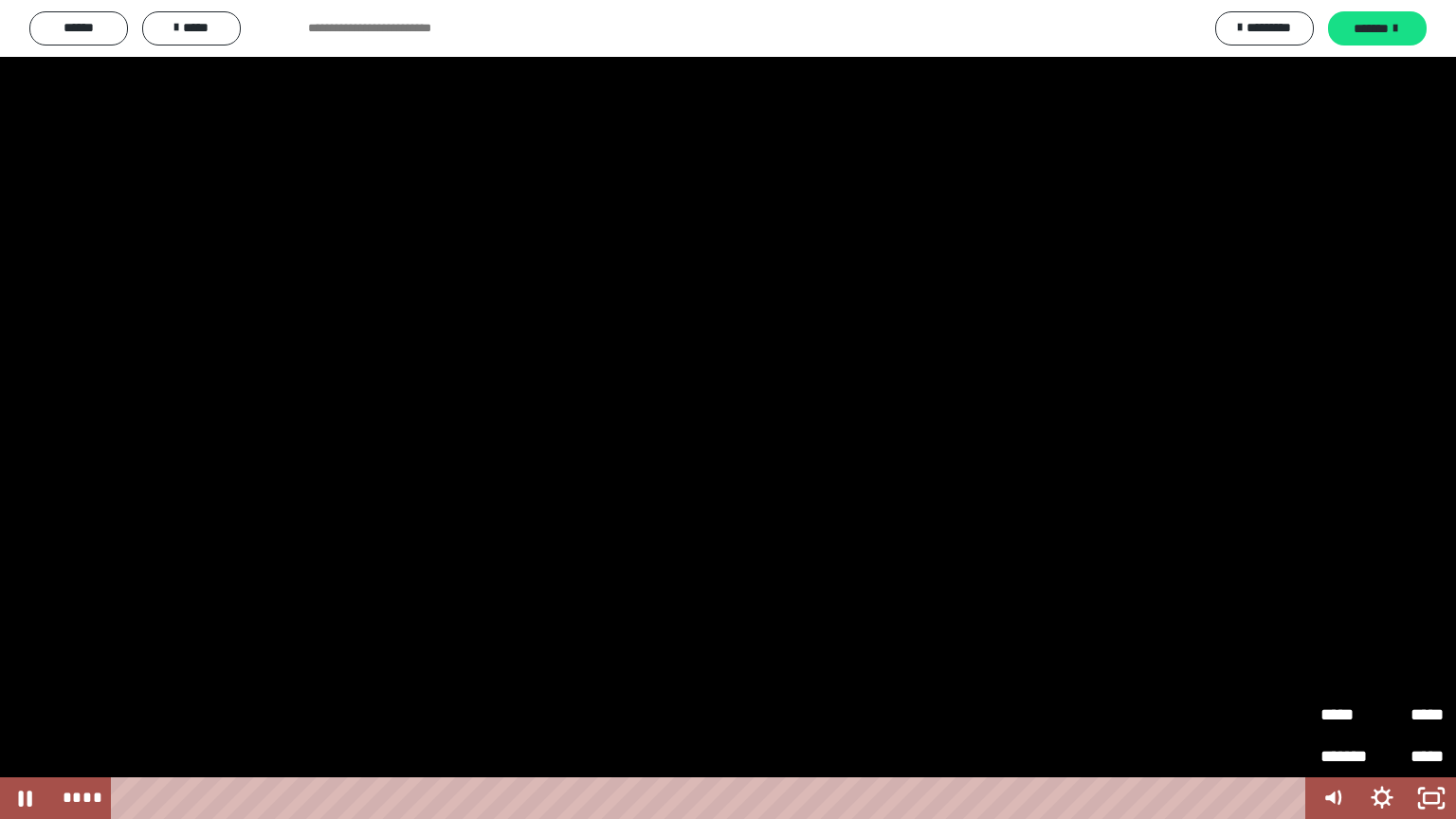 click on "*****" at bounding box center [1351, 706] 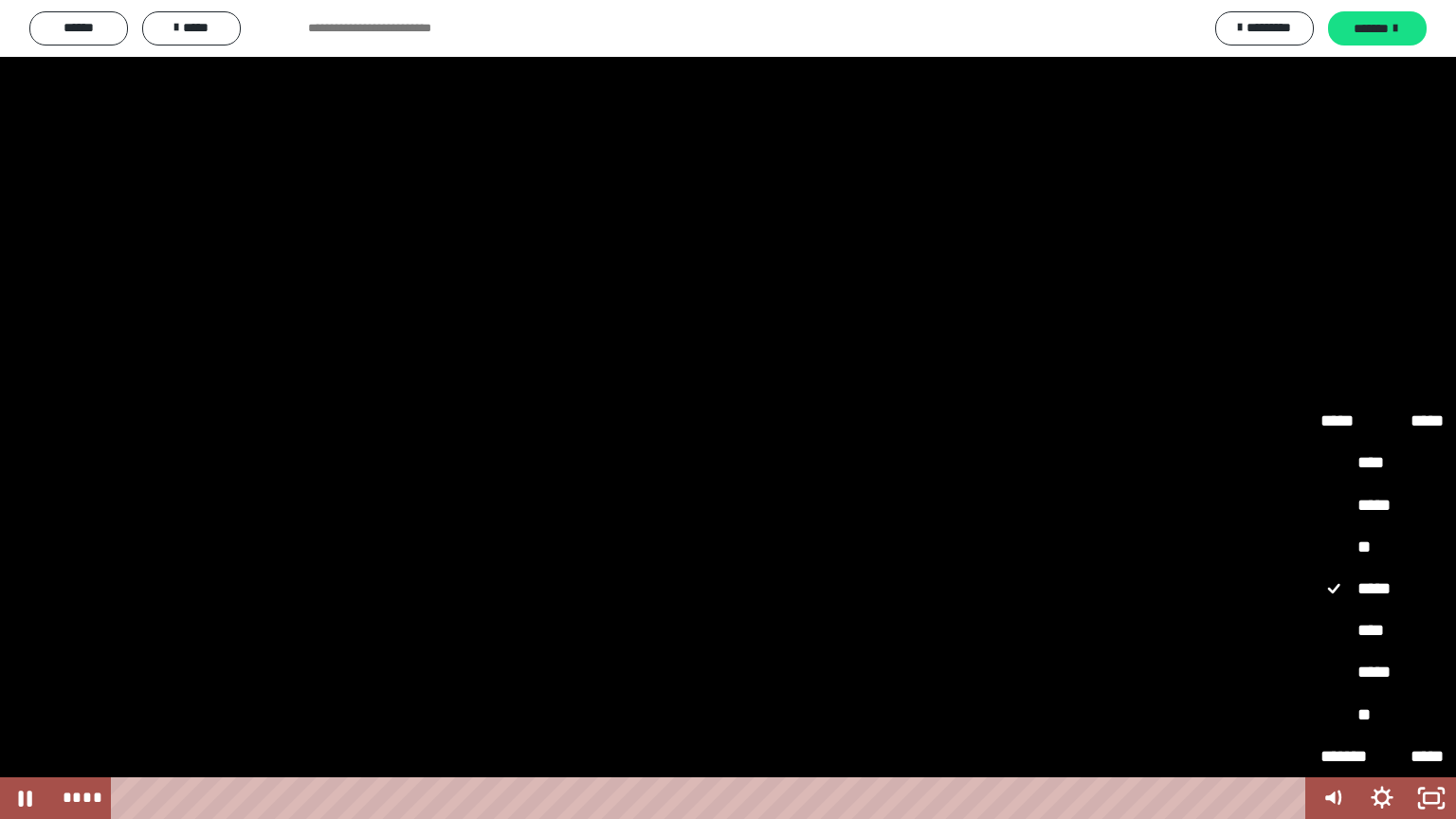 click on "**" at bounding box center [1382, 548] 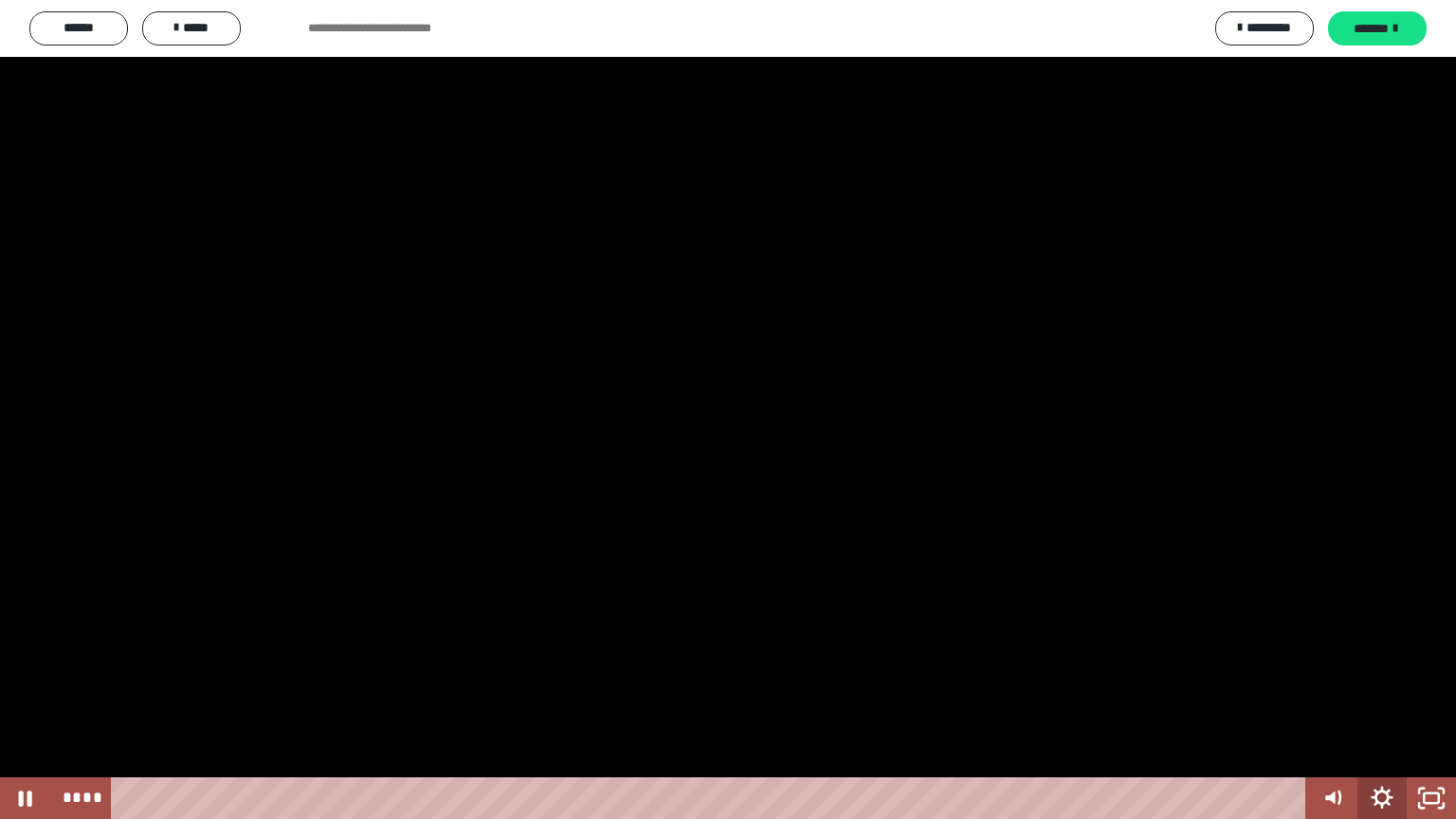 click 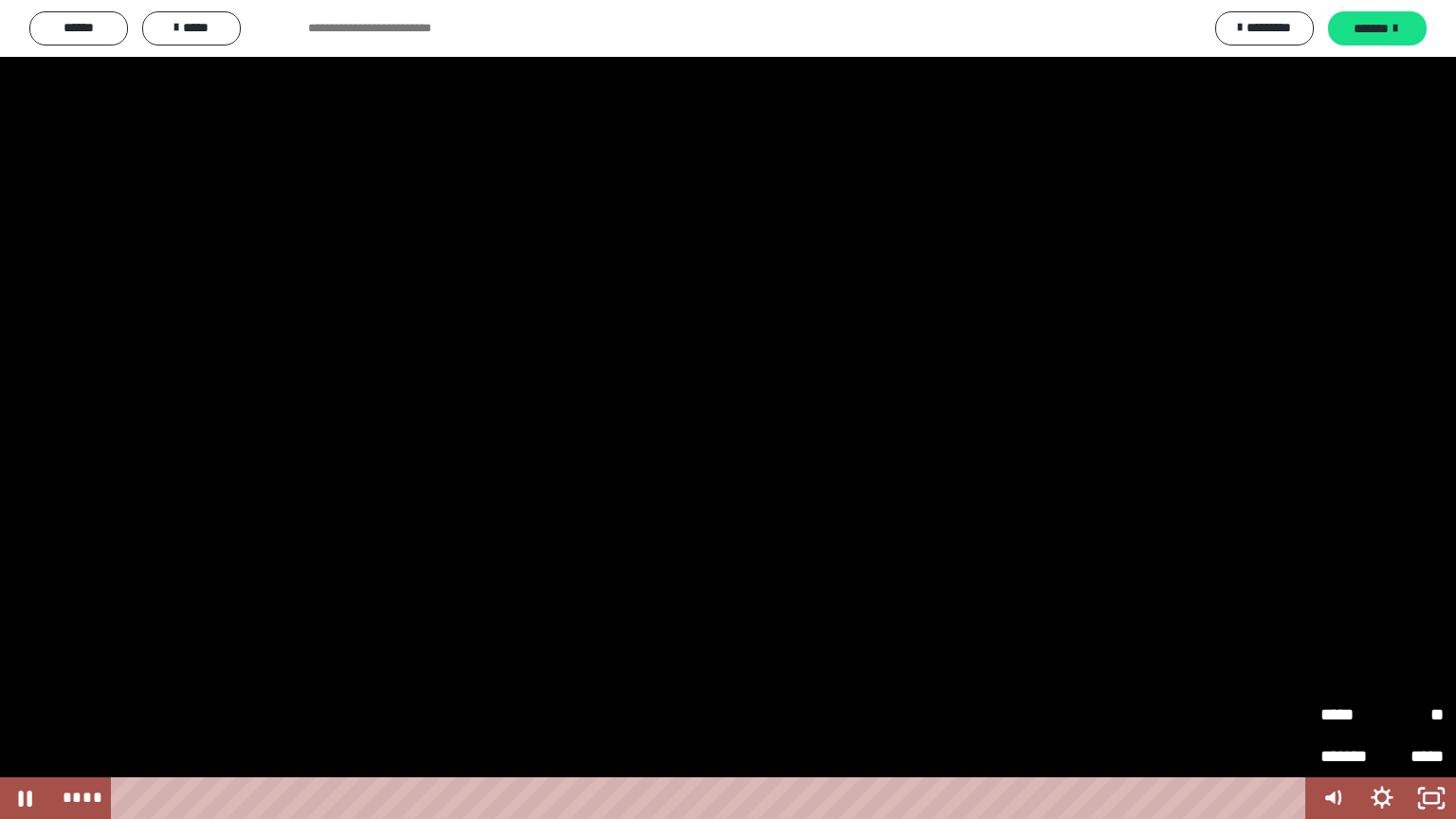 click on "*****" at bounding box center [1351, 706] 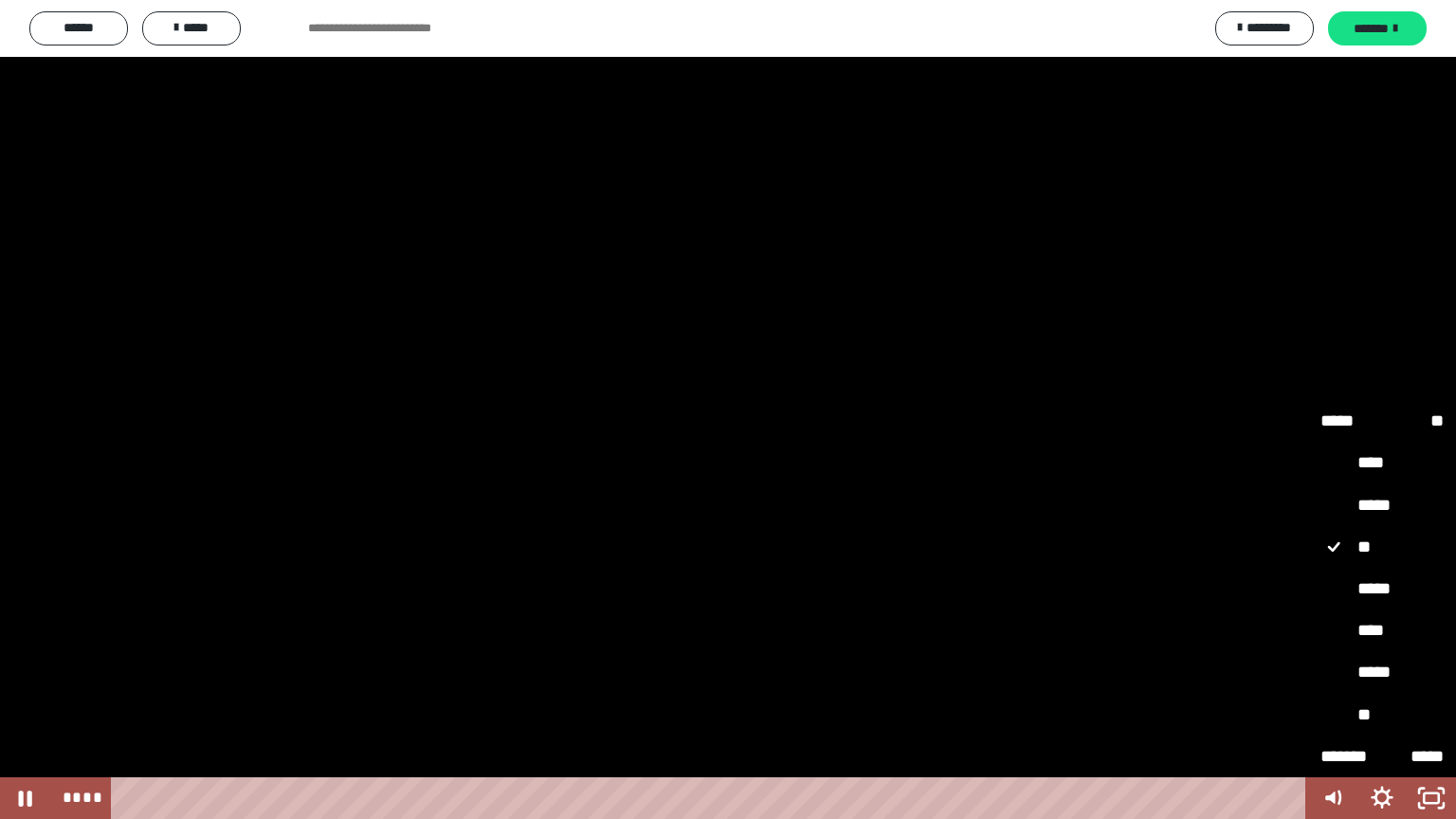 click on "*****" at bounding box center (1382, 590) 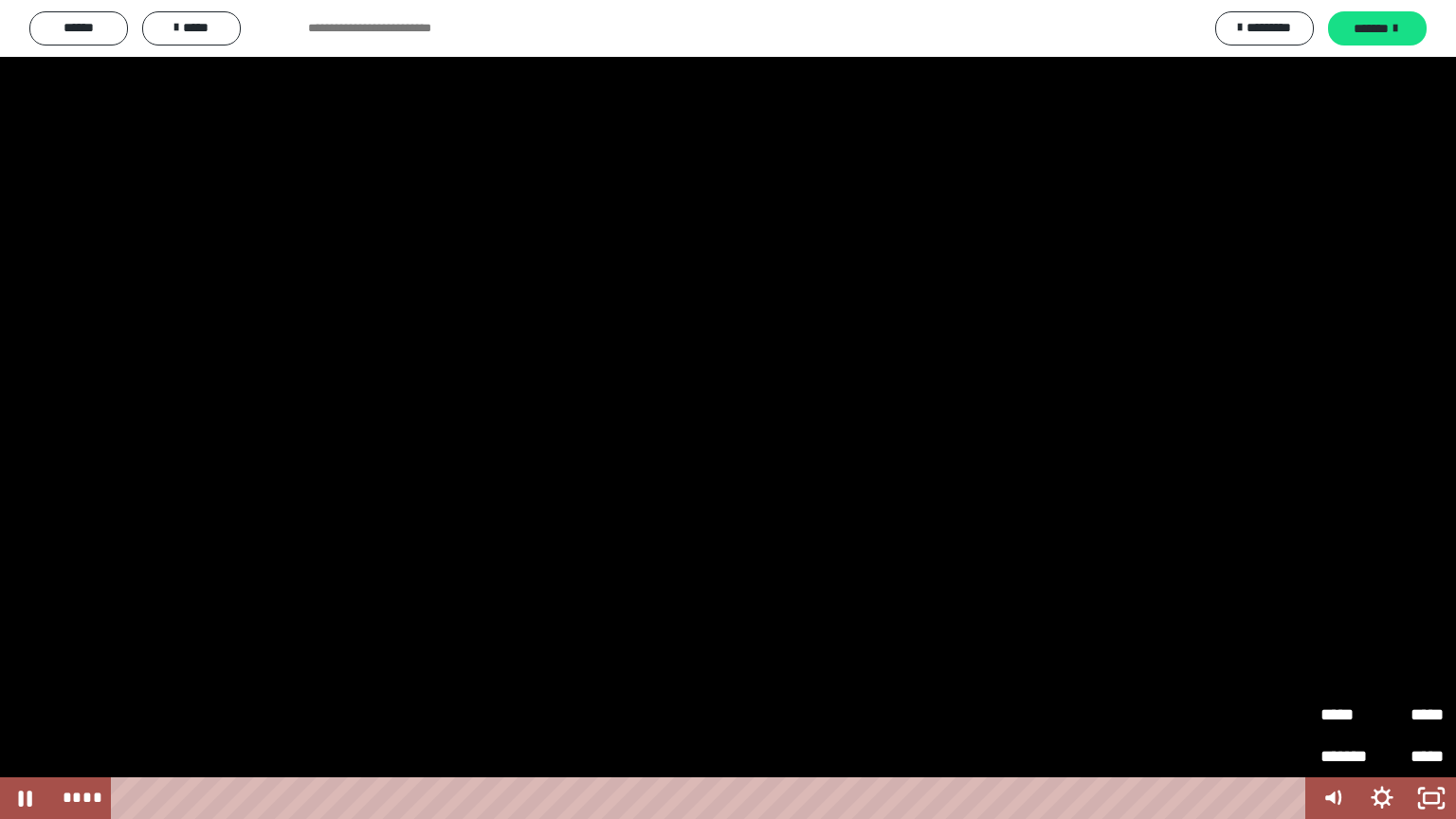 click at bounding box center [728, 410] 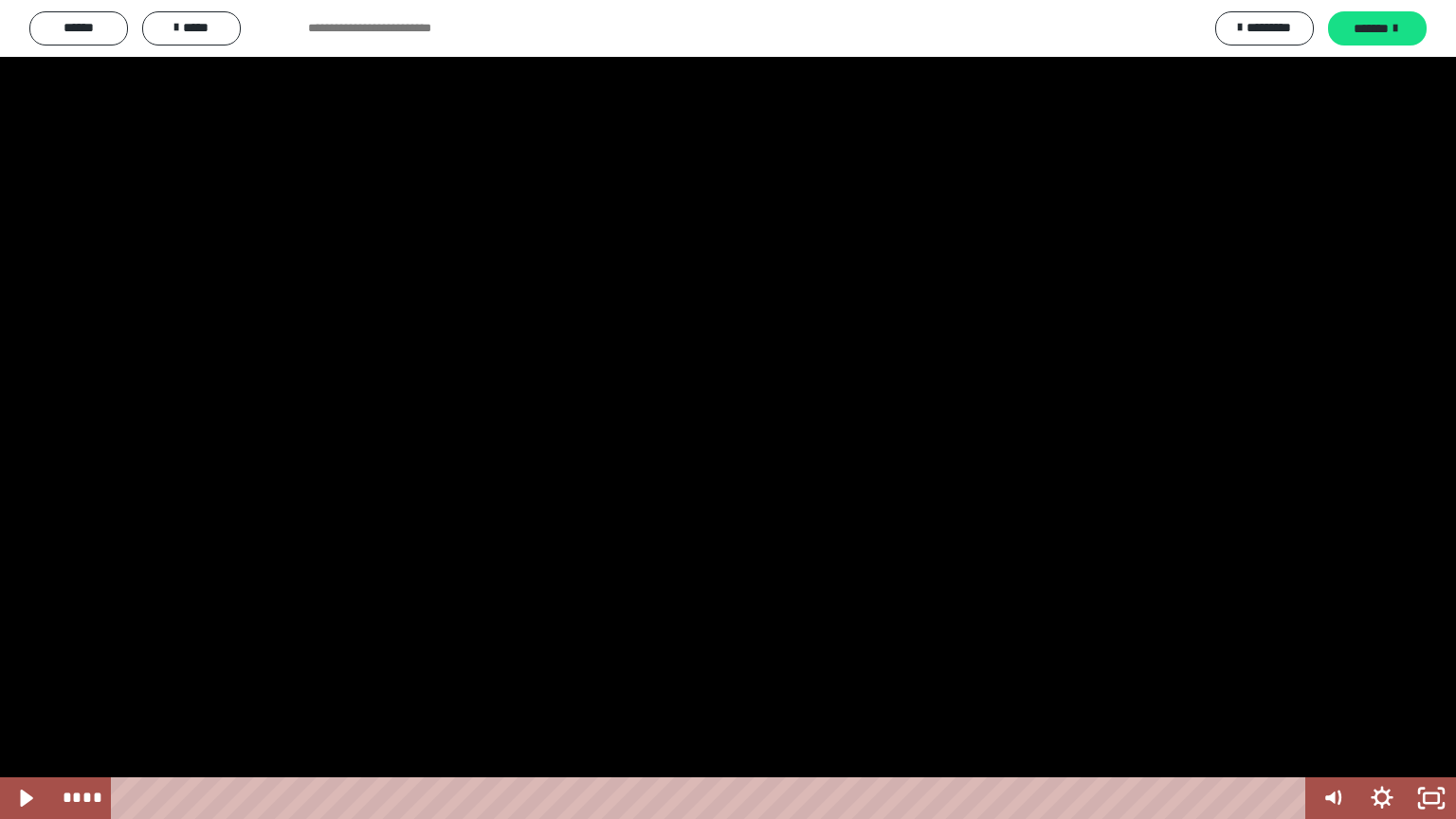 click at bounding box center (728, 410) 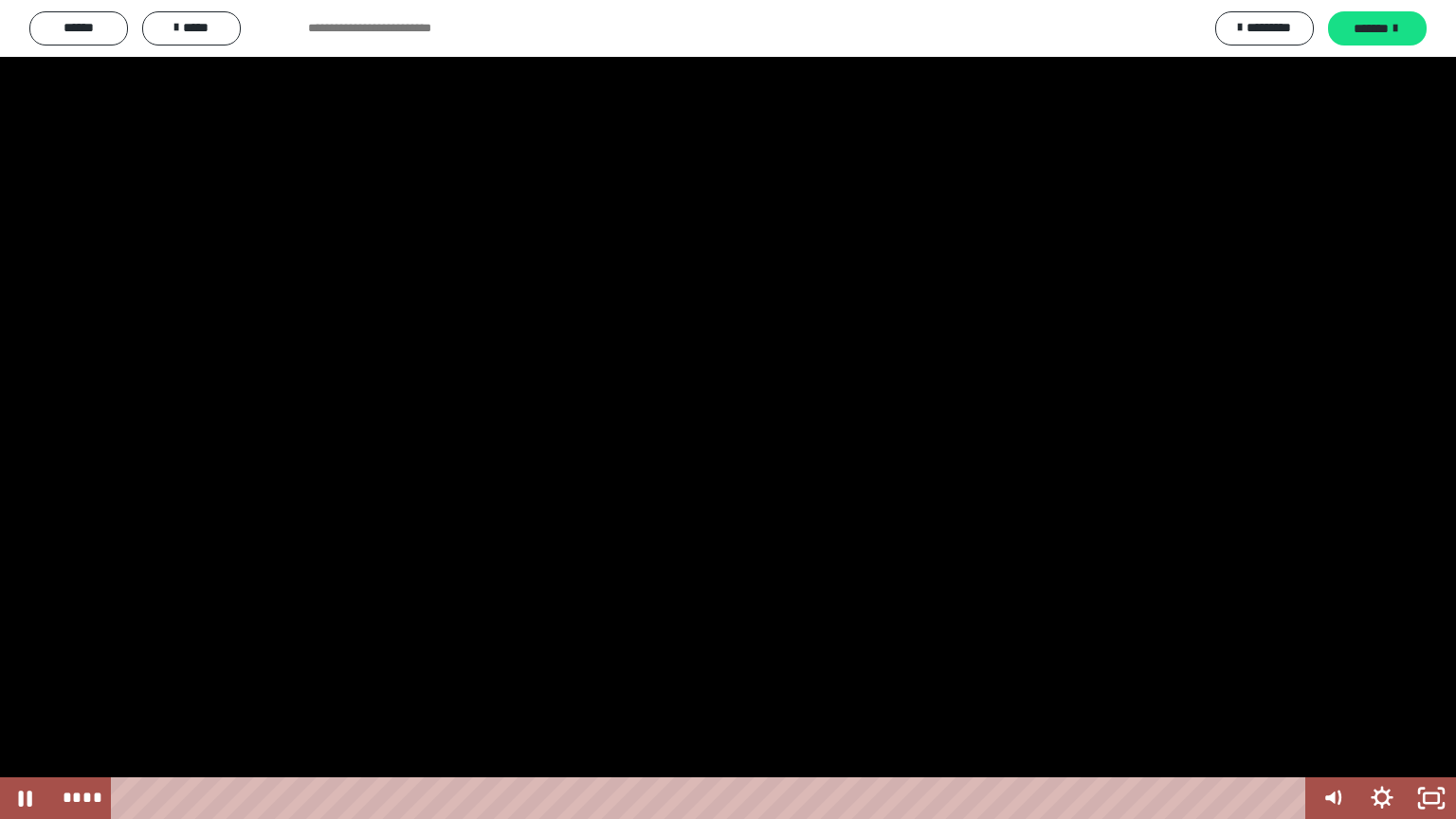 click at bounding box center (728, 410) 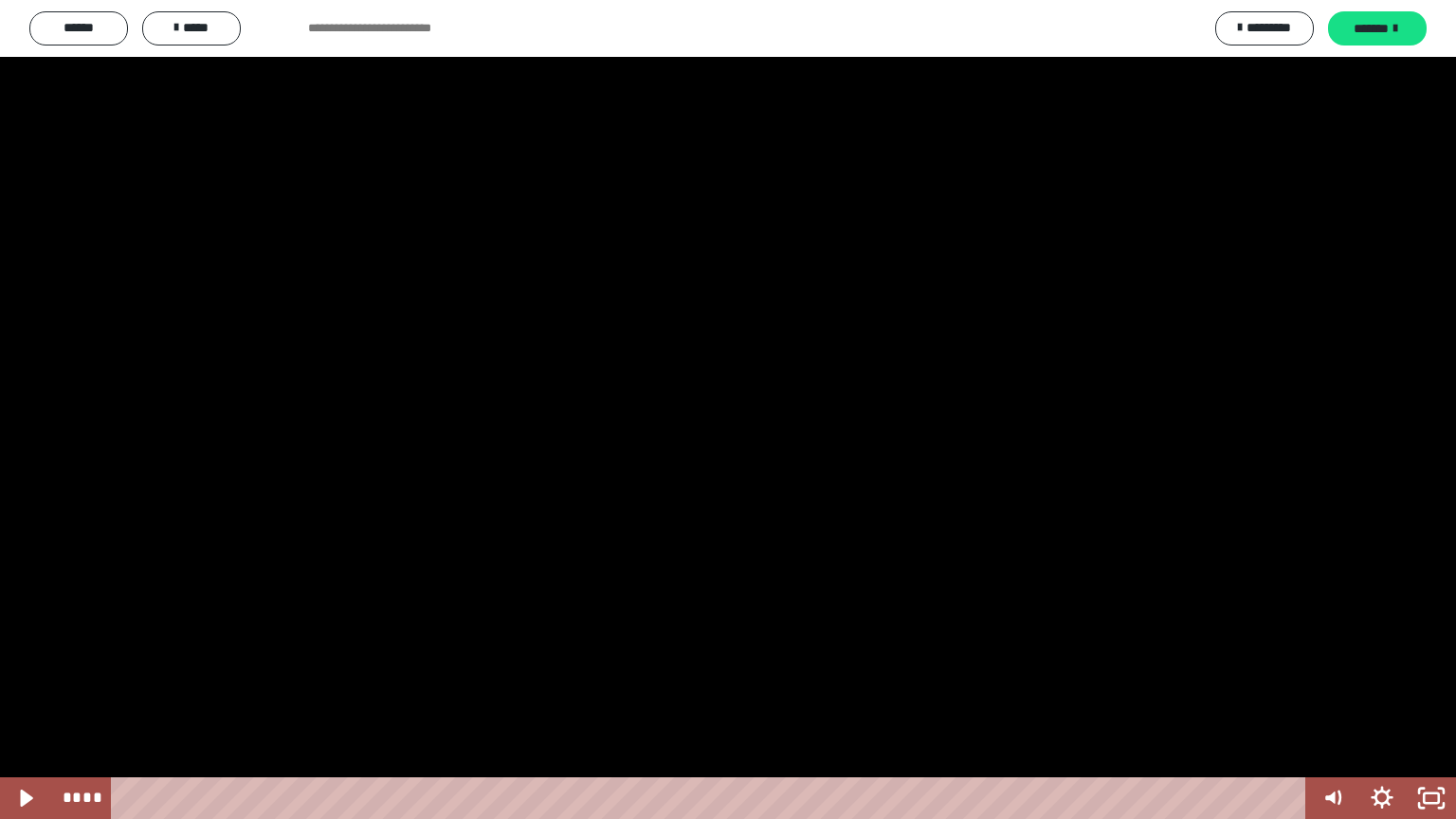 click at bounding box center (728, 410) 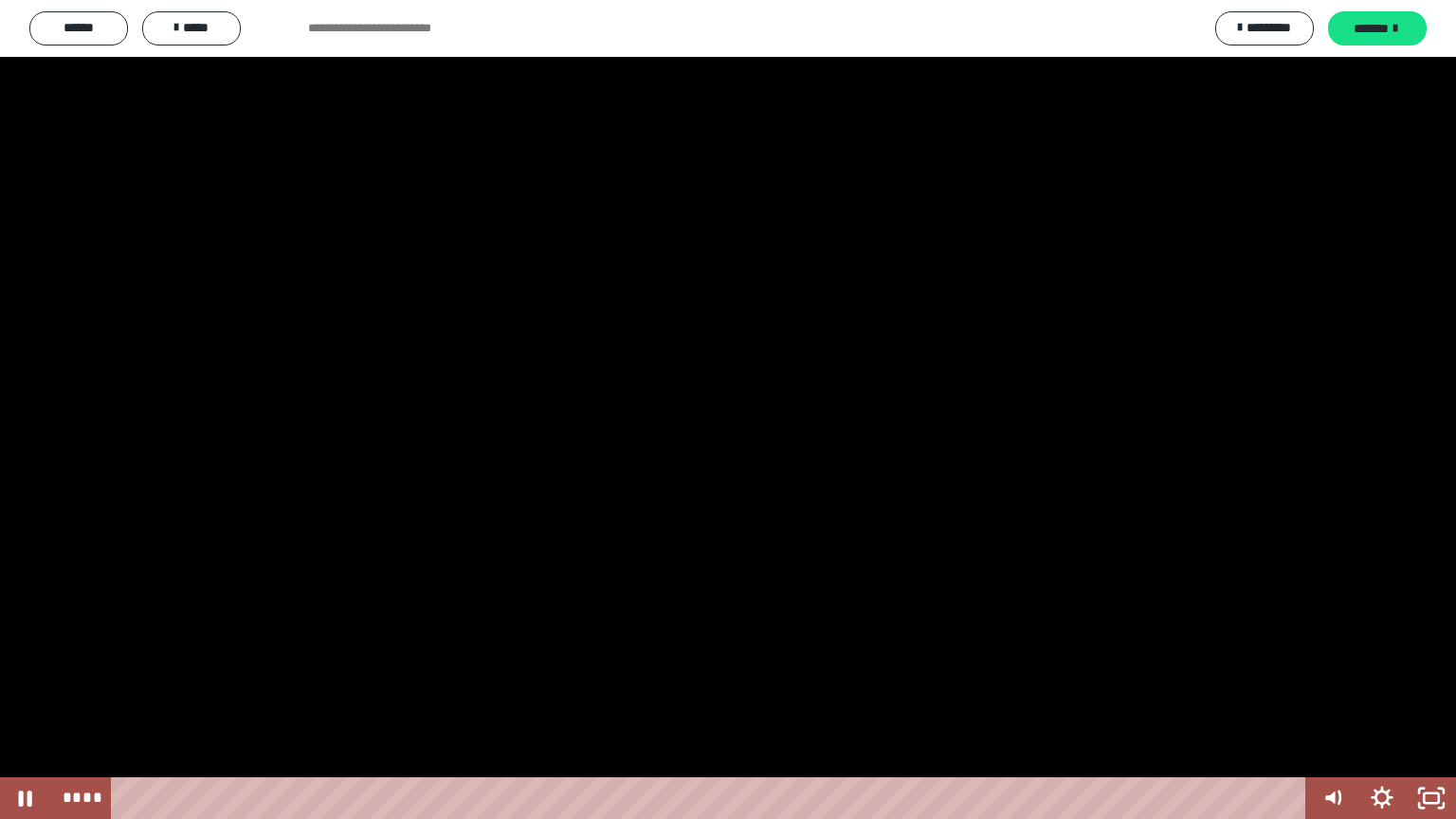 click at bounding box center (728, 410) 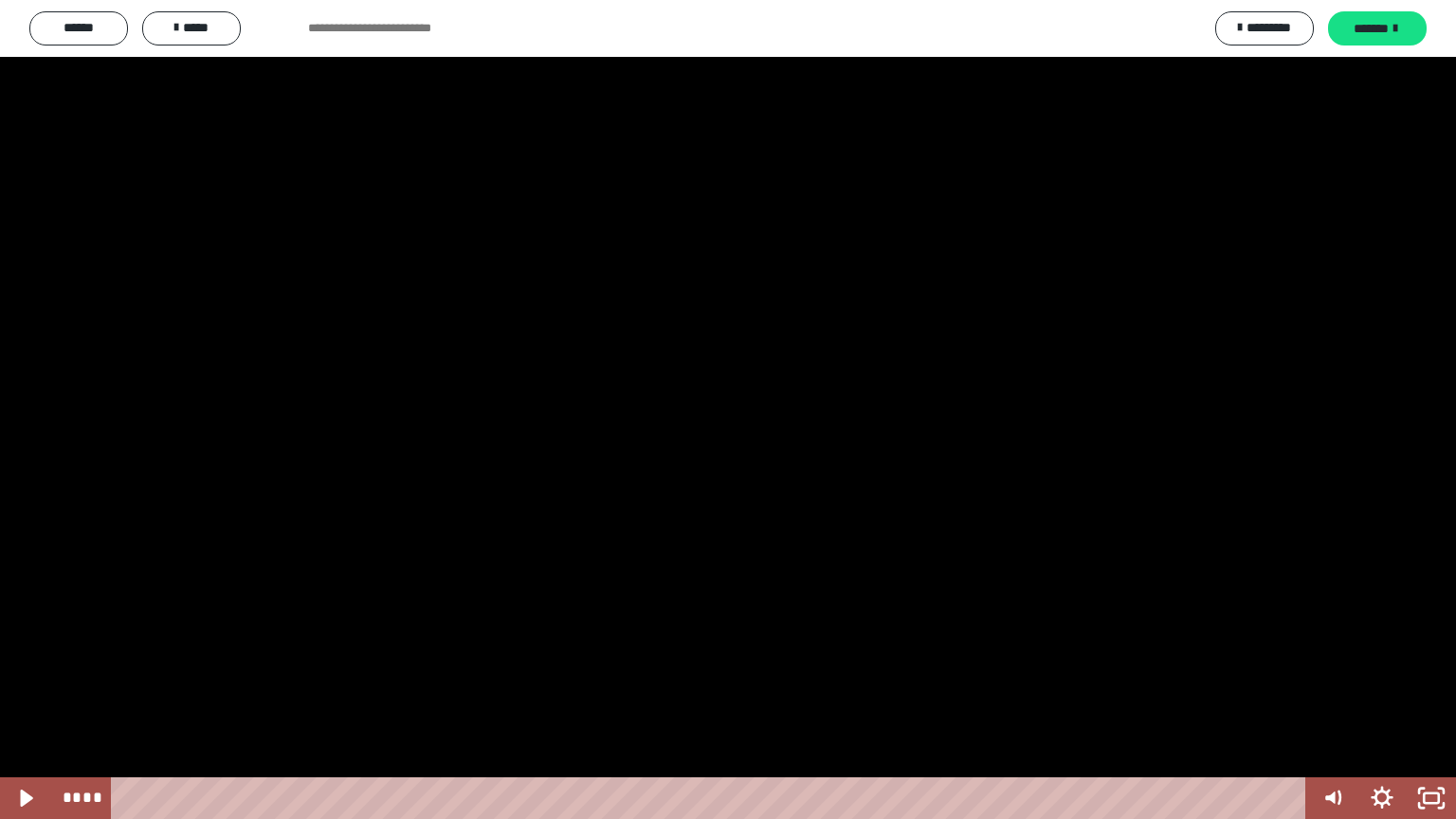 click at bounding box center [728, 410] 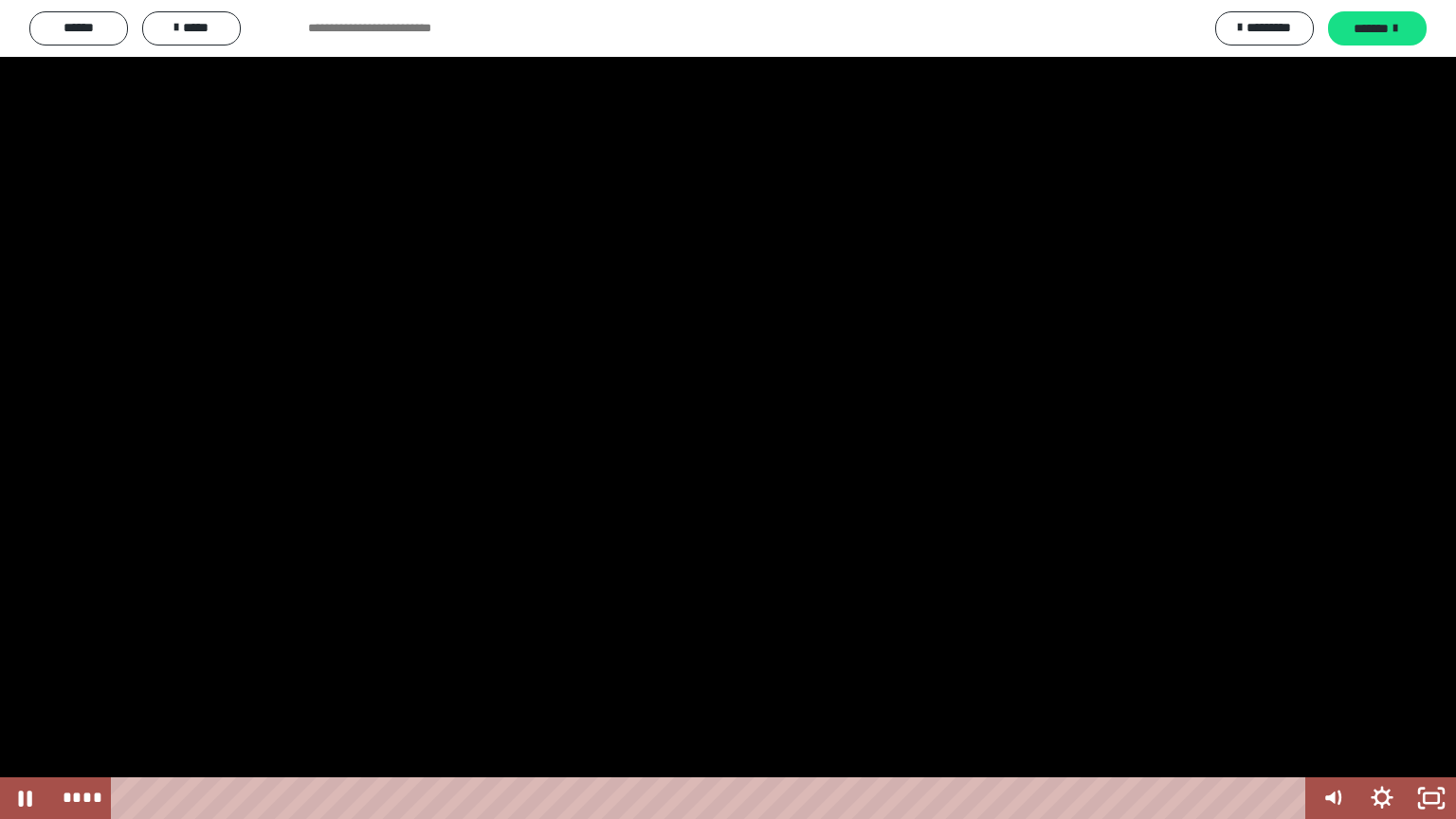 click at bounding box center (728, 410) 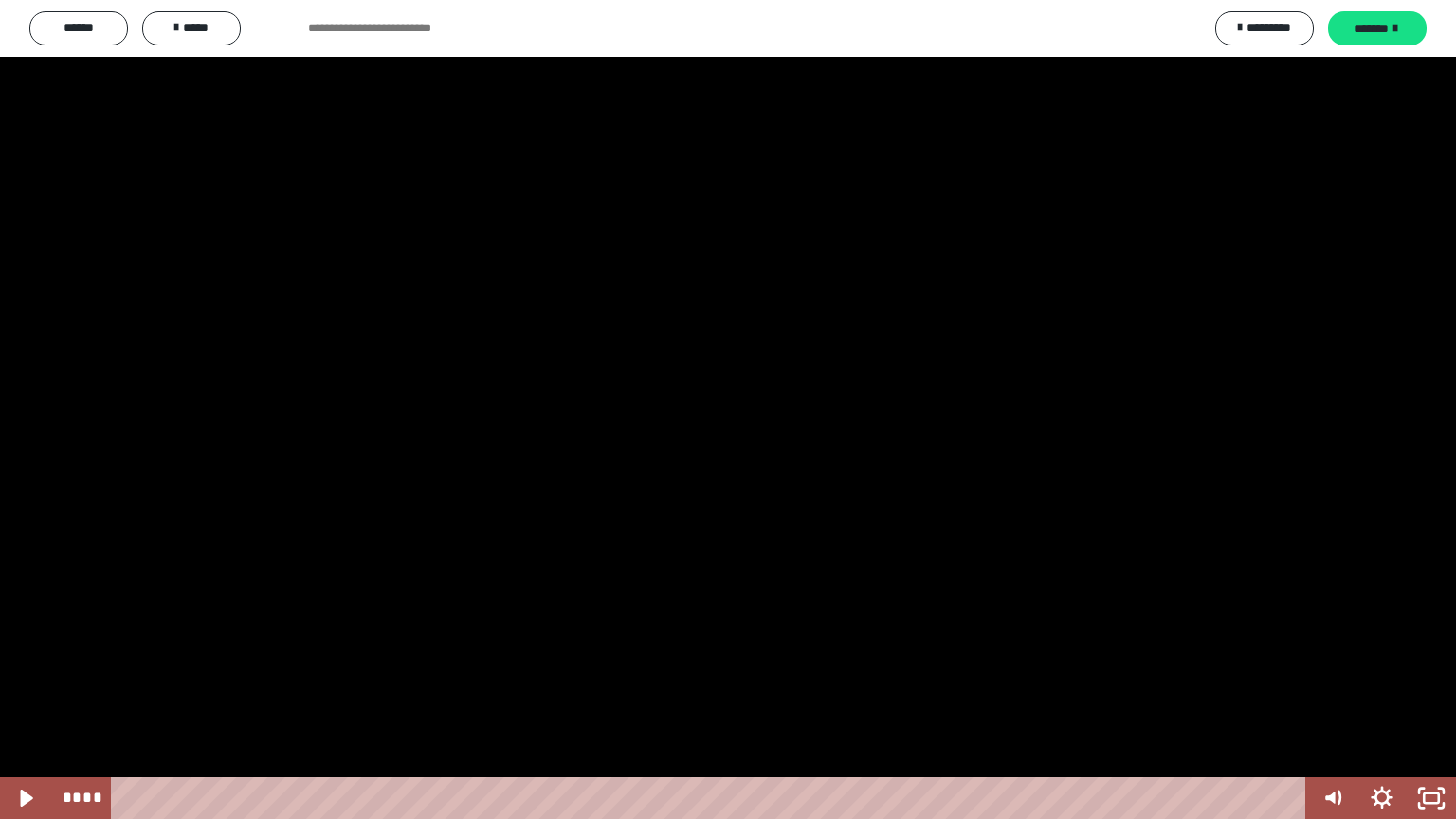 click at bounding box center (728, 410) 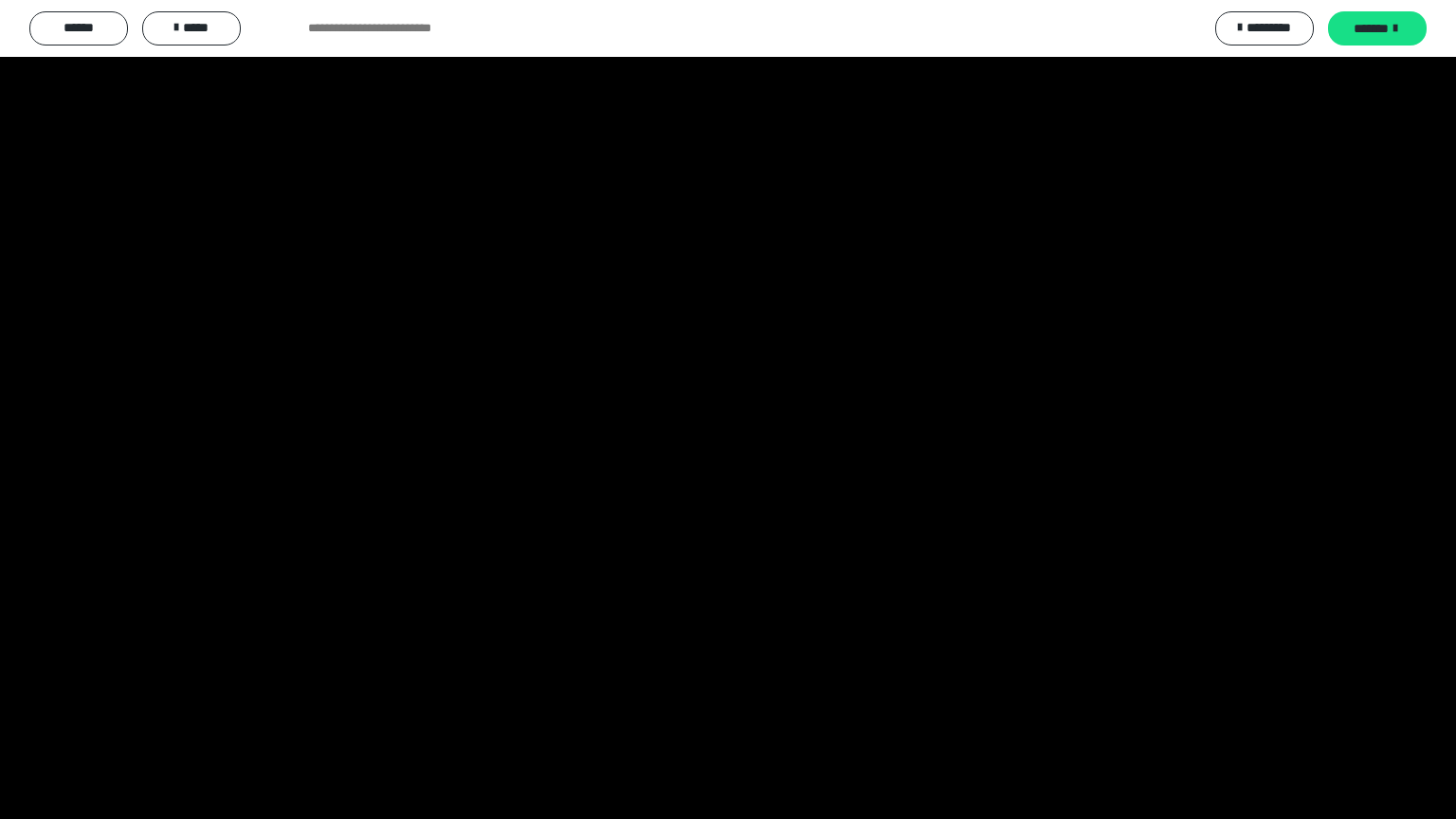 click at bounding box center [728, 410] 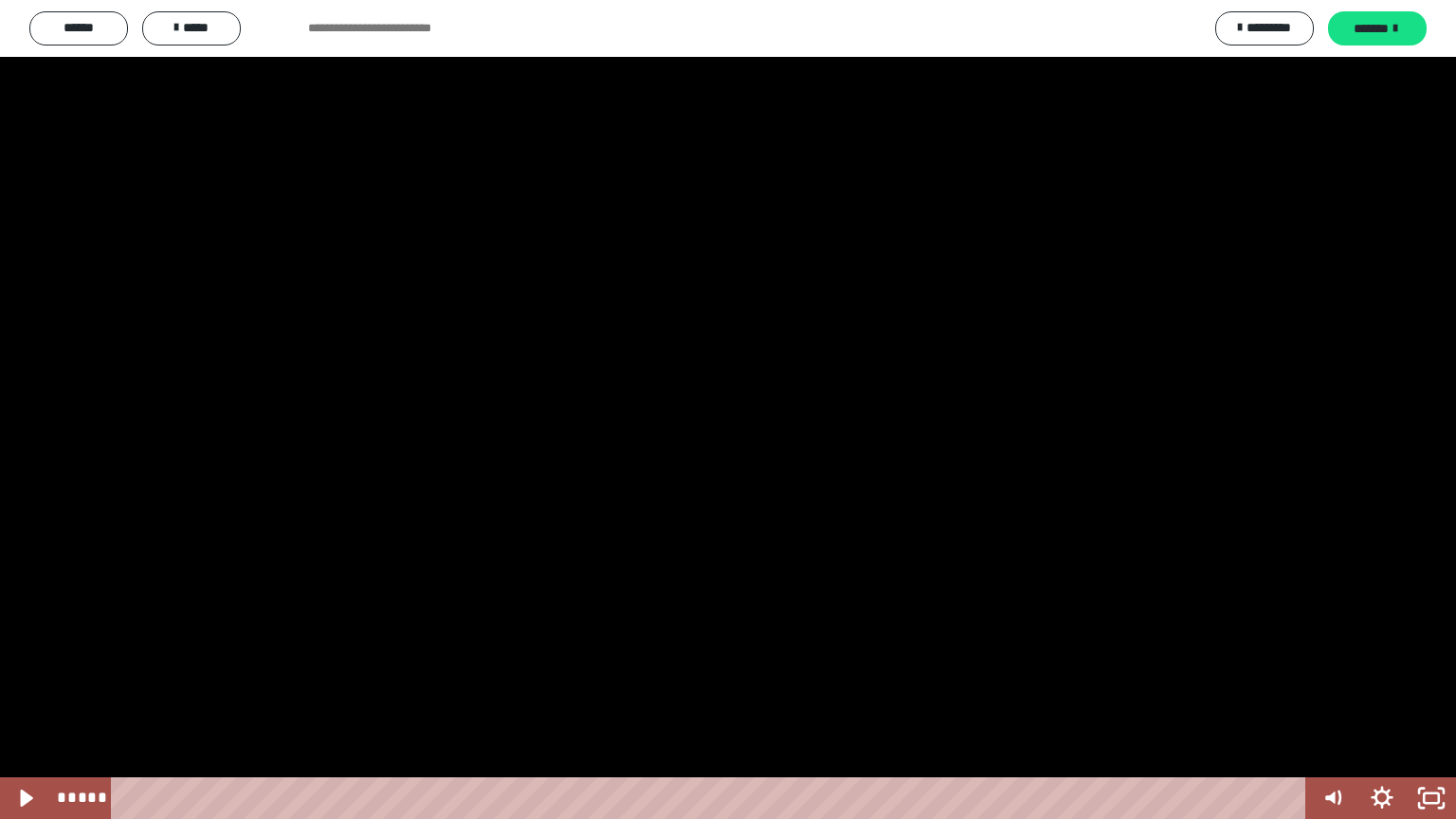 click at bounding box center [728, 410] 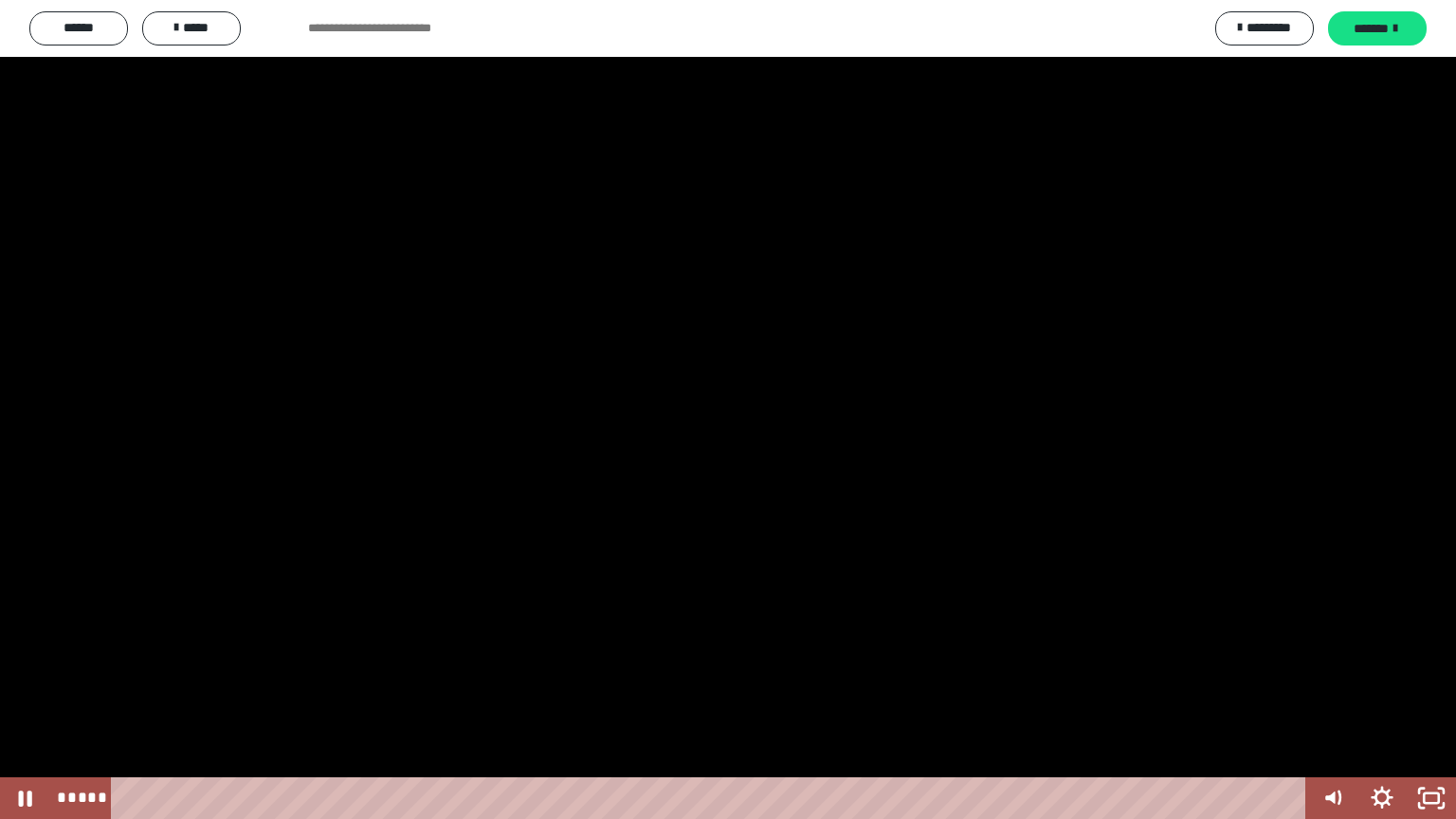 click at bounding box center [728, 410] 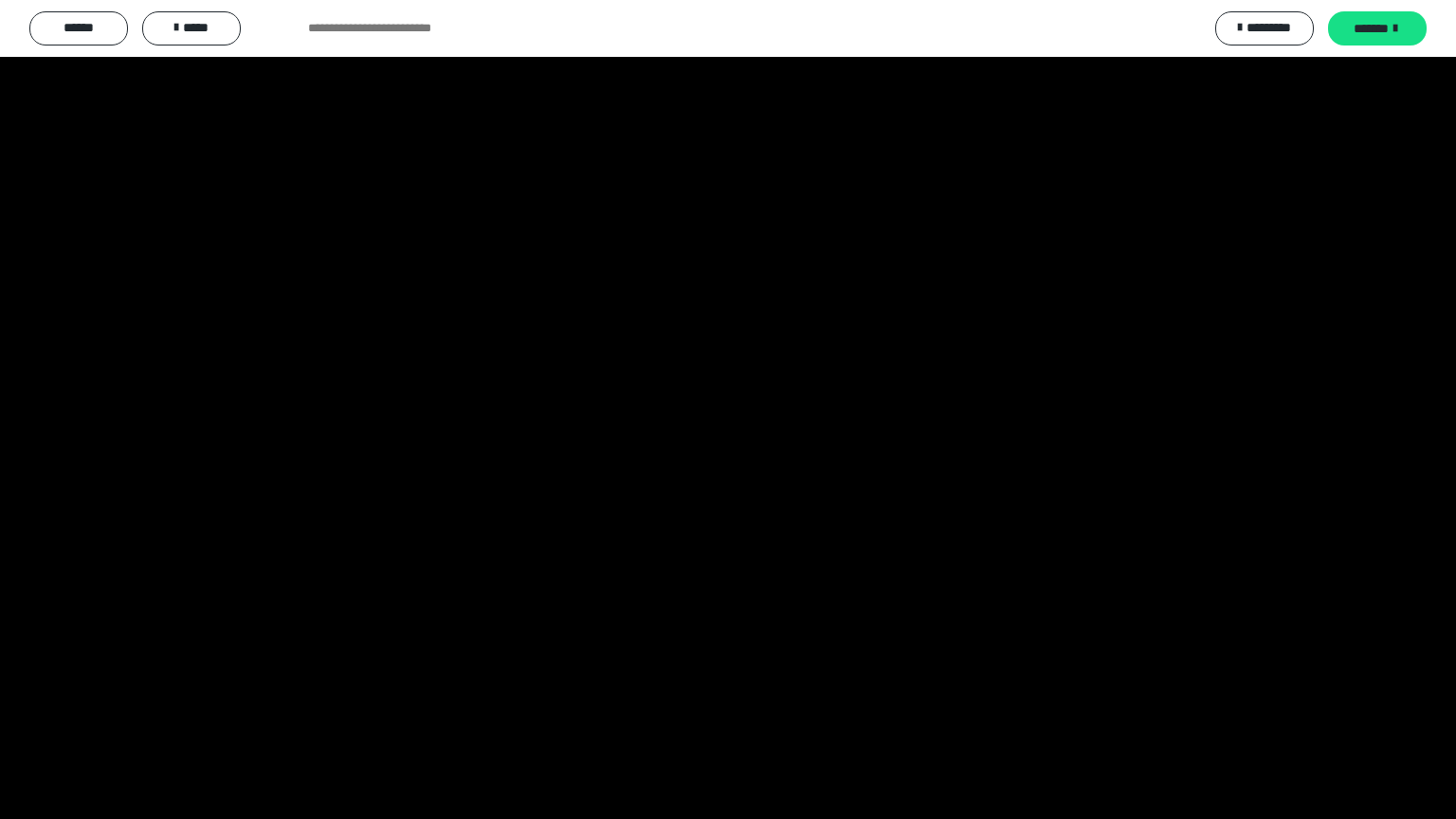 click at bounding box center [728, 410] 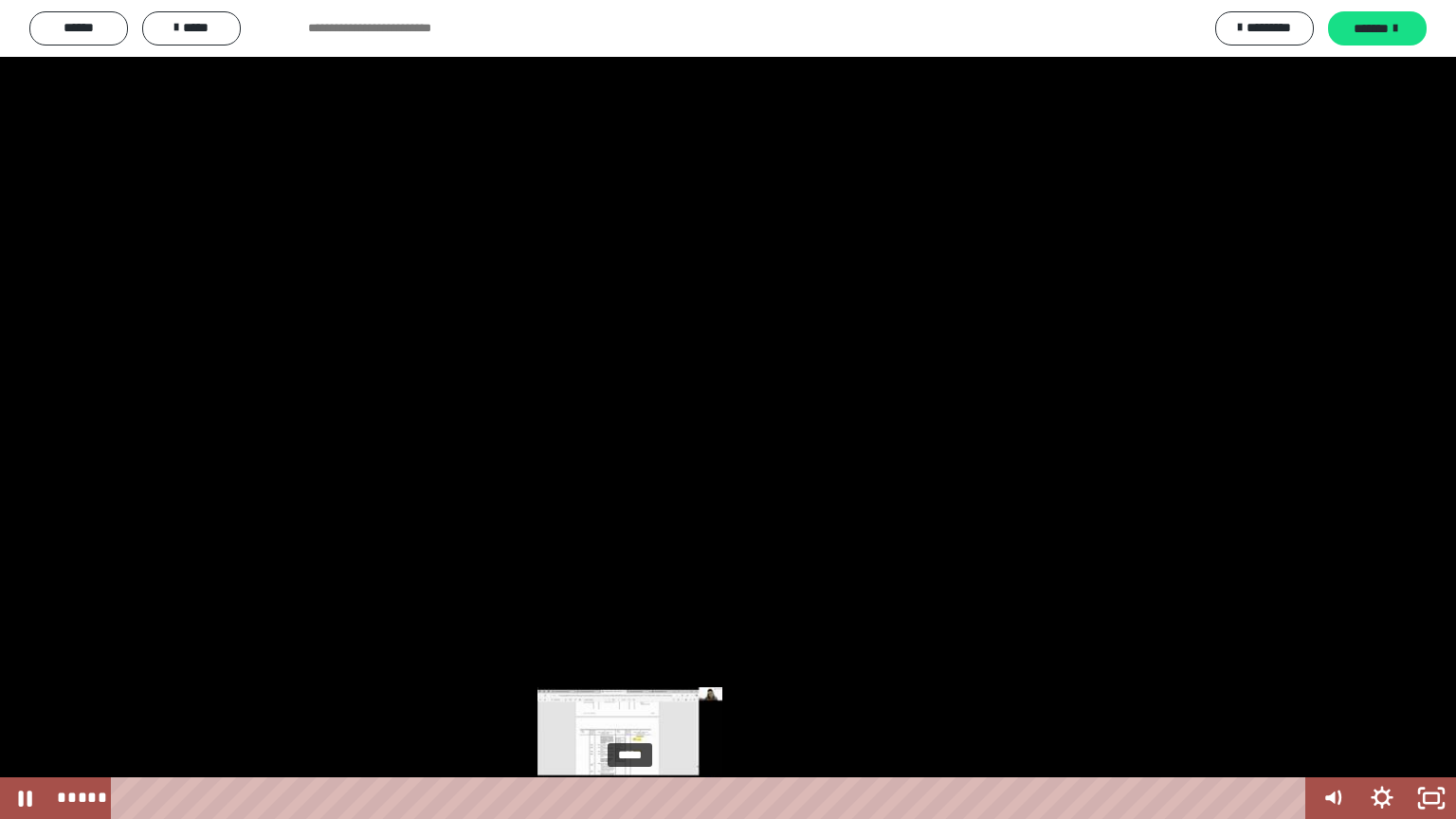 click at bounding box center (637, 798) 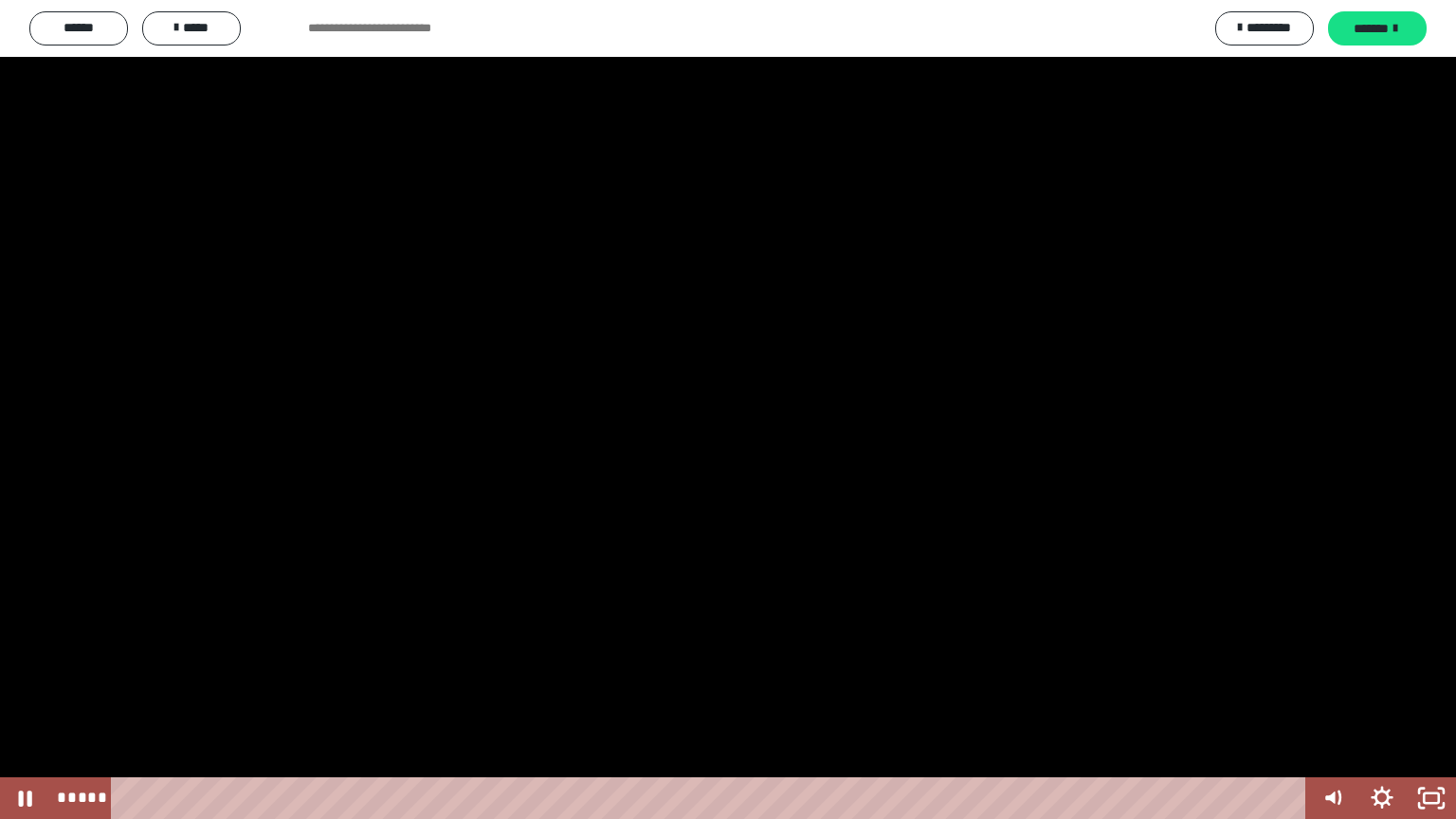 click at bounding box center [728, 410] 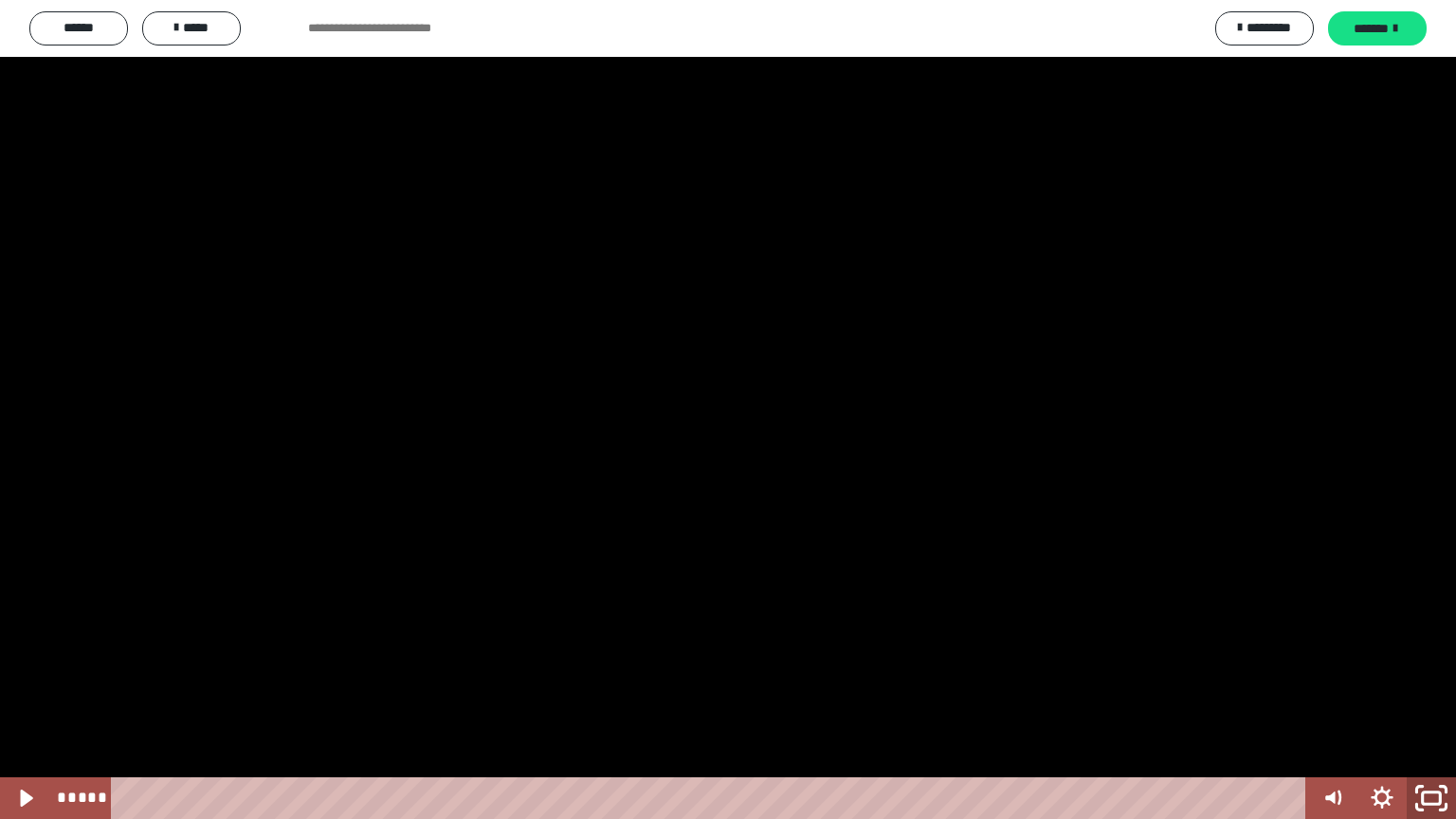 click 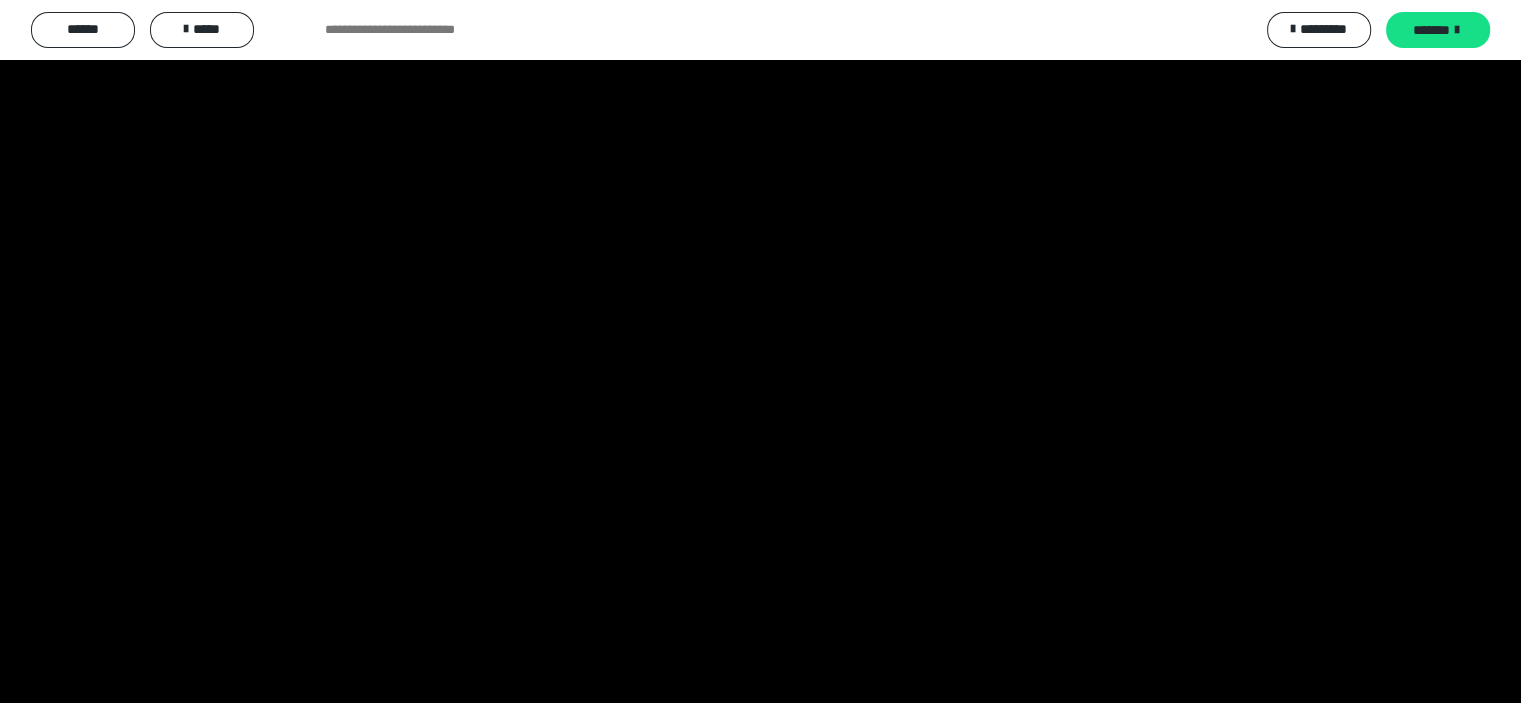 scroll, scrollTop: 2320, scrollLeft: 0, axis: vertical 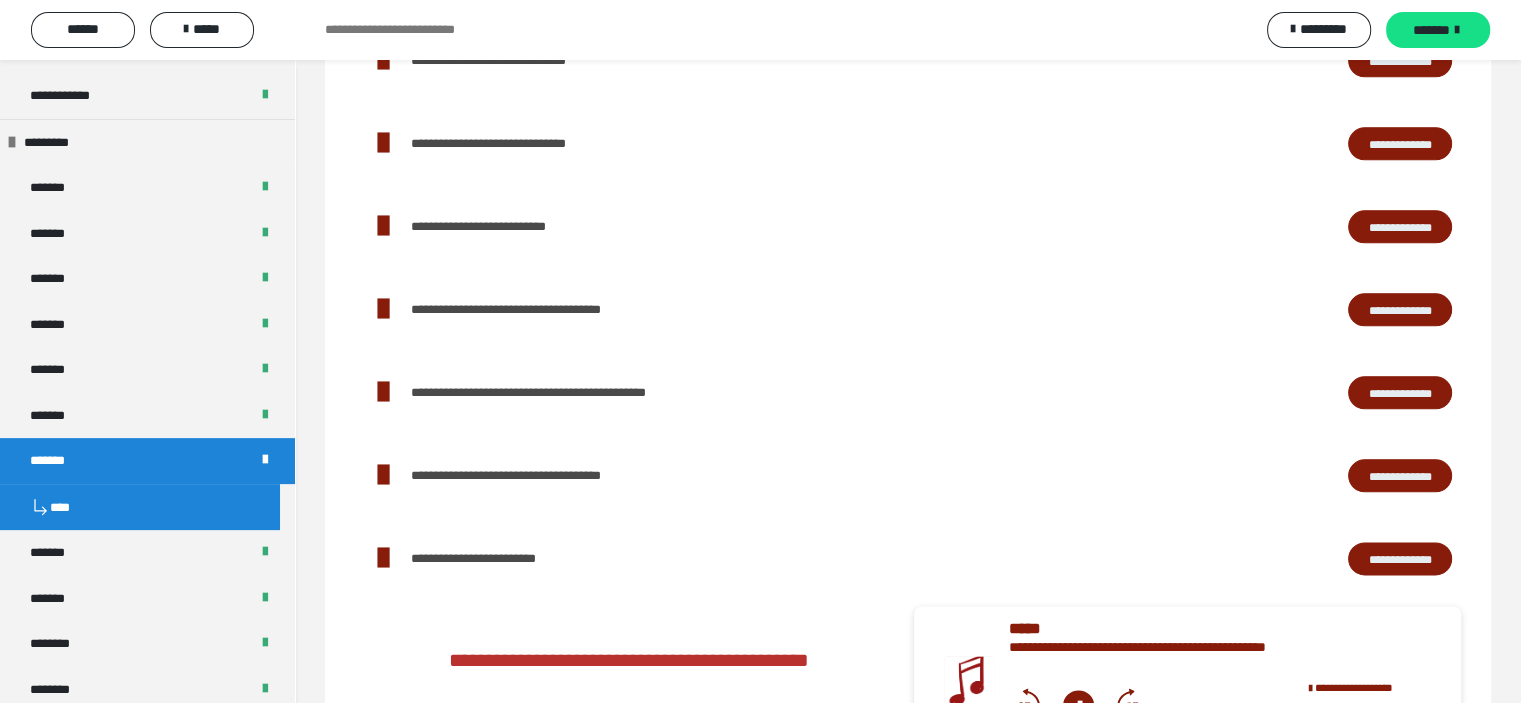 click on "**********" at bounding box center (1400, 559) 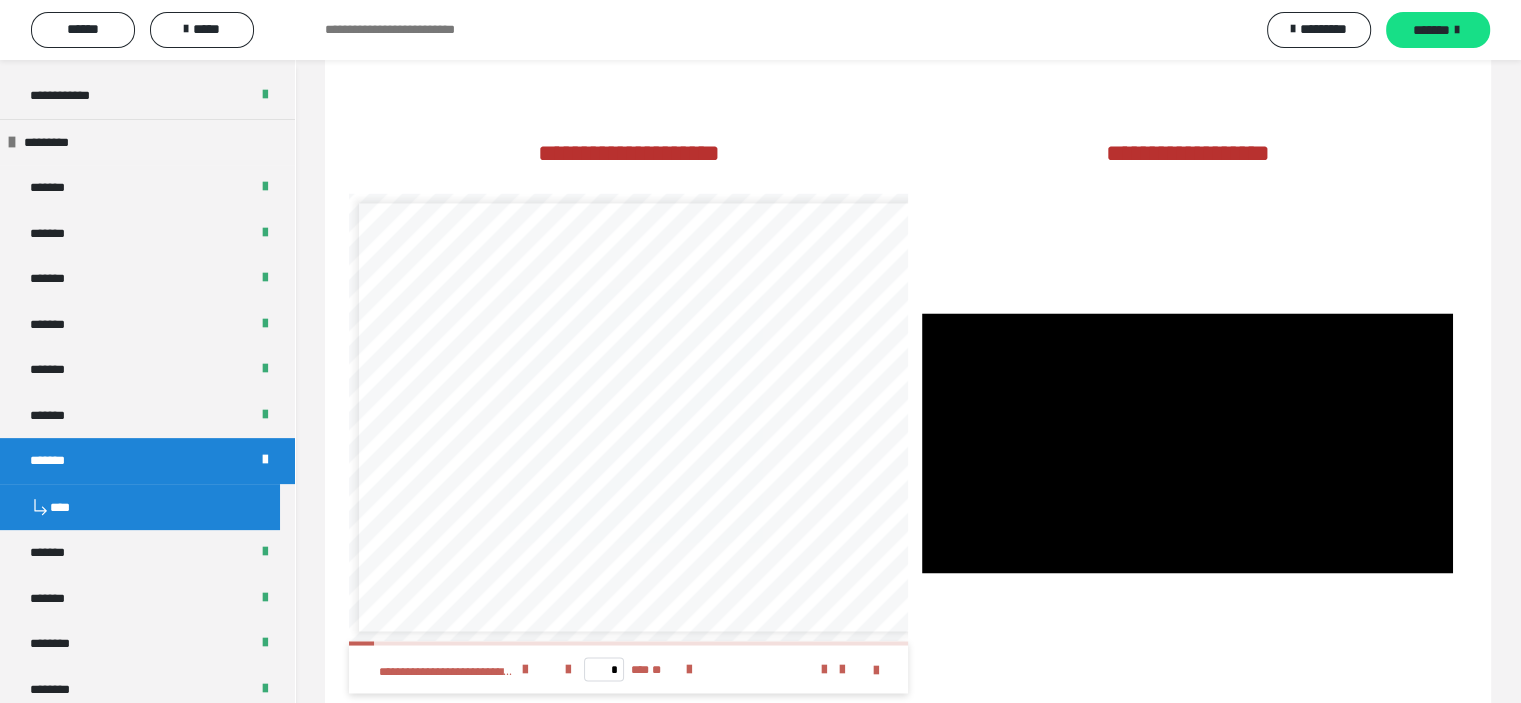 scroll, scrollTop: 3513, scrollLeft: 0, axis: vertical 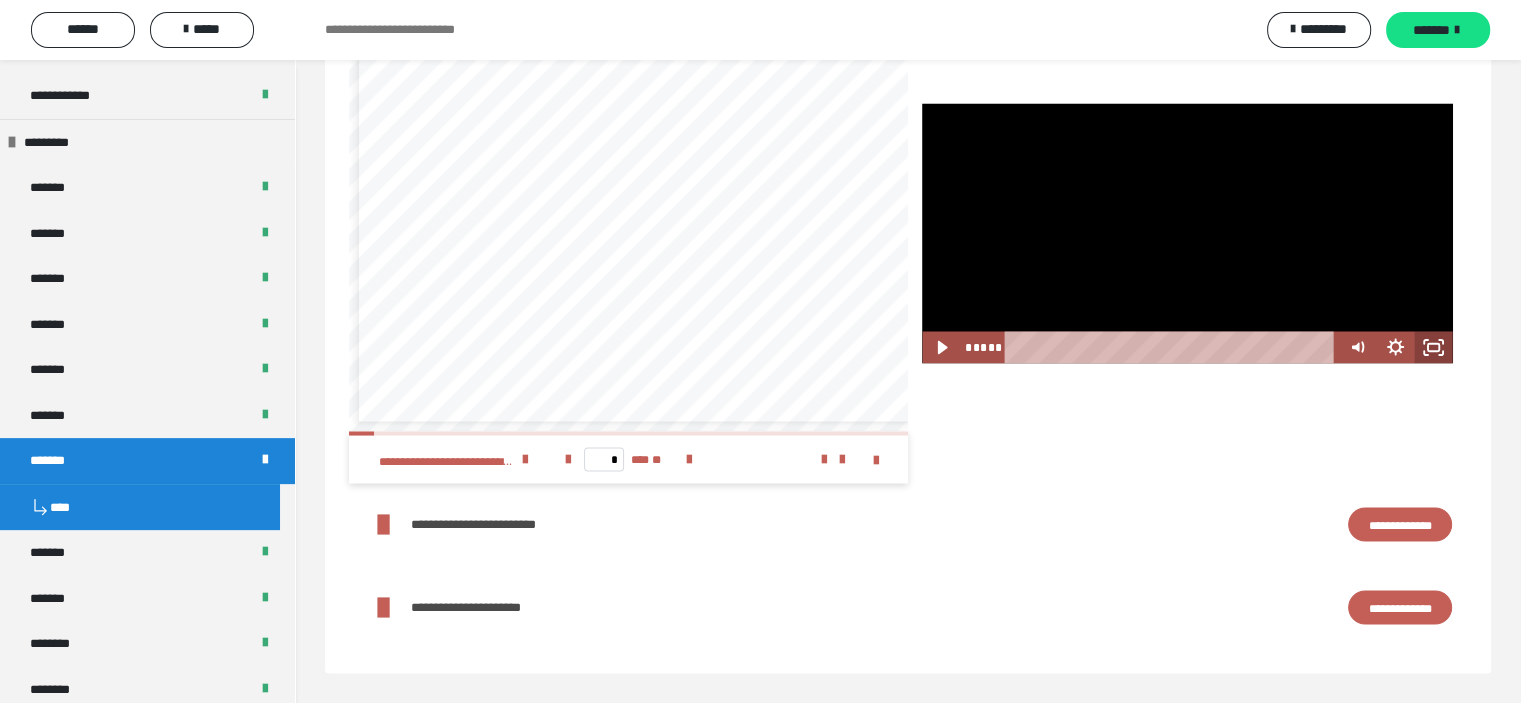 click 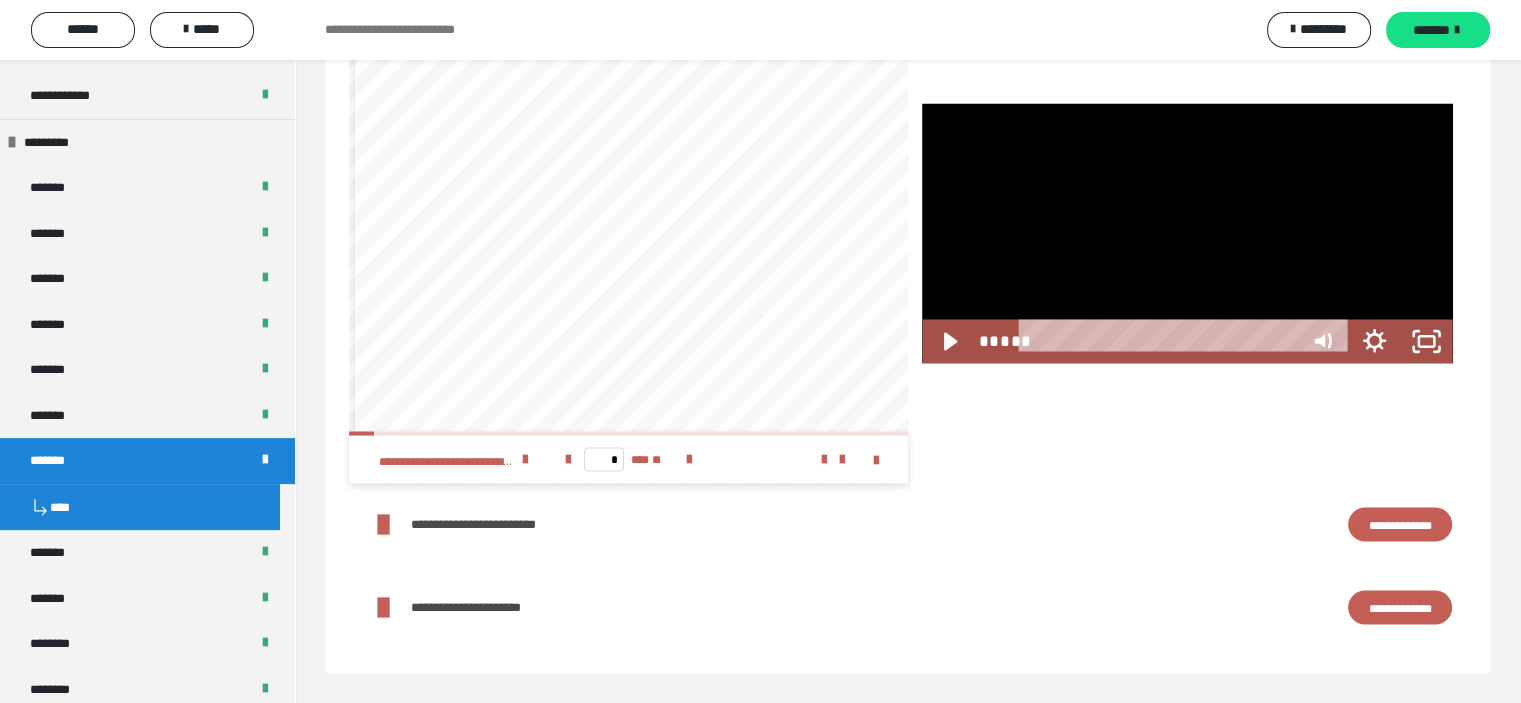 scroll, scrollTop: 3364, scrollLeft: 0, axis: vertical 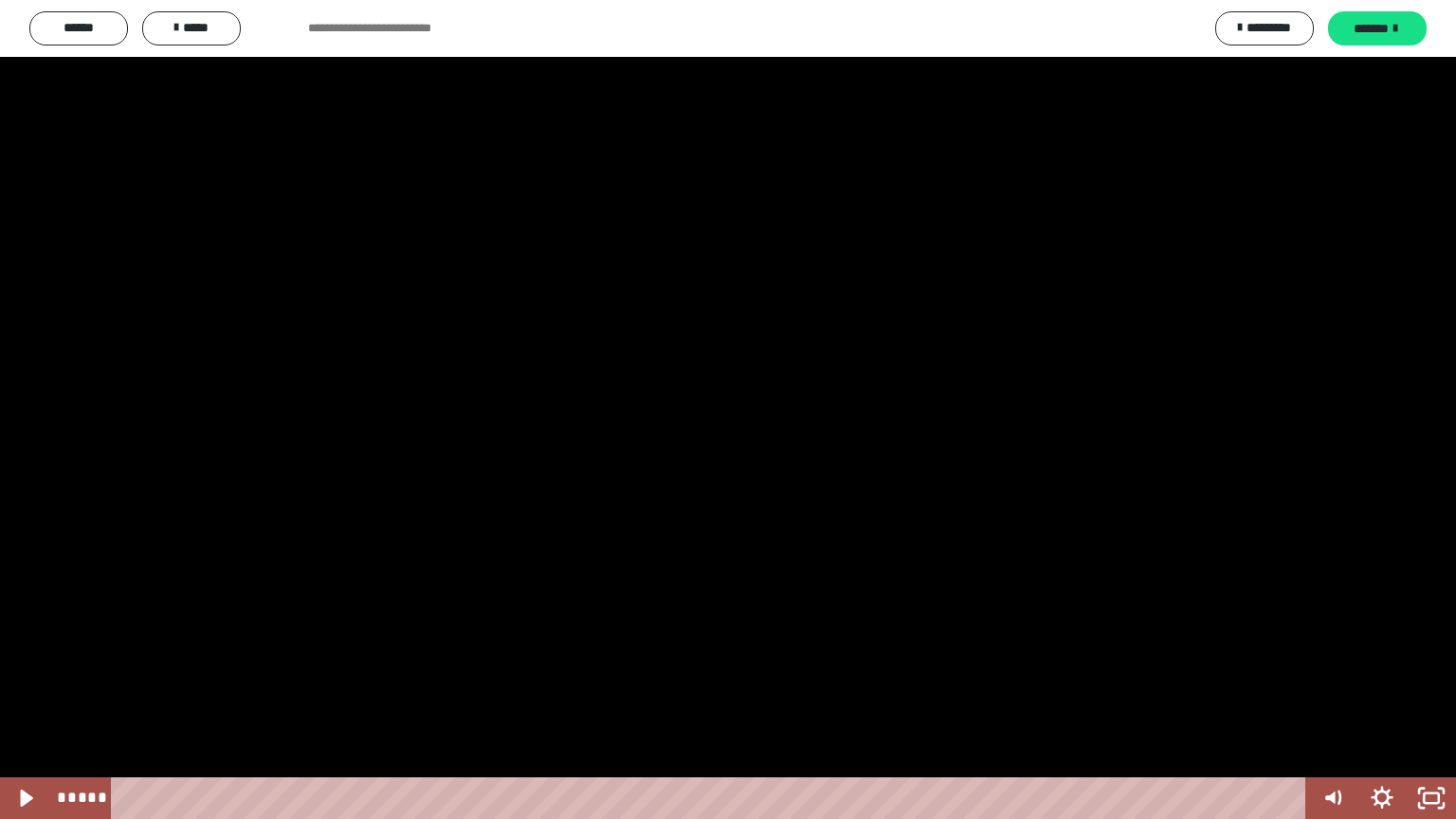 click at bounding box center [728, 410] 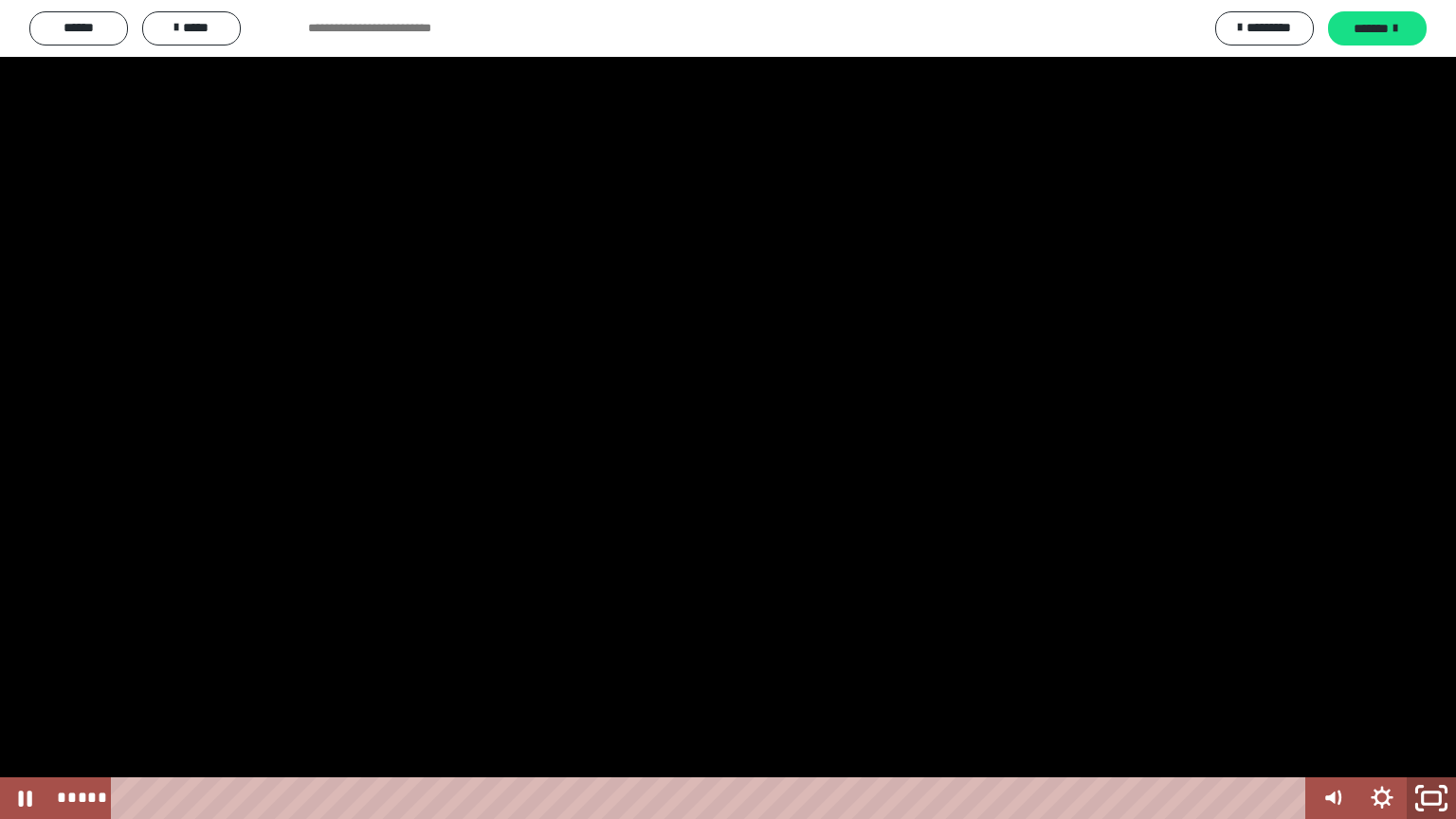 click 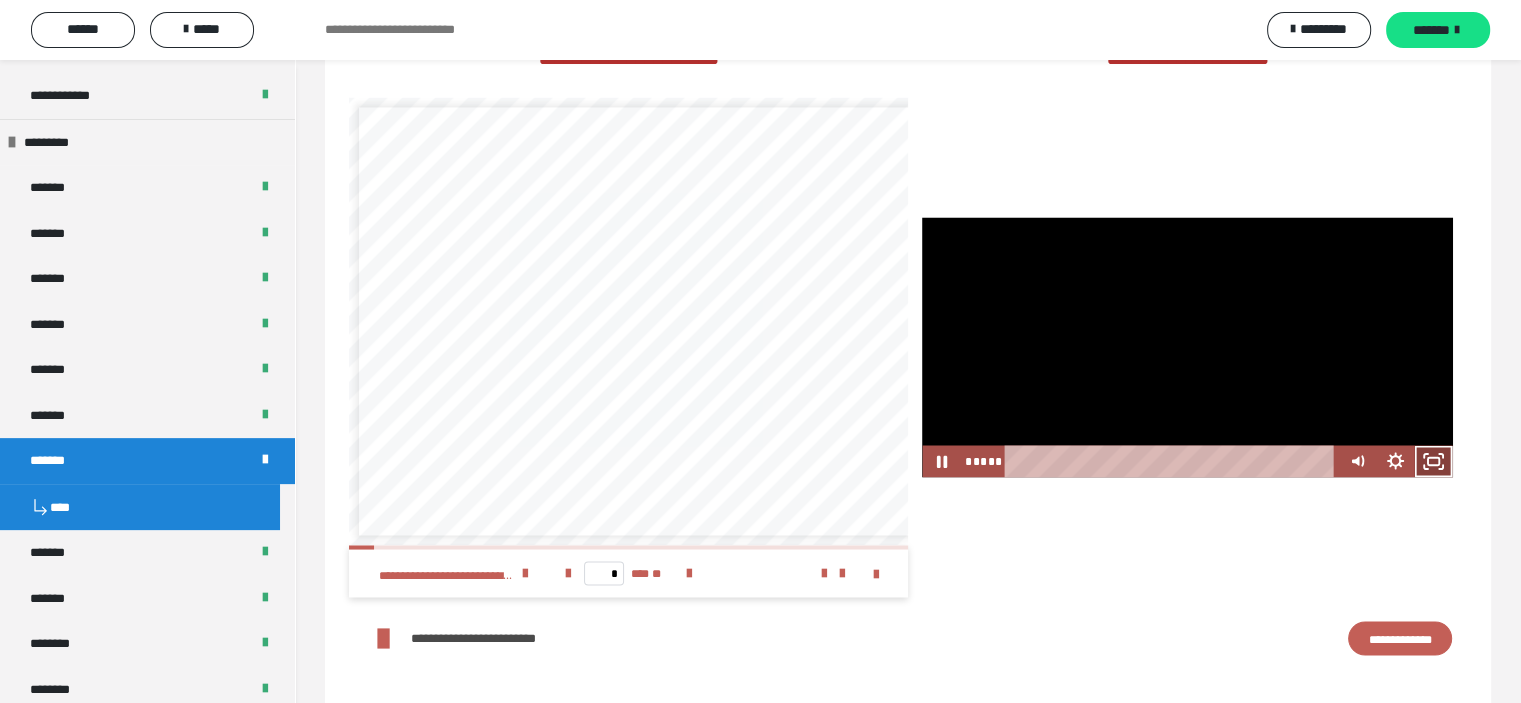 click 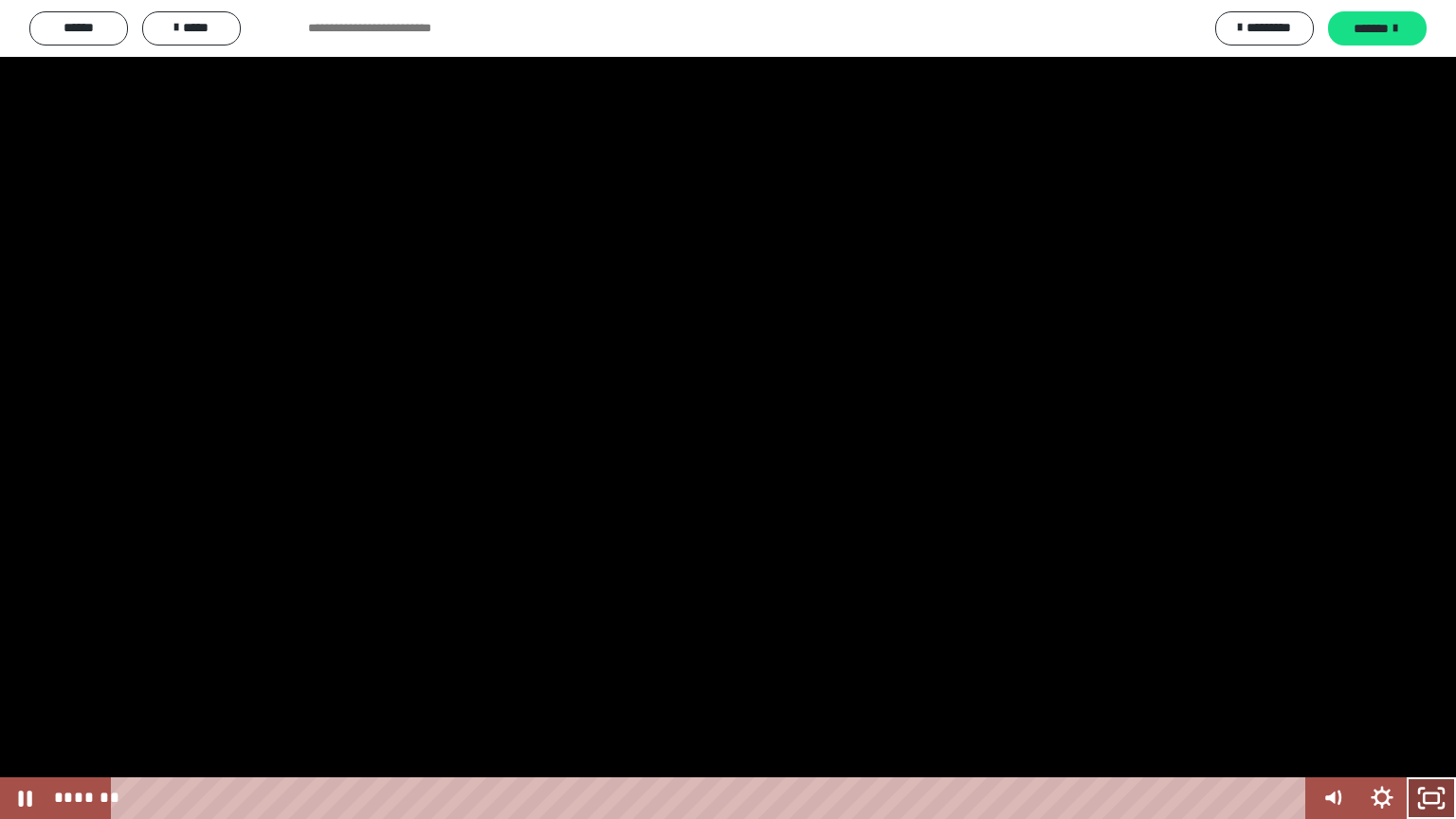 click 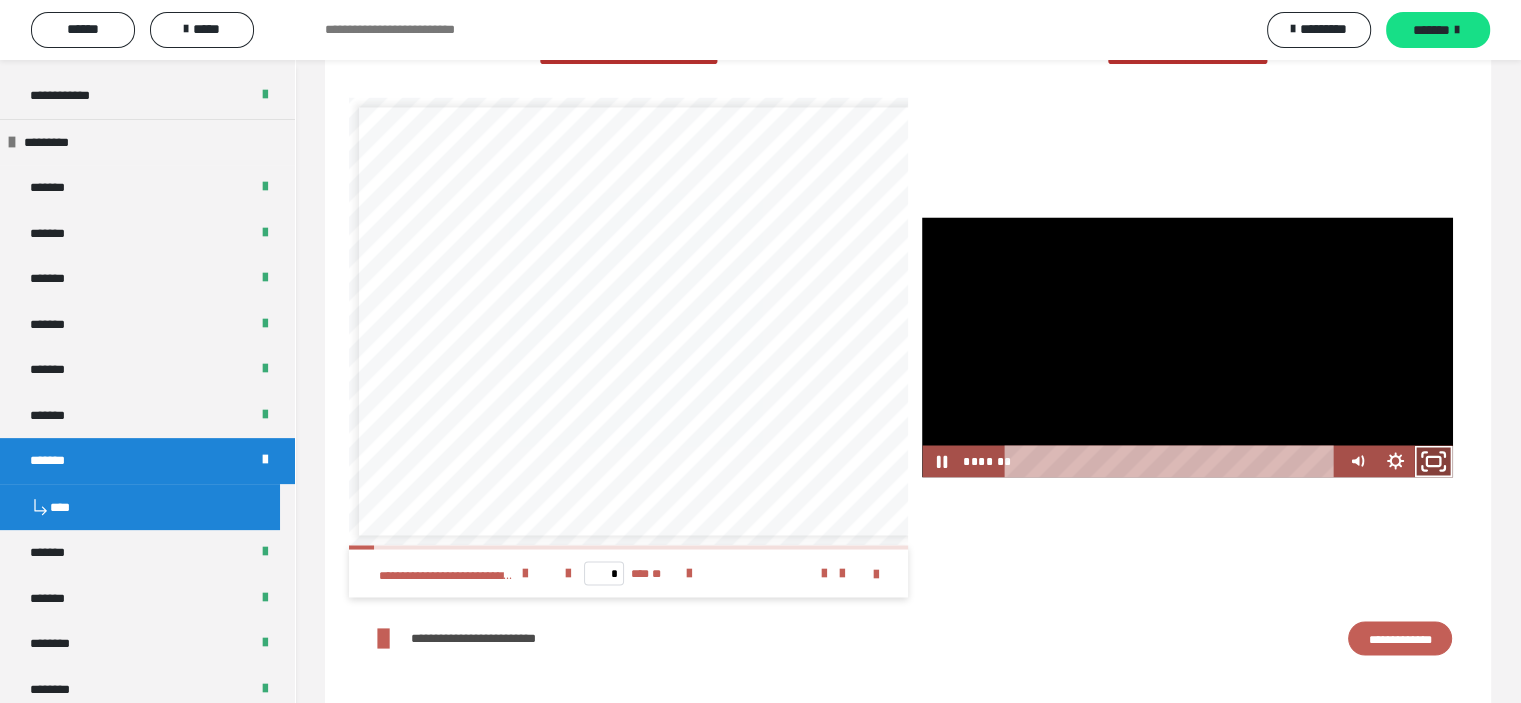 click 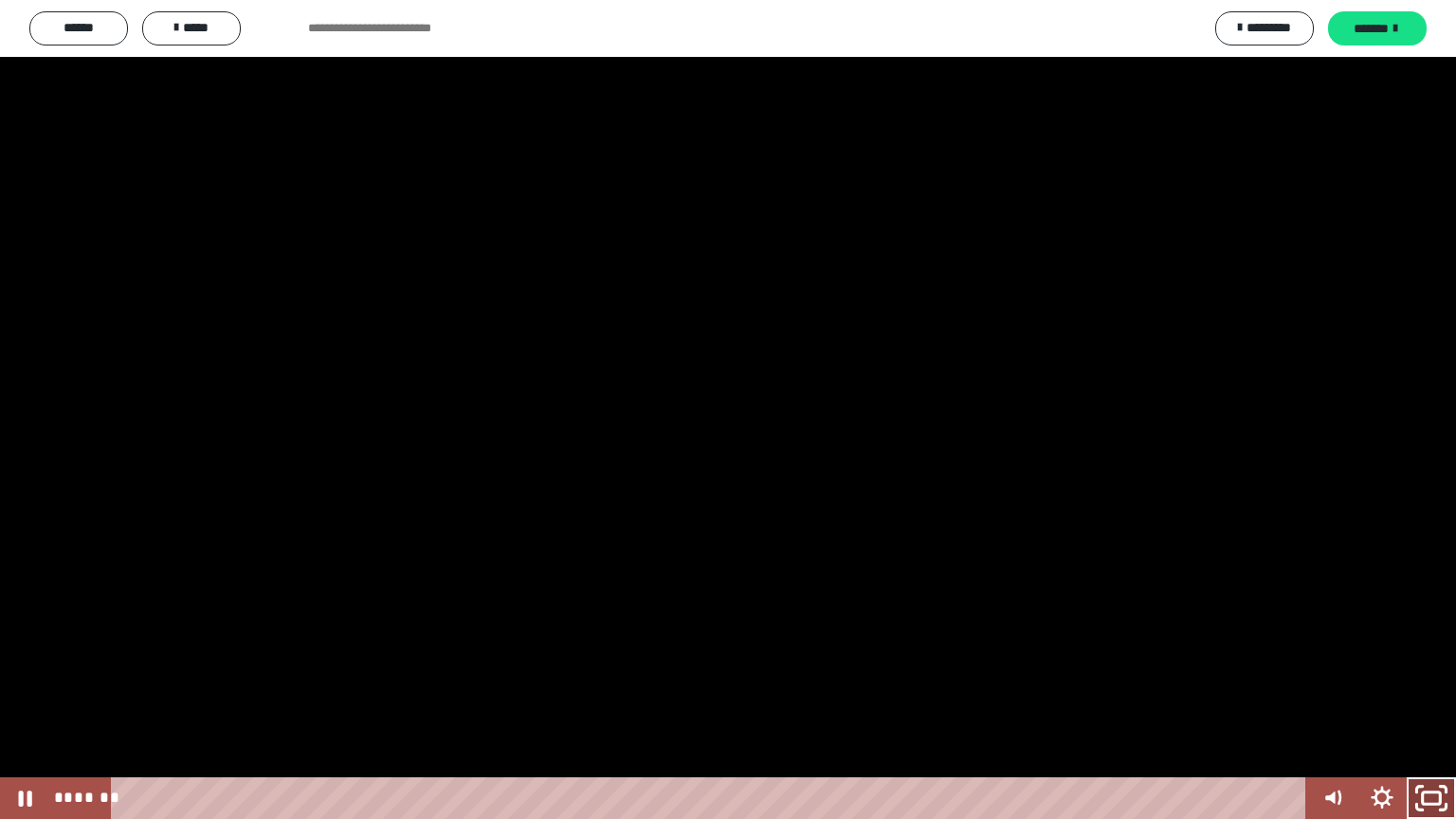 click 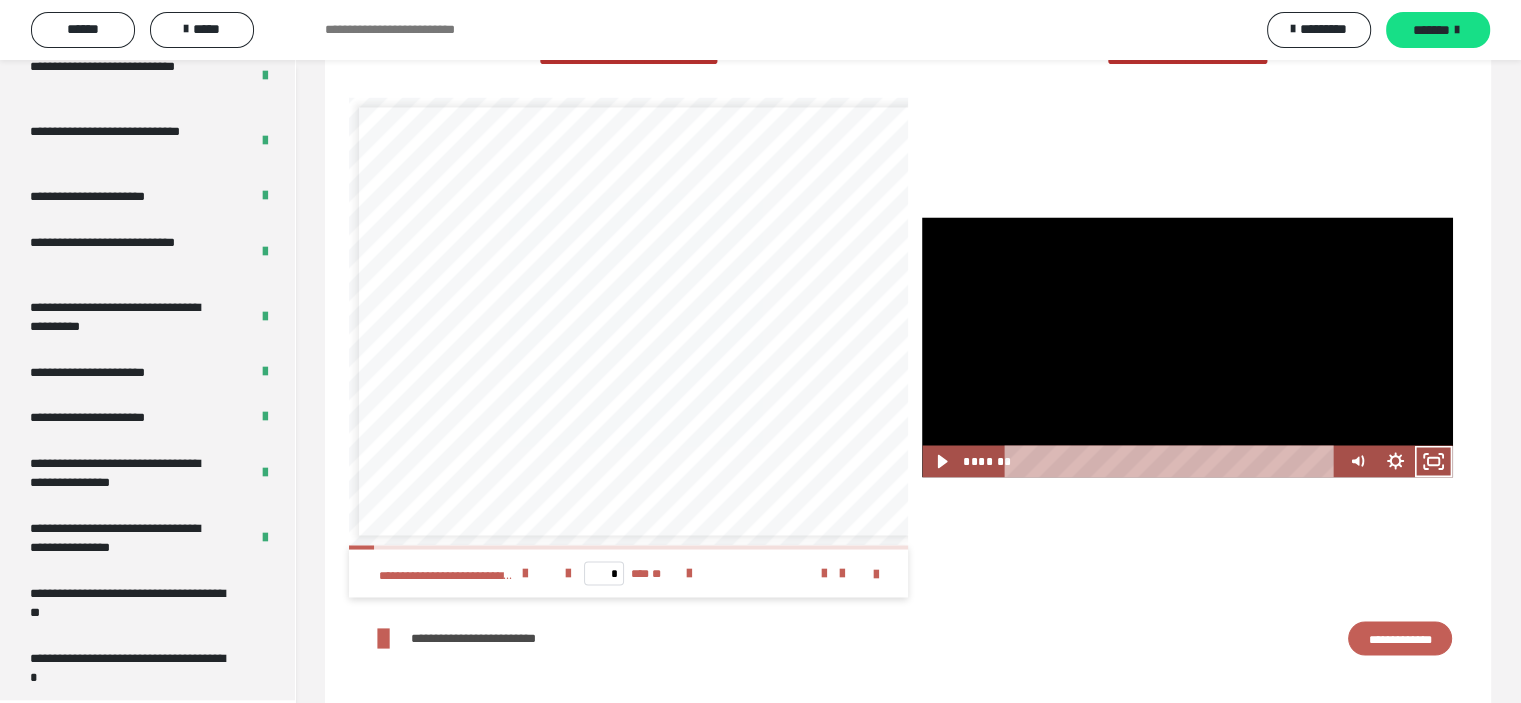 scroll, scrollTop: 4031, scrollLeft: 0, axis: vertical 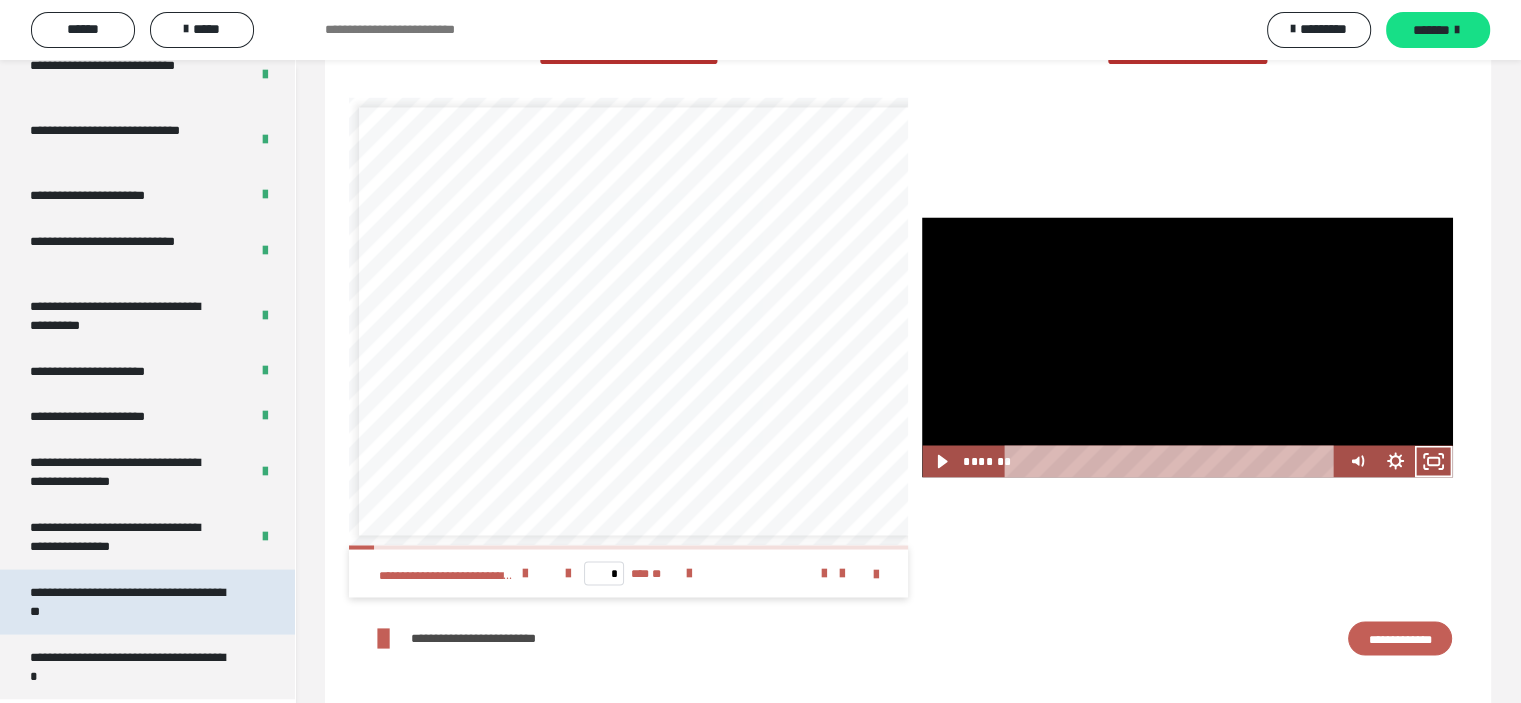 click on "**********" at bounding box center (132, 602) 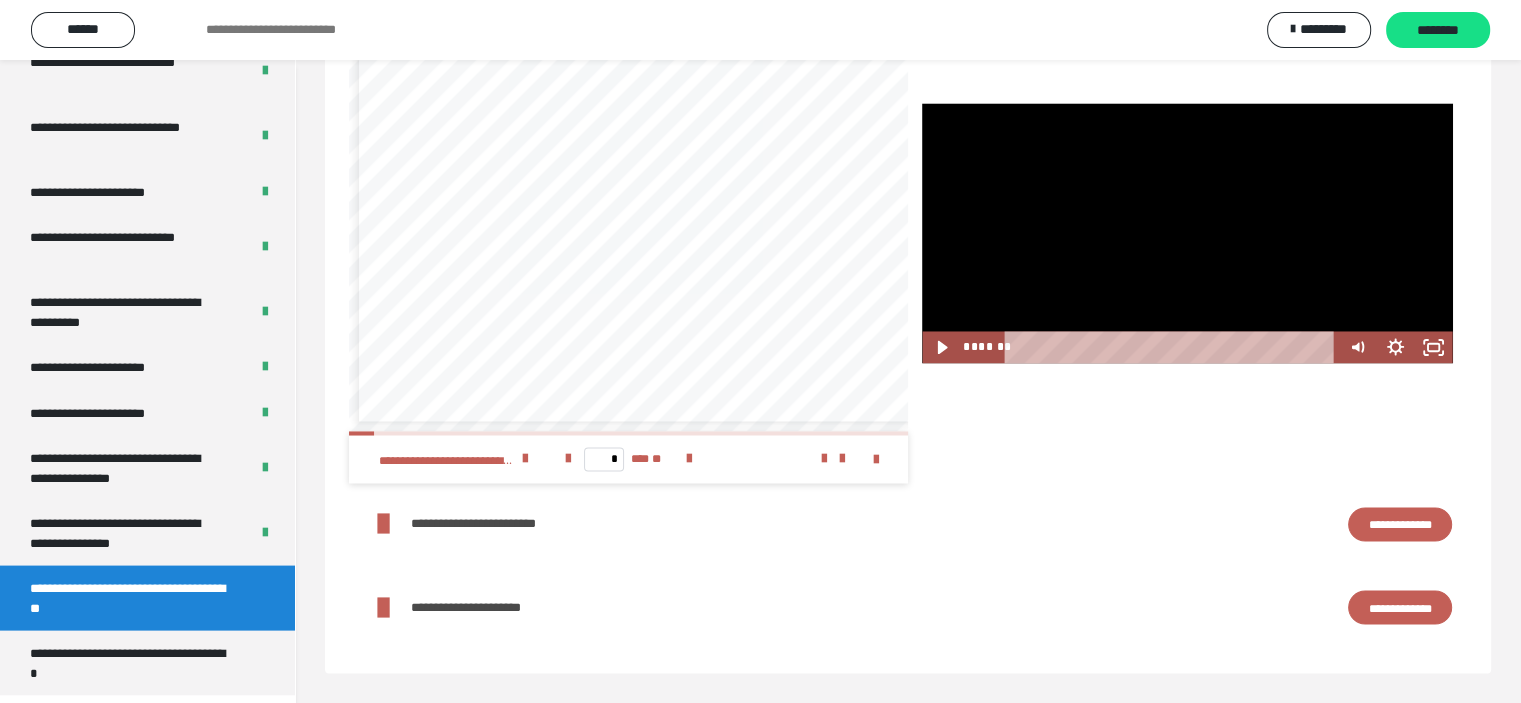 scroll, scrollTop: 3044, scrollLeft: 0, axis: vertical 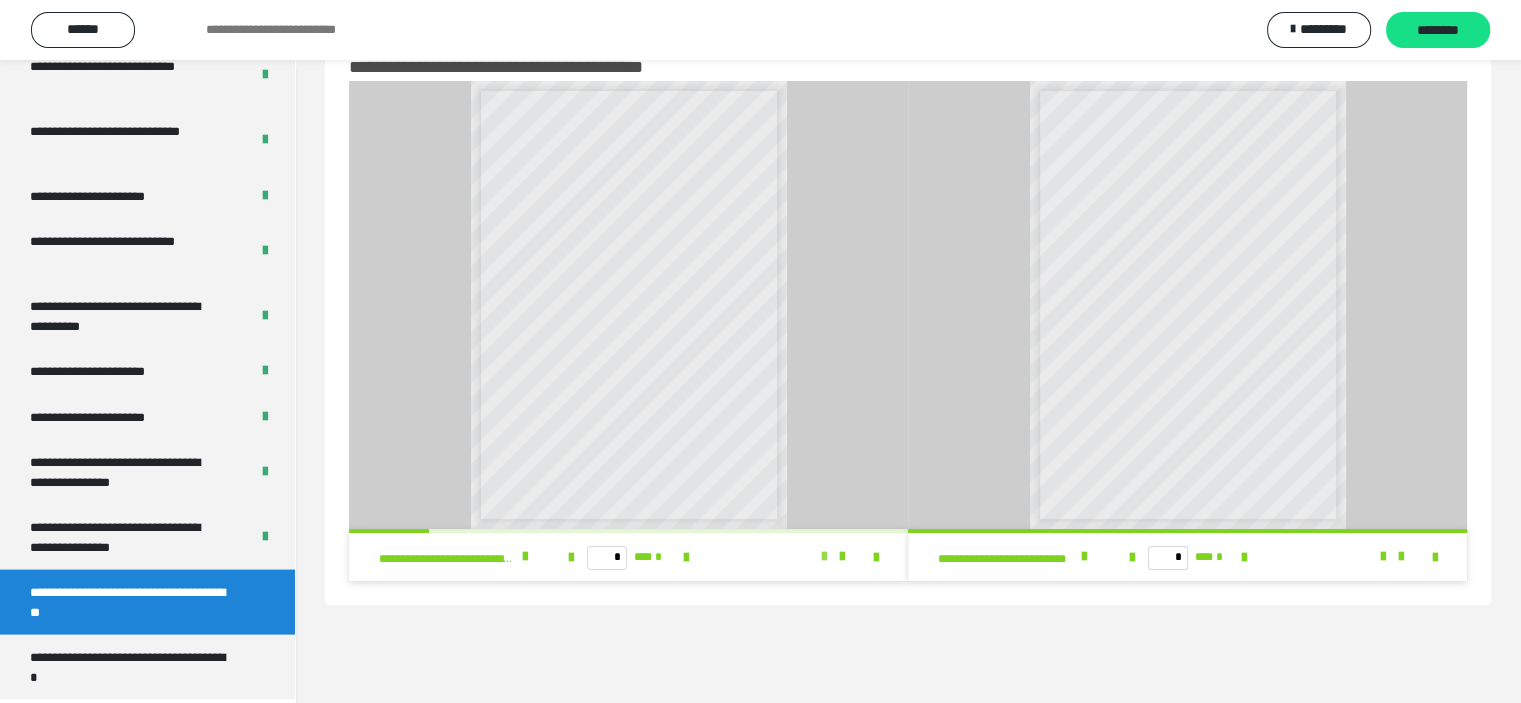 click at bounding box center [824, 557] 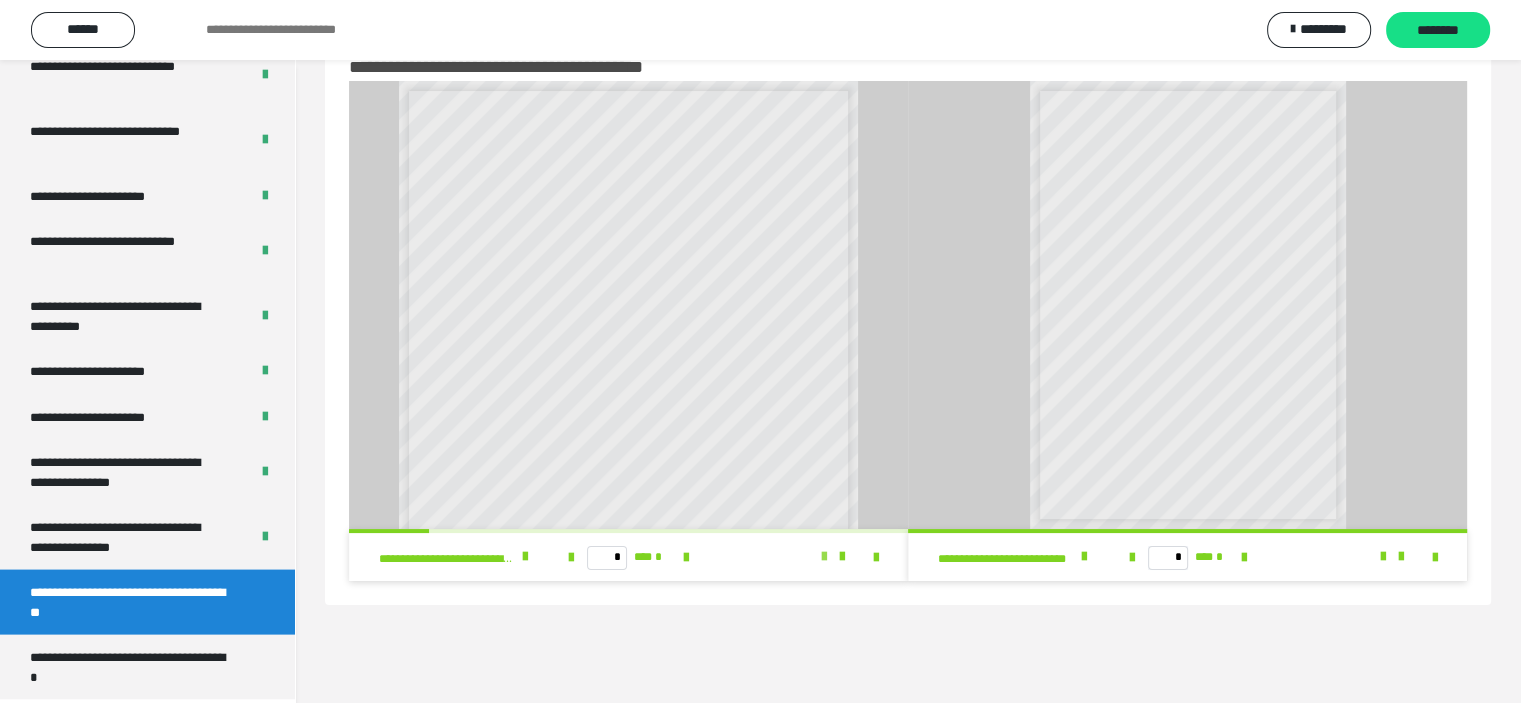 click at bounding box center [824, 557] 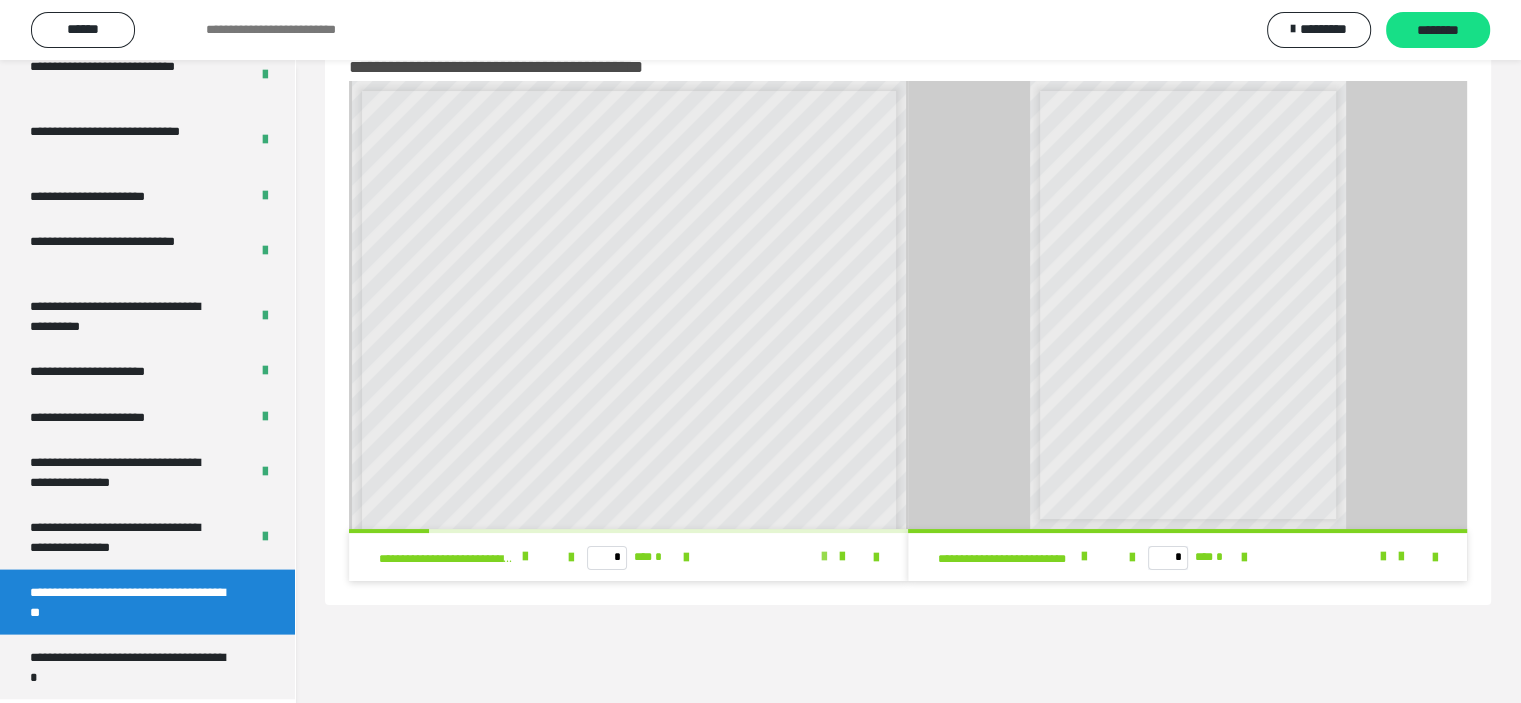 click at bounding box center [824, 557] 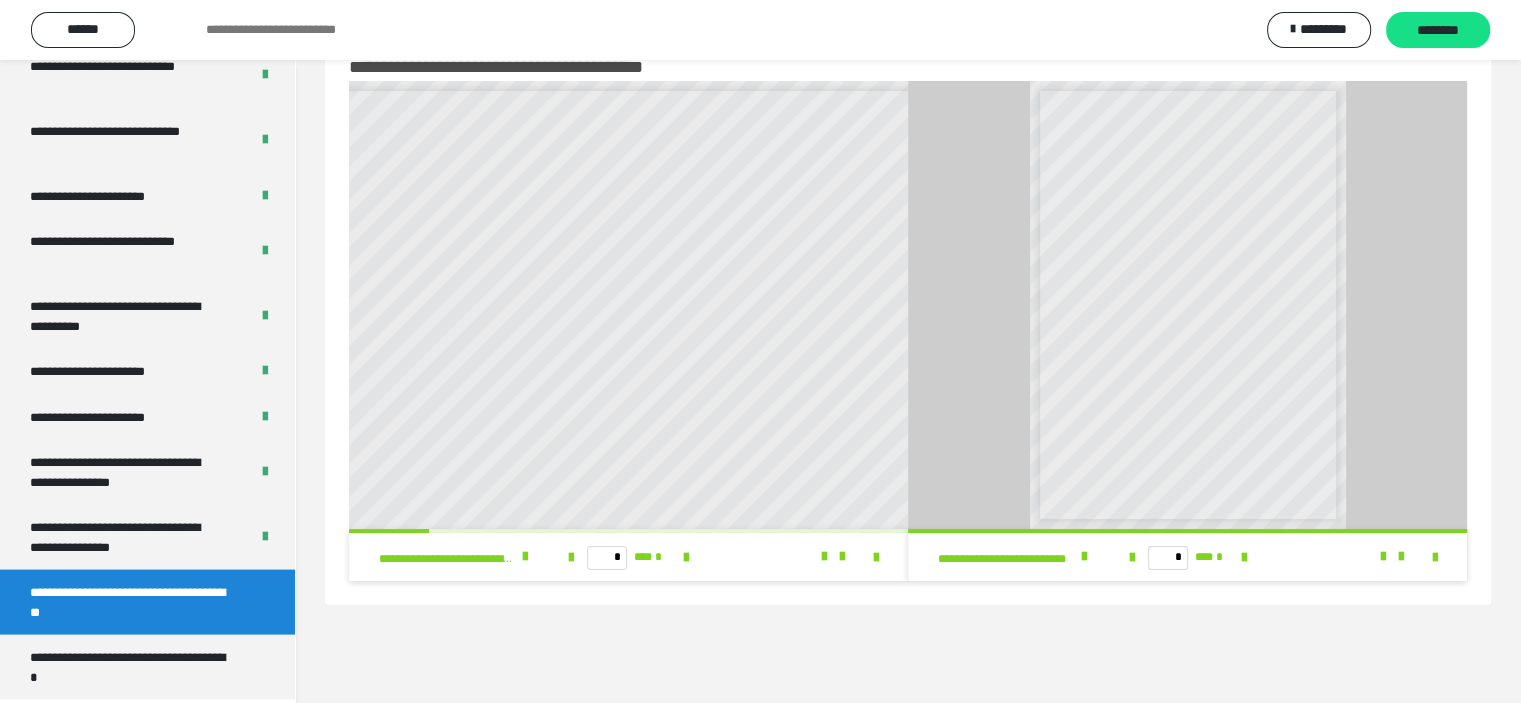 scroll, scrollTop: 0, scrollLeft: 54, axis: horizontal 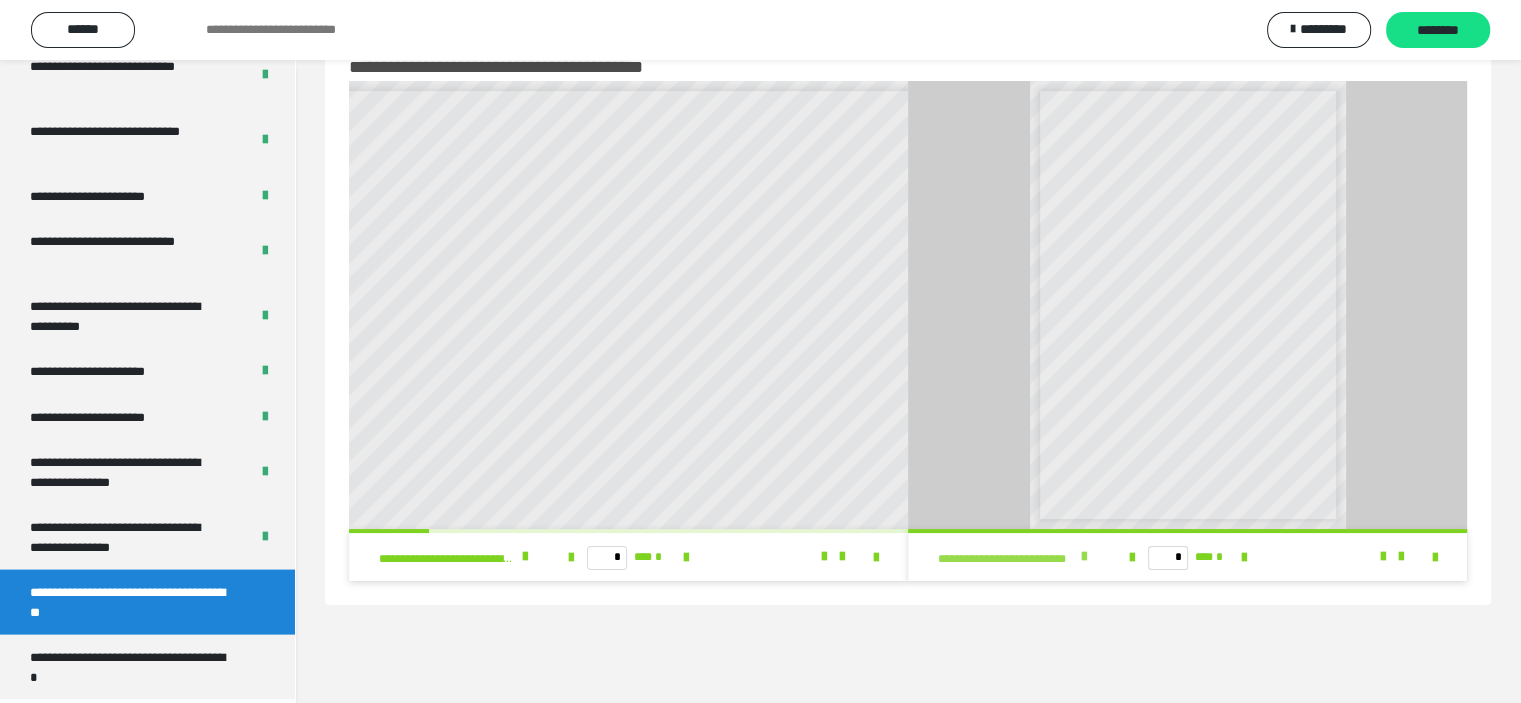 click at bounding box center (1084, 557) 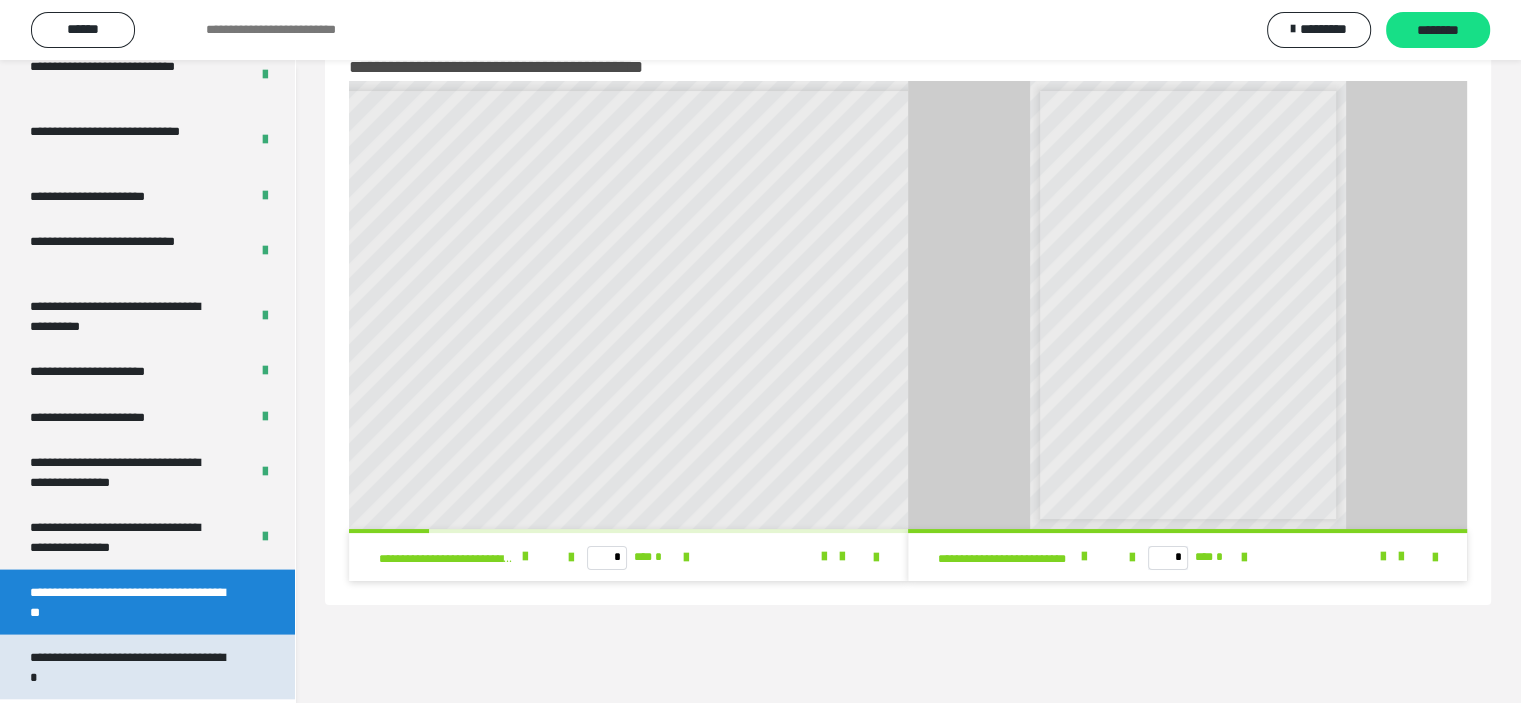 click on "**********" at bounding box center [132, 667] 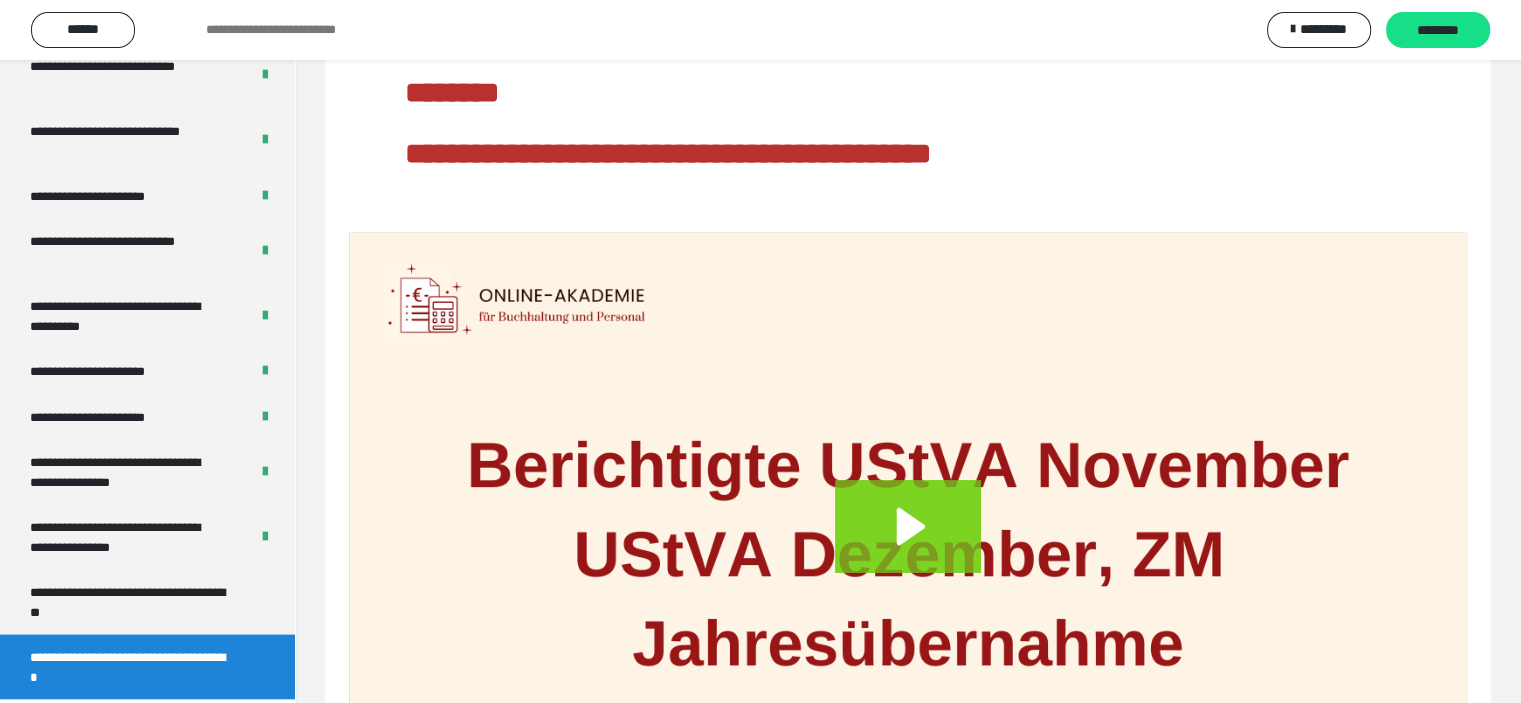 scroll, scrollTop: 338, scrollLeft: 0, axis: vertical 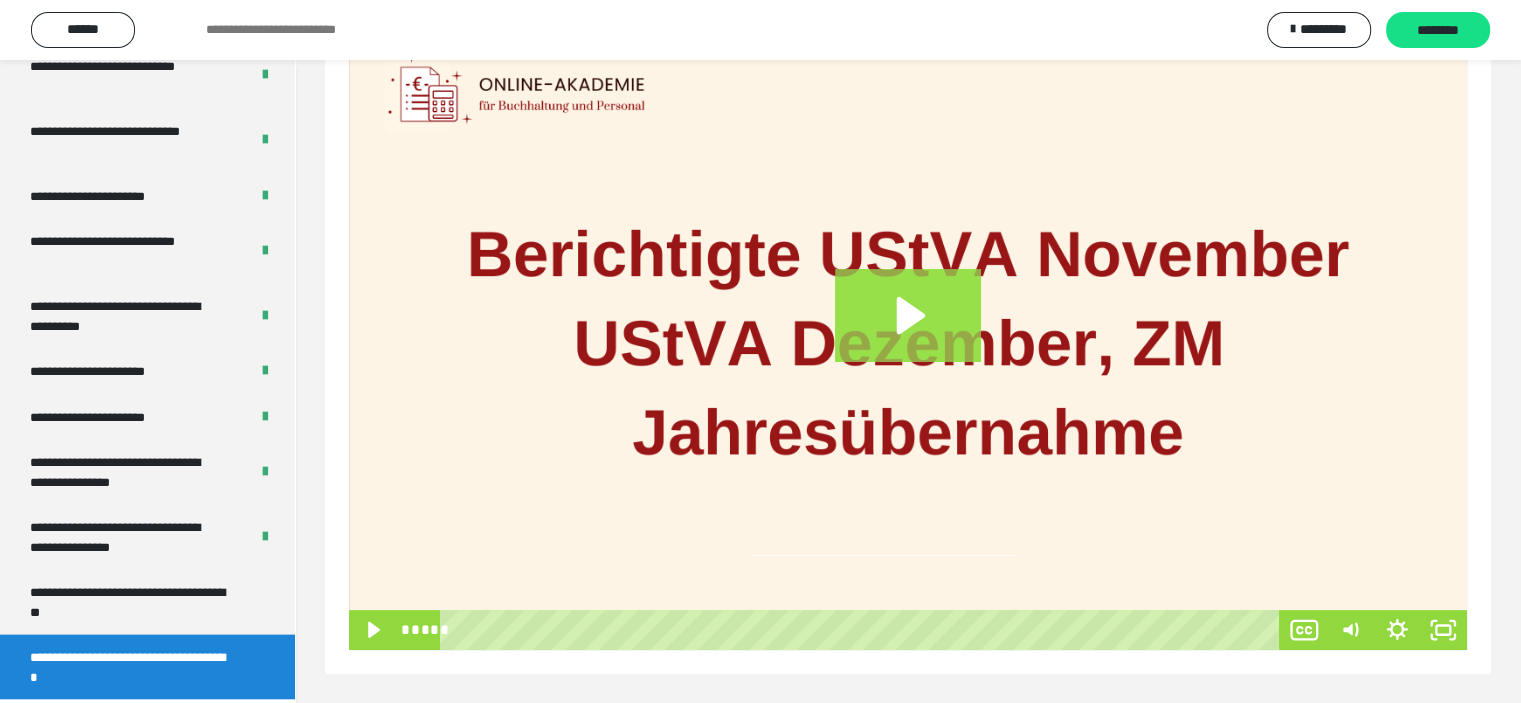 click 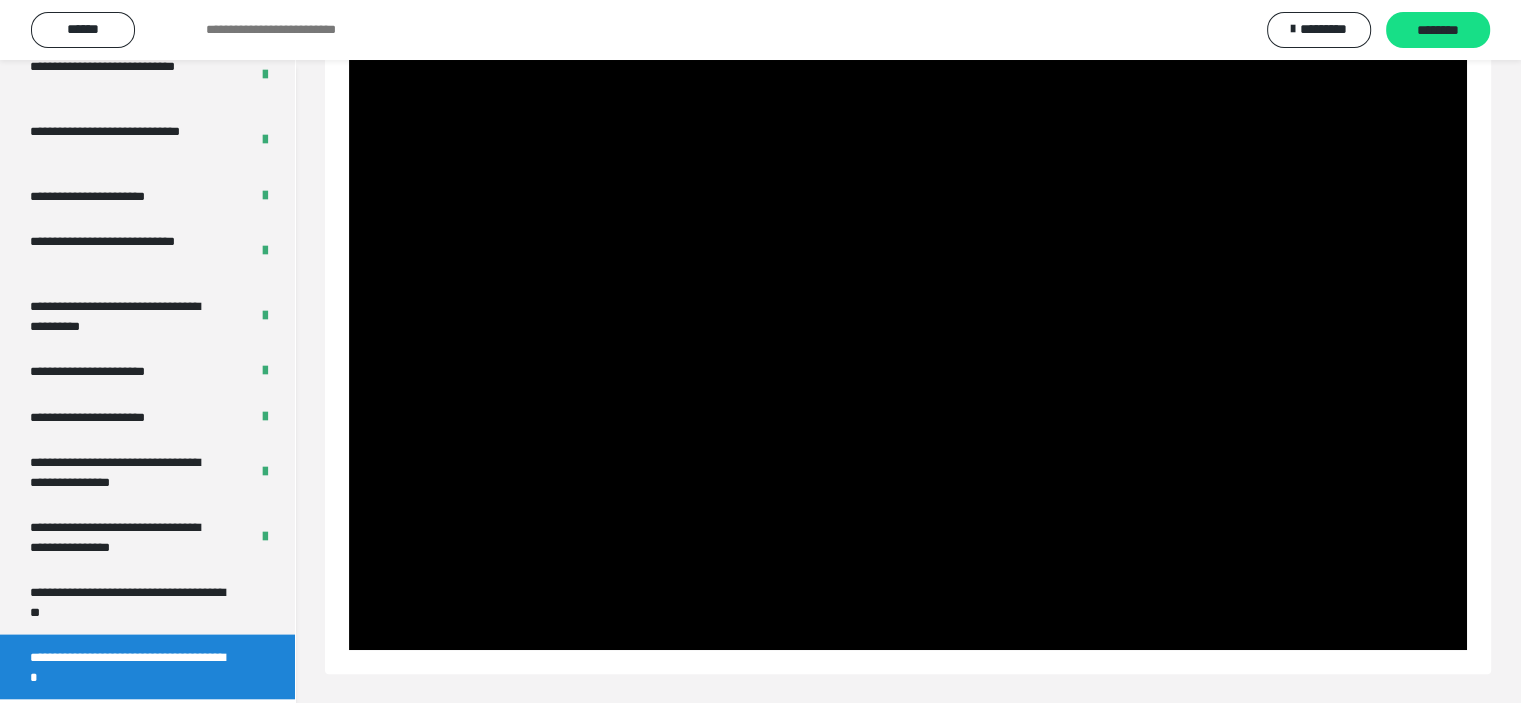 click at bounding box center [908, 335] 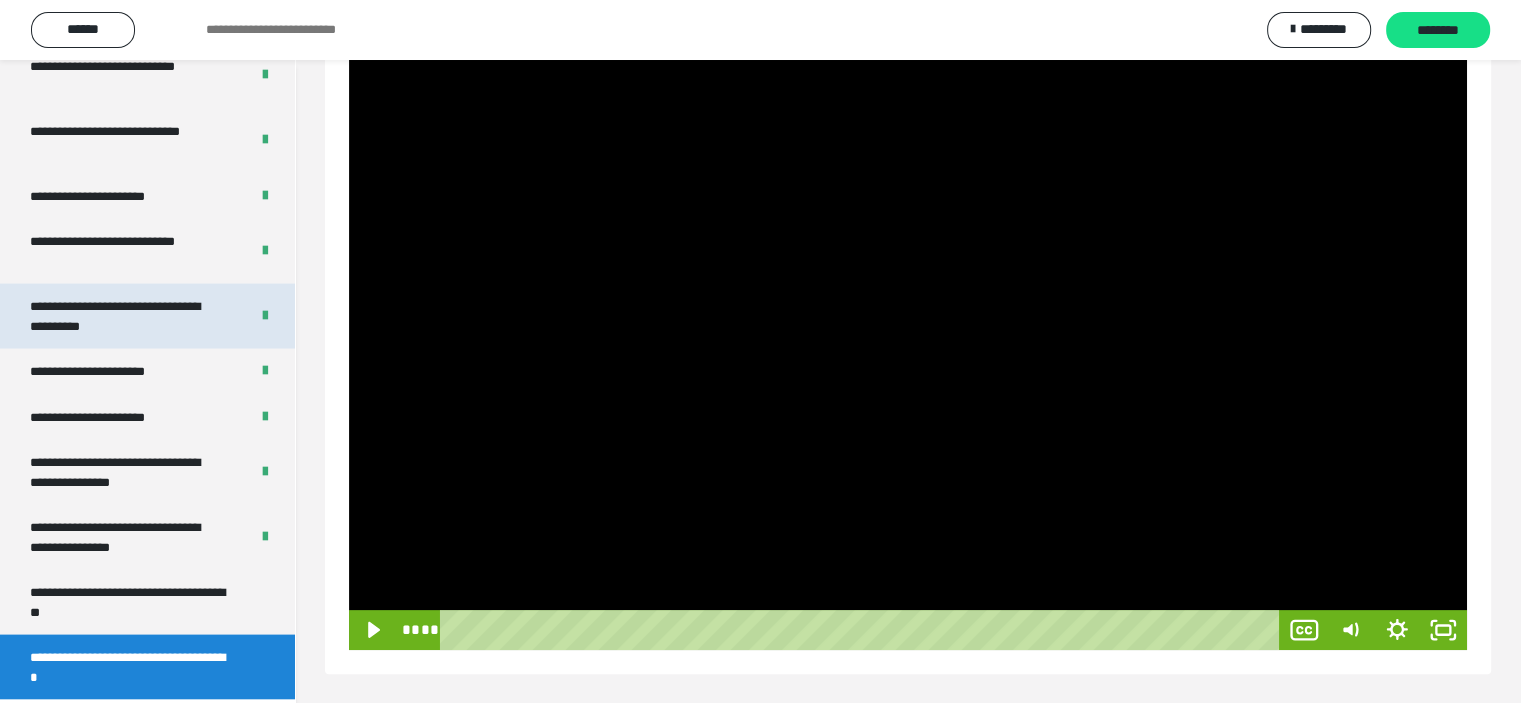 click on "**********" at bounding box center (124, 316) 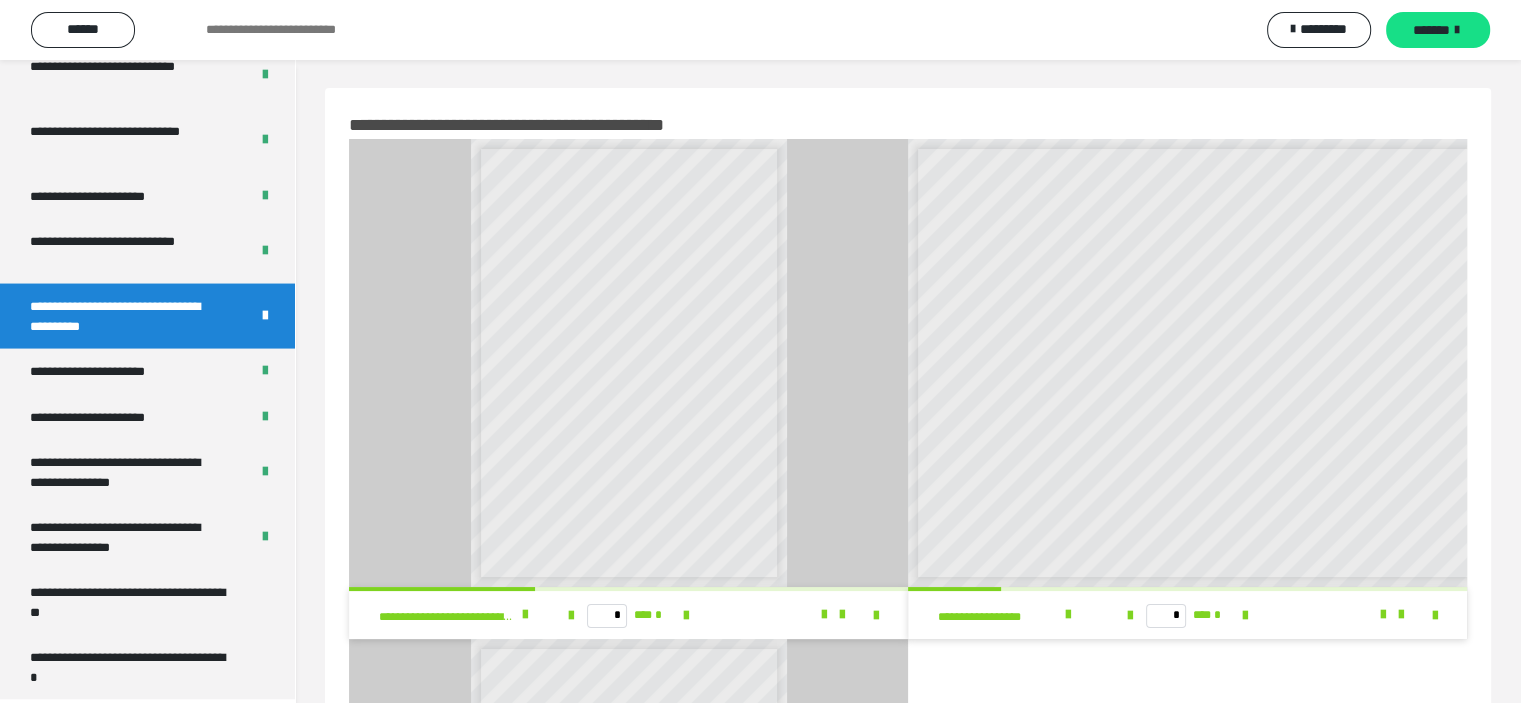 scroll, scrollTop: 0, scrollLeft: 0, axis: both 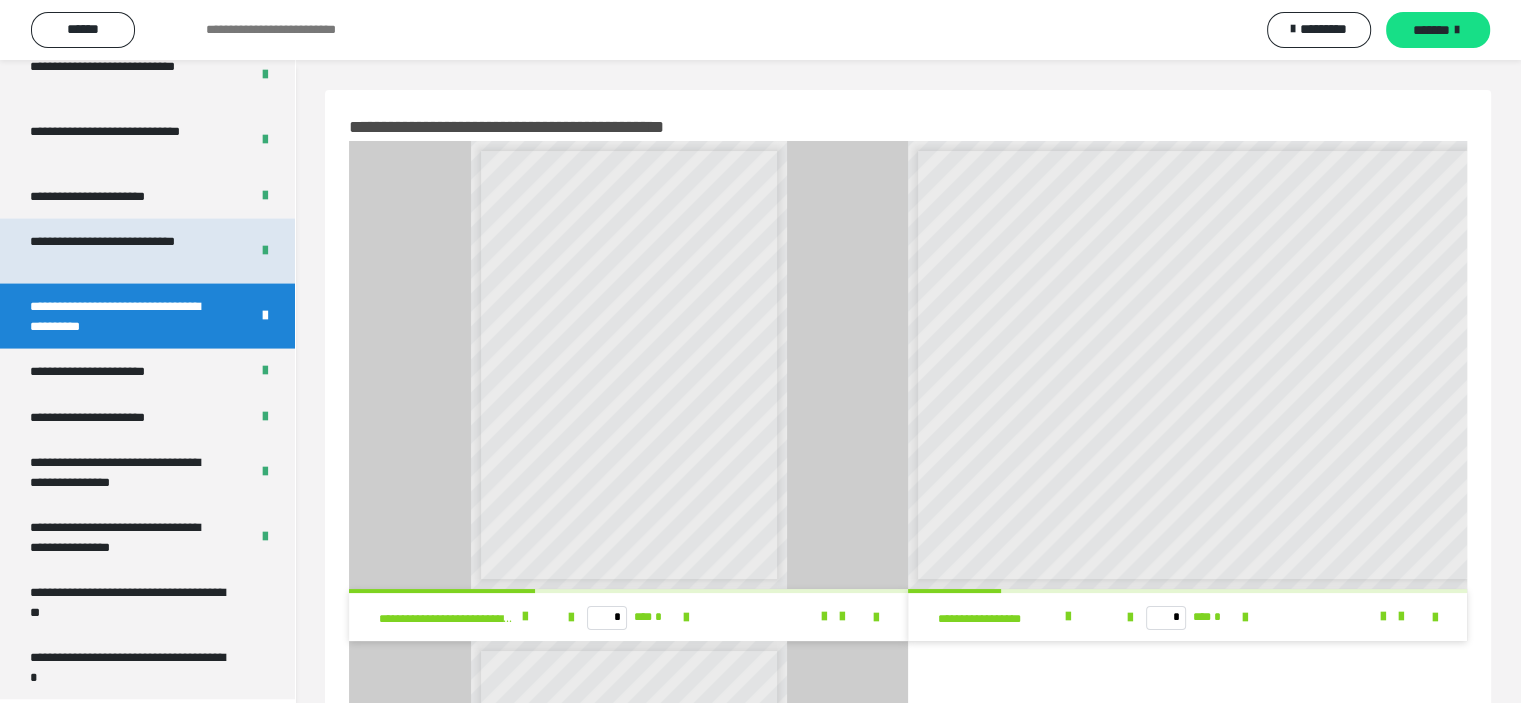 click on "**********" at bounding box center (124, 251) 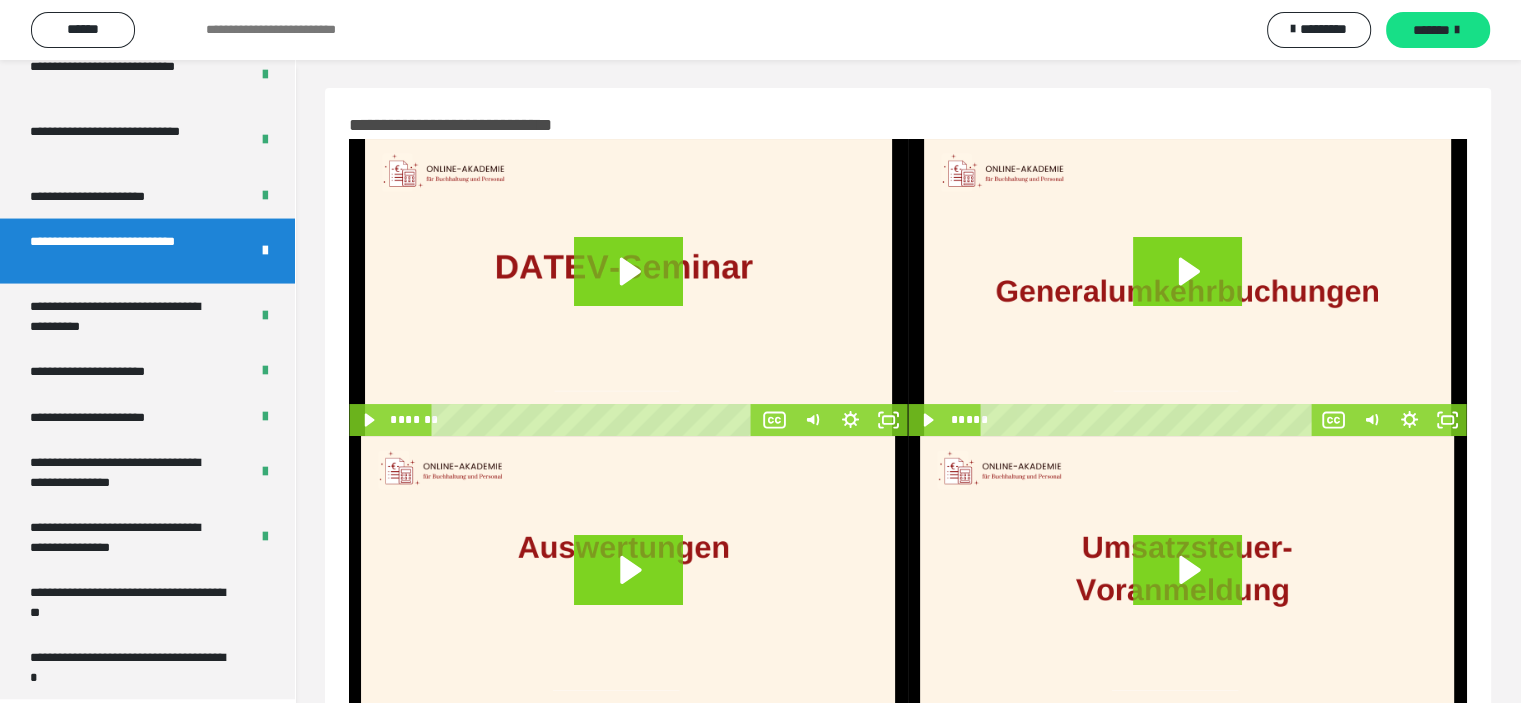 scroll, scrollTop: 0, scrollLeft: 0, axis: both 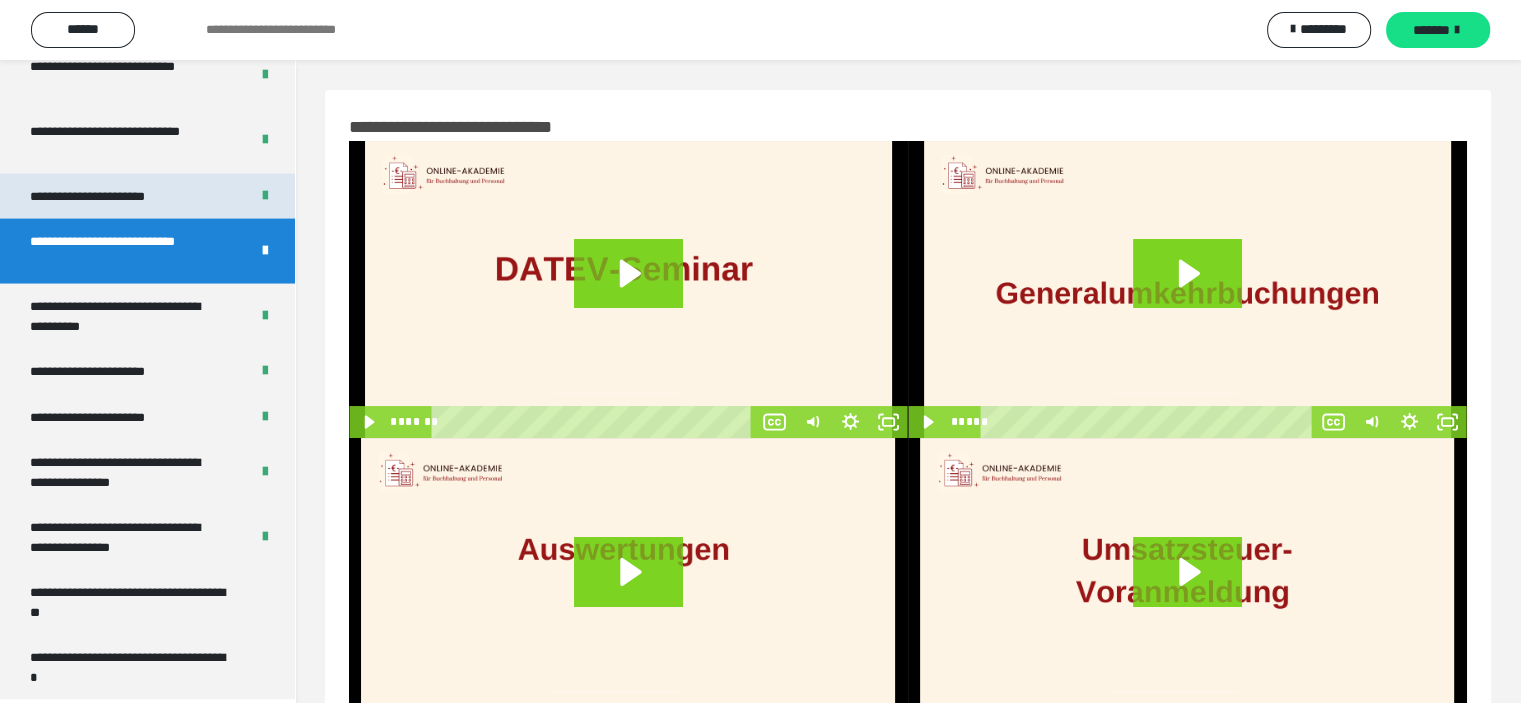 click on "**********" at bounding box center [109, 197] 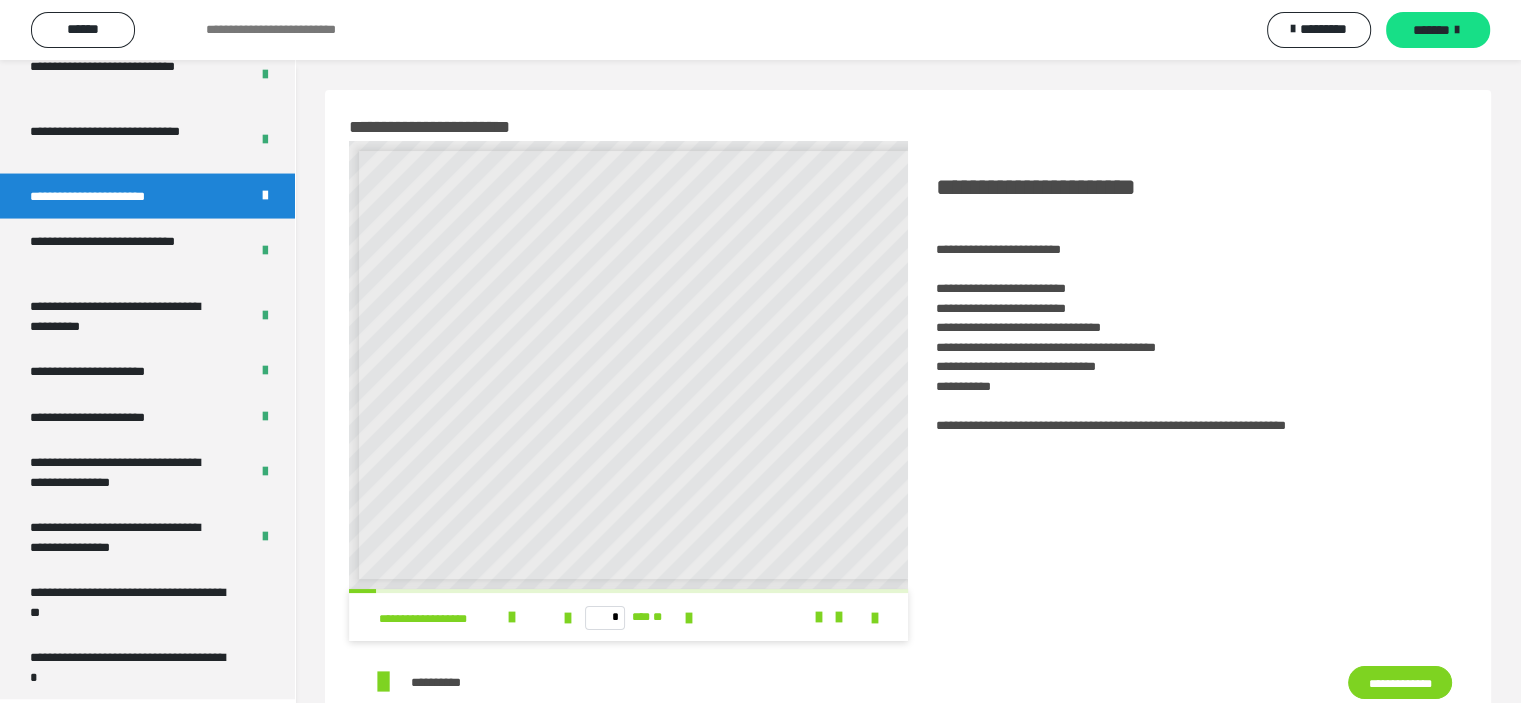 scroll, scrollTop: 8, scrollLeft: 0, axis: vertical 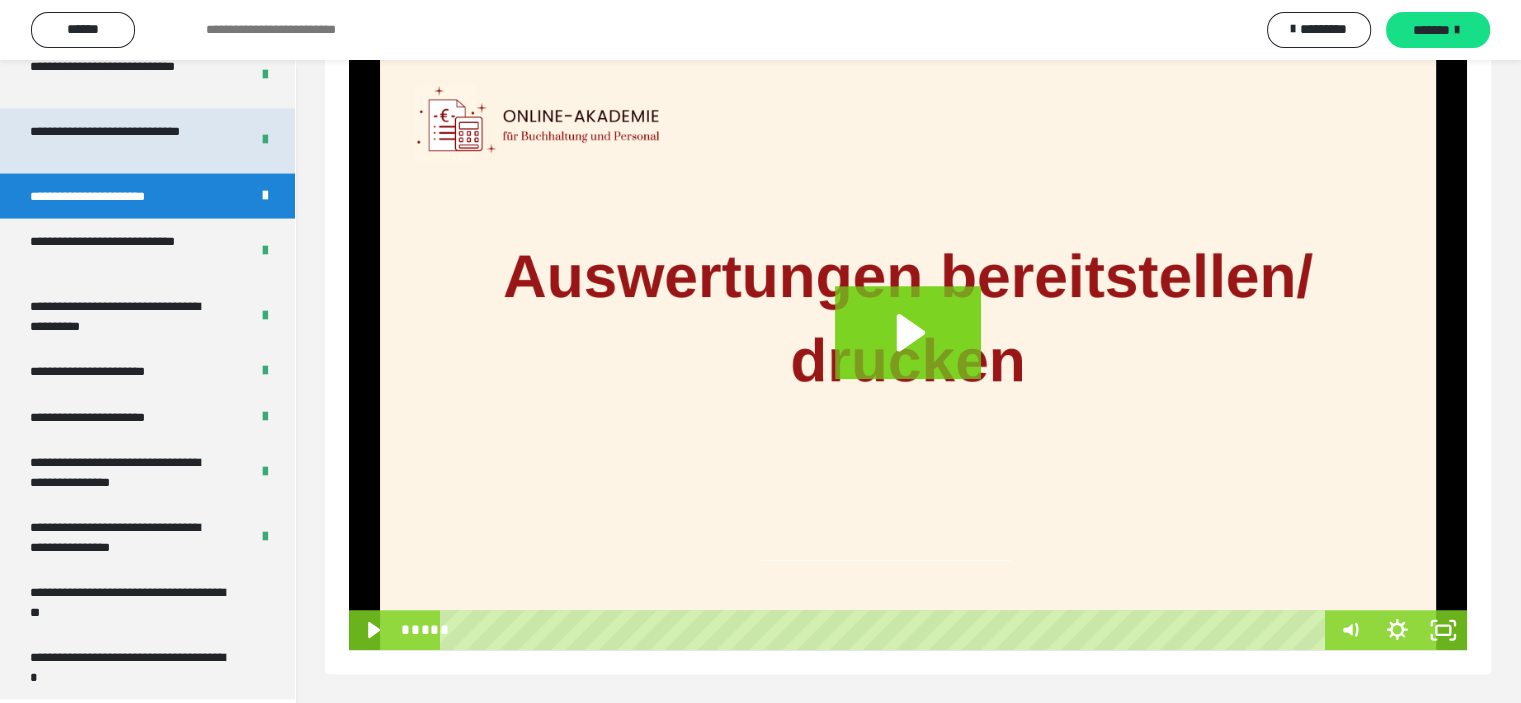 click on "**********" at bounding box center [124, 141] 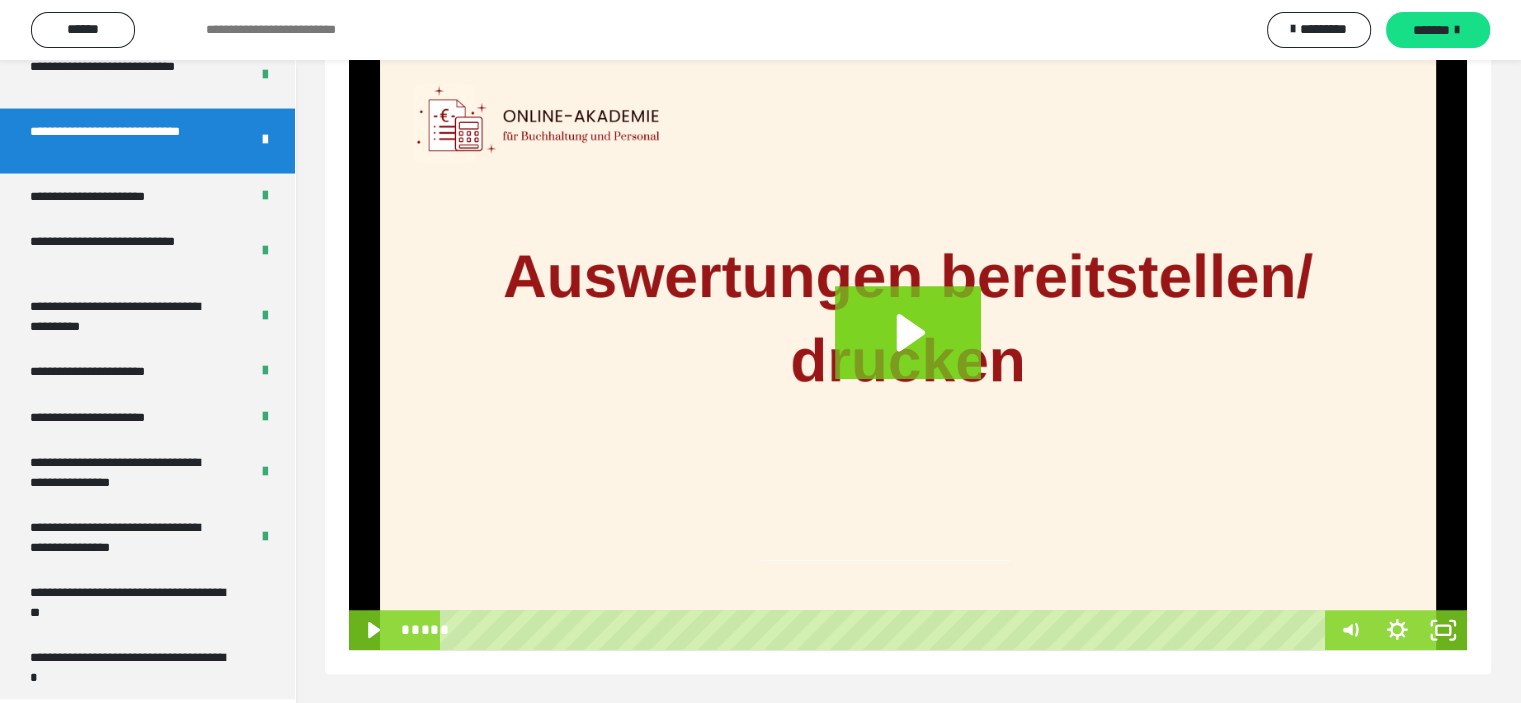 scroll, scrollTop: 60, scrollLeft: 0, axis: vertical 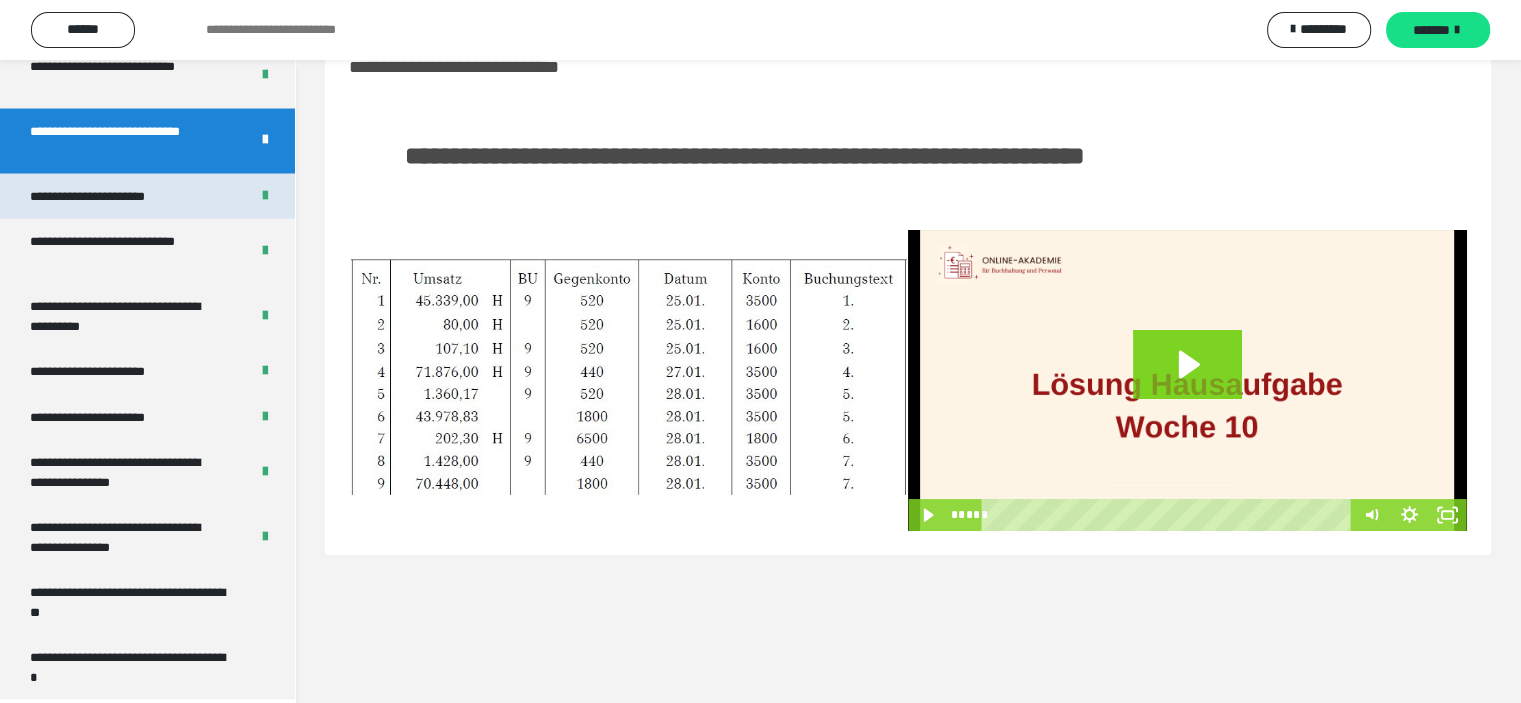 click on "**********" at bounding box center (109, 197) 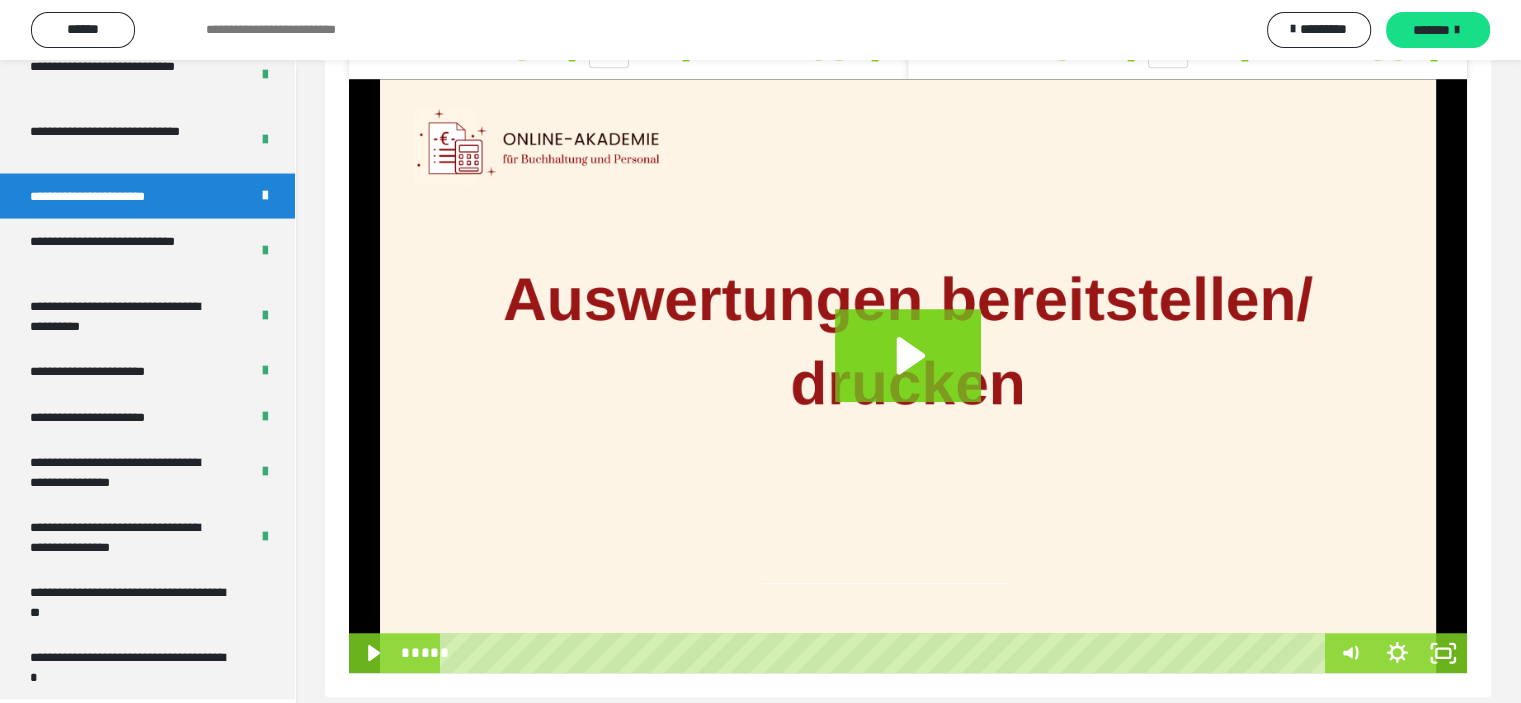 scroll, scrollTop: 1500, scrollLeft: 0, axis: vertical 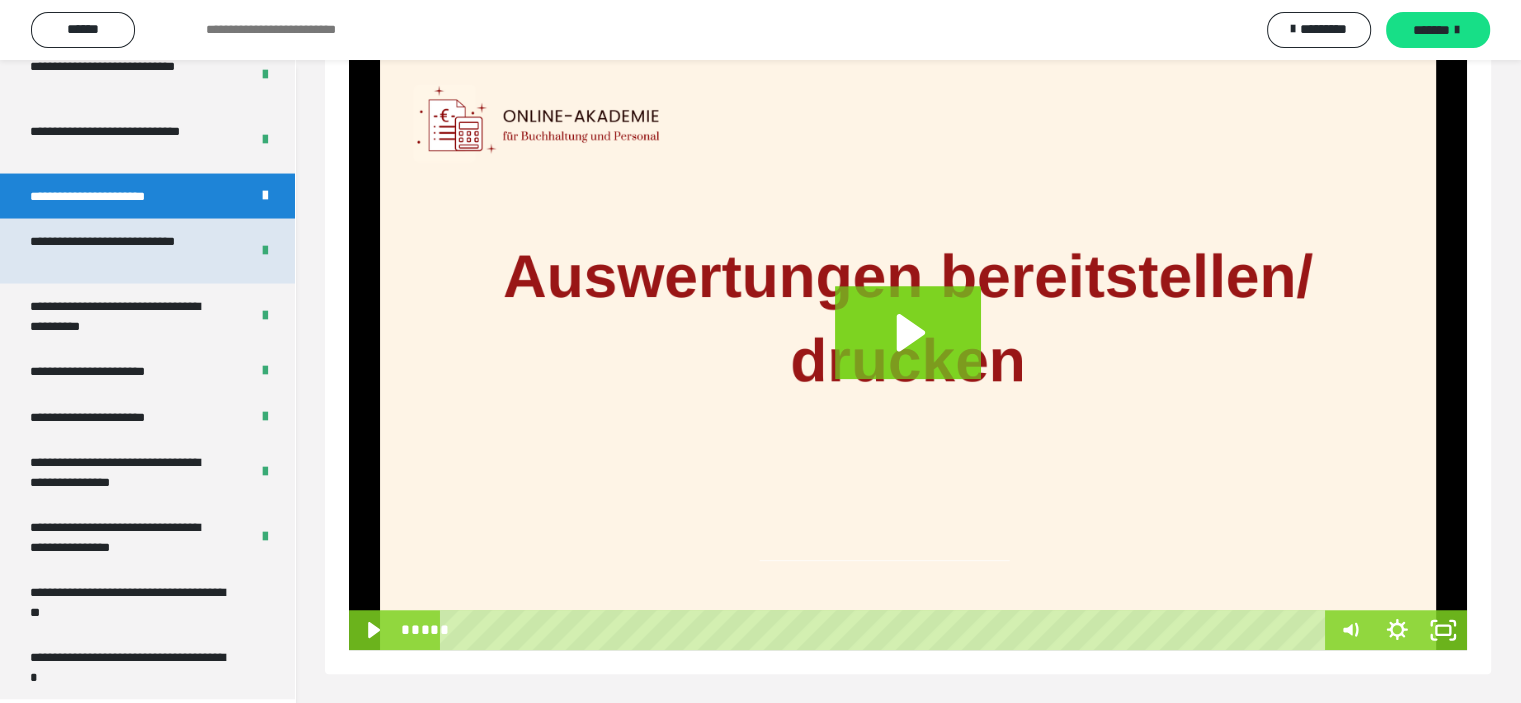 click on "**********" at bounding box center [124, 251] 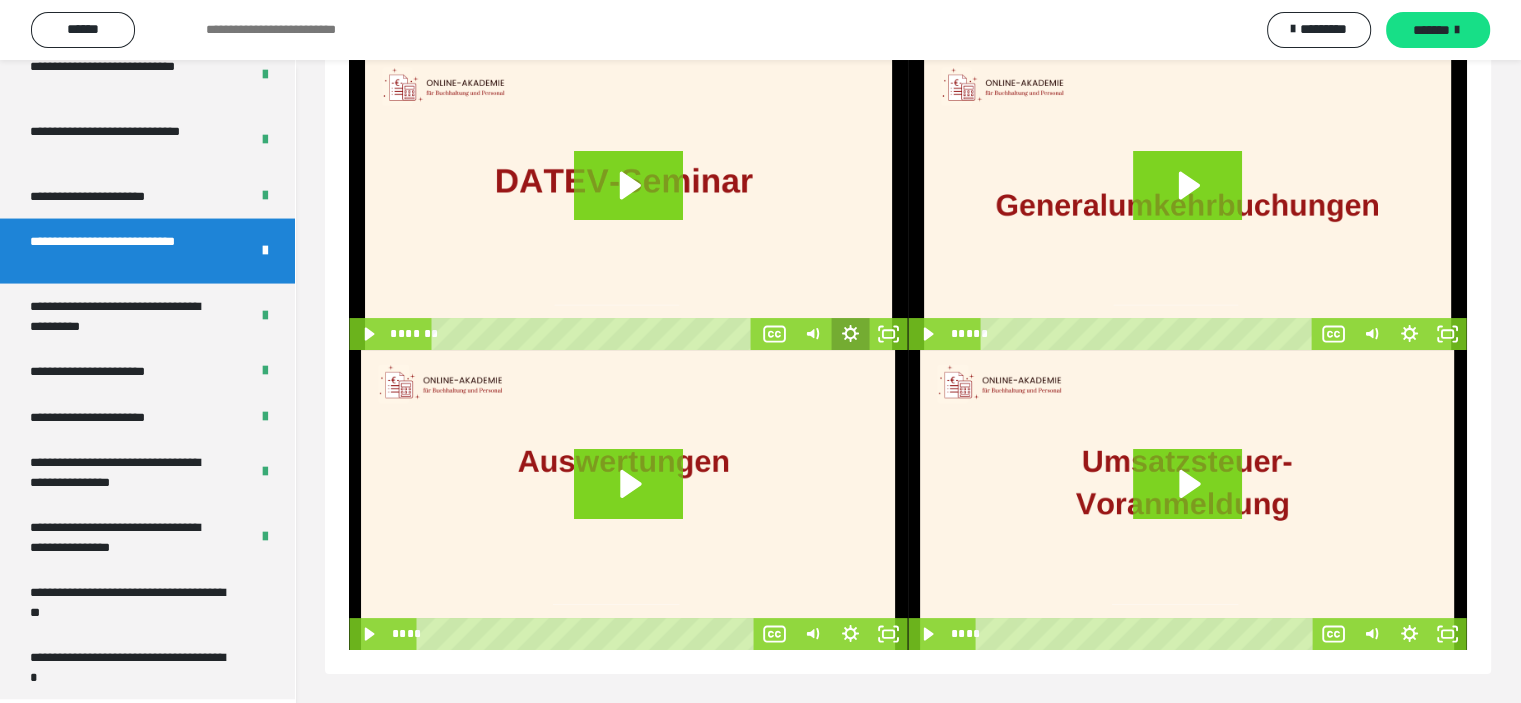 scroll, scrollTop: 88, scrollLeft: 0, axis: vertical 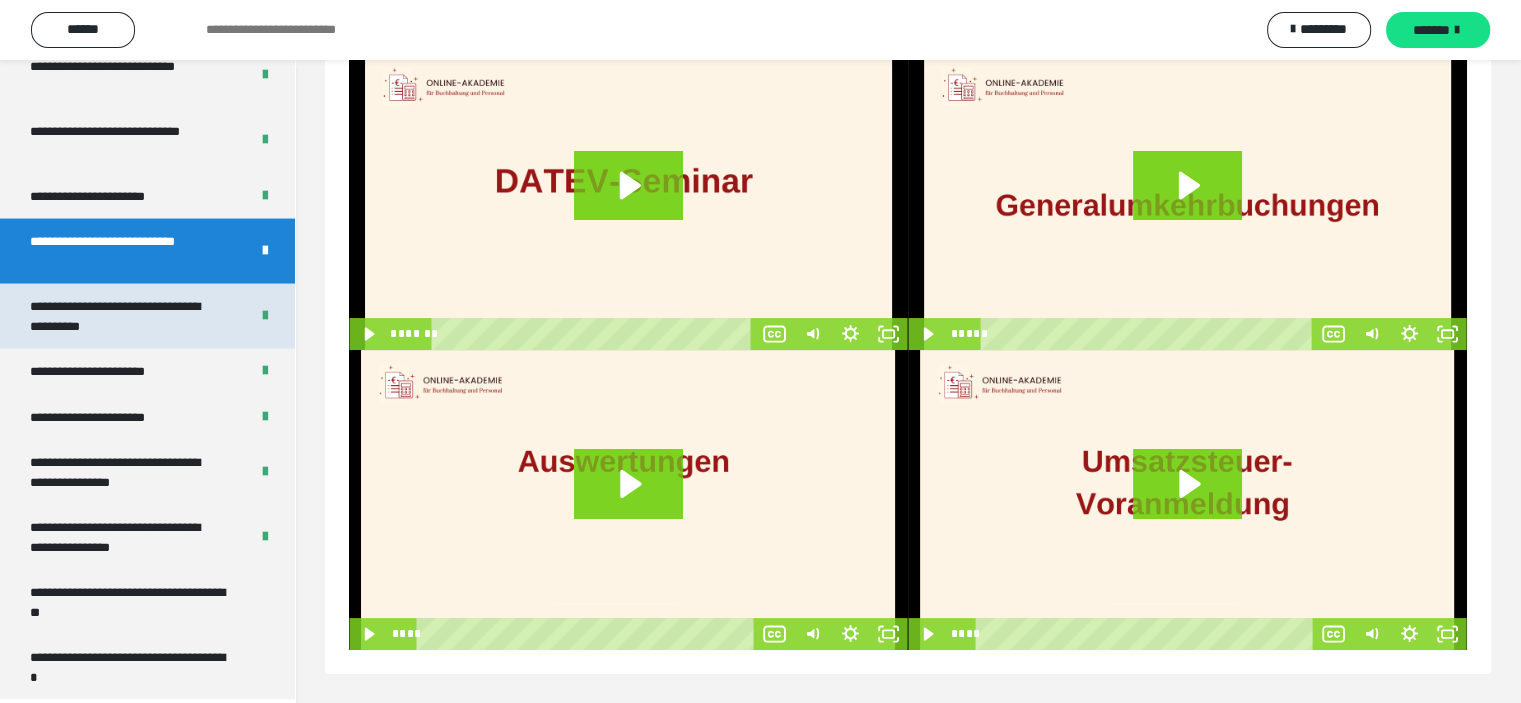 click on "**********" at bounding box center [124, 316] 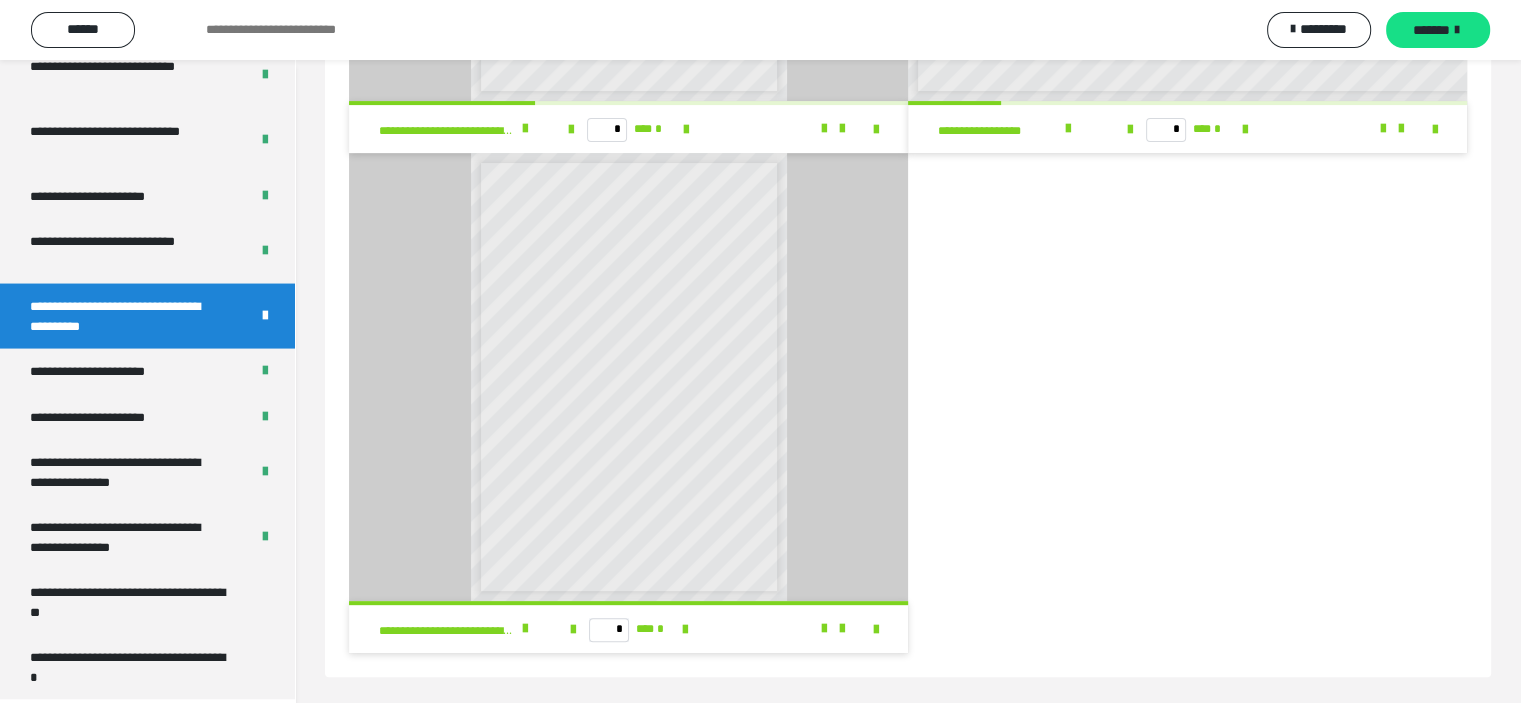 scroll, scrollTop: 492, scrollLeft: 0, axis: vertical 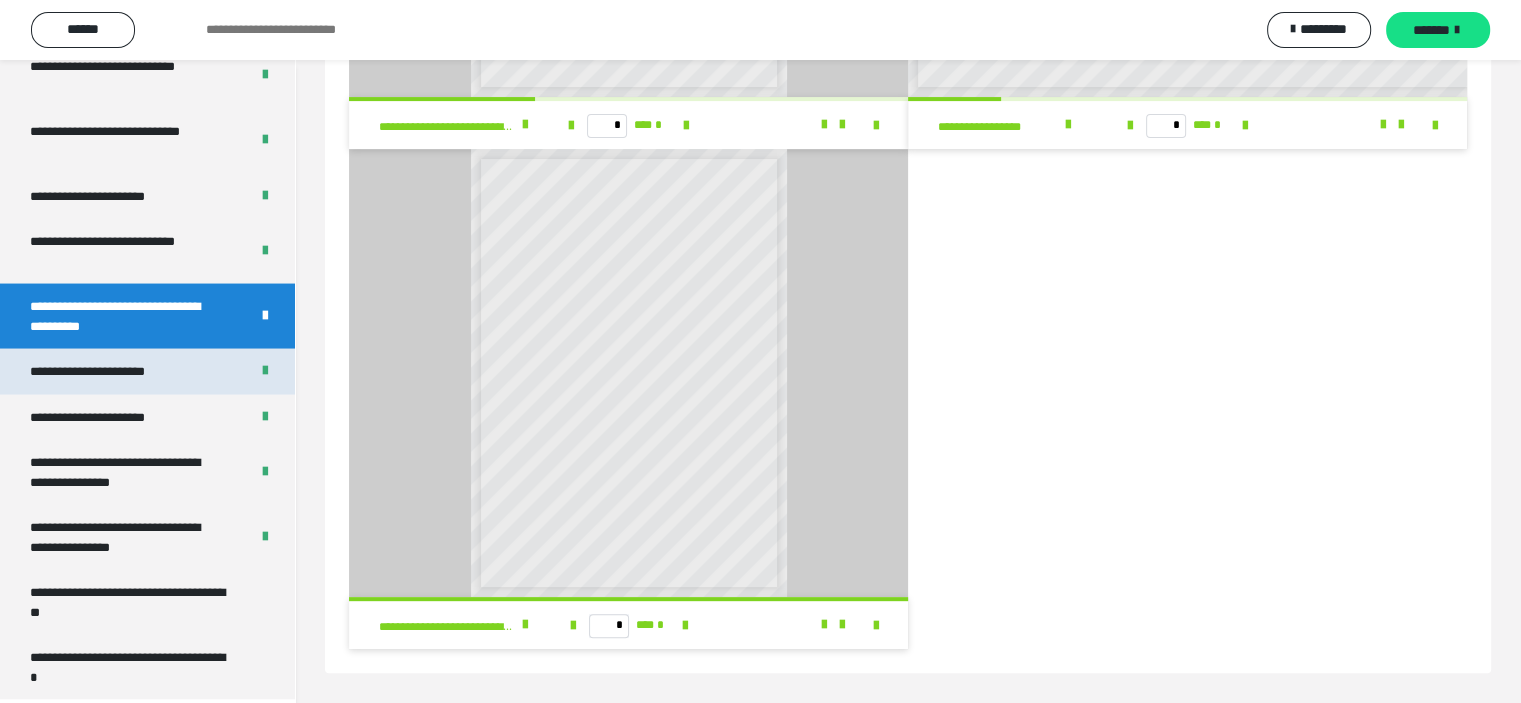 click on "**********" at bounding box center [110, 372] 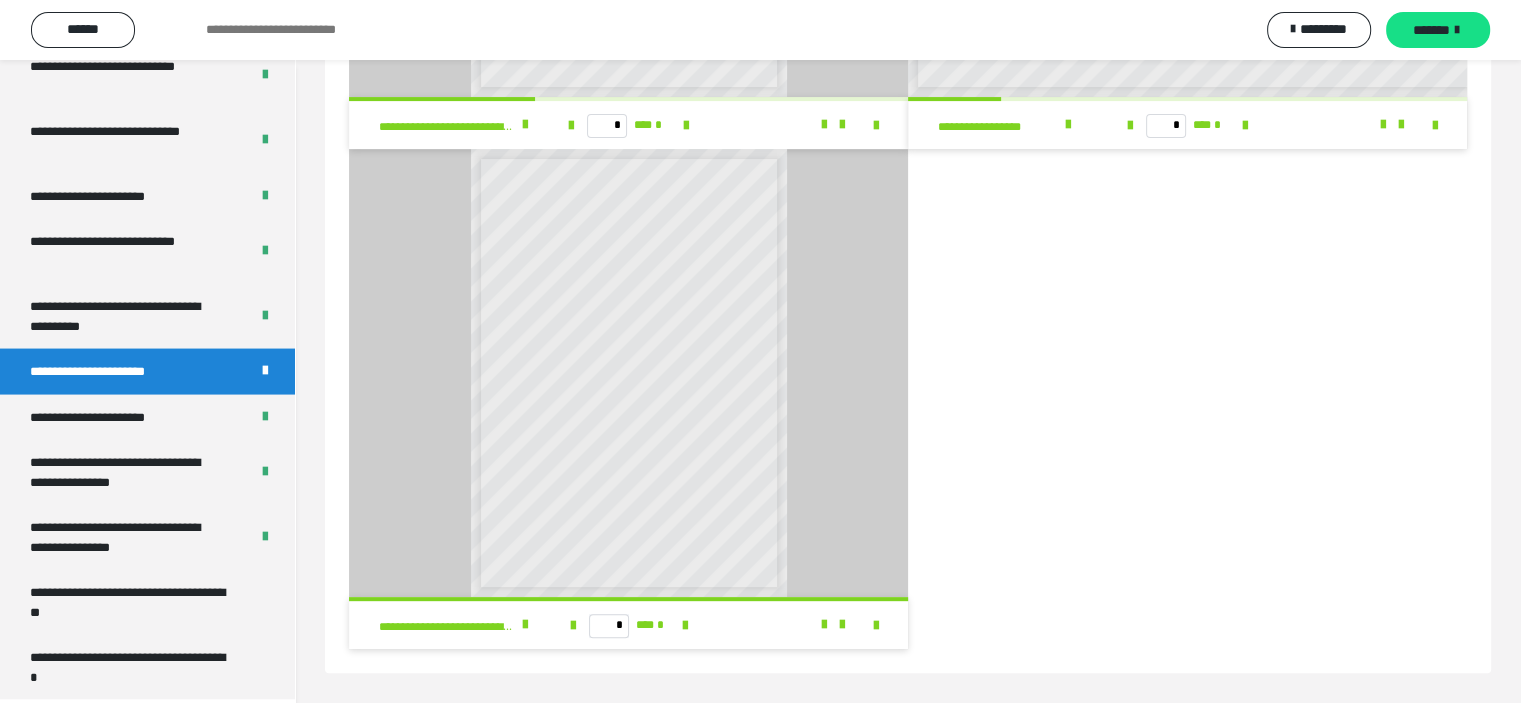 scroll, scrollTop: 60, scrollLeft: 0, axis: vertical 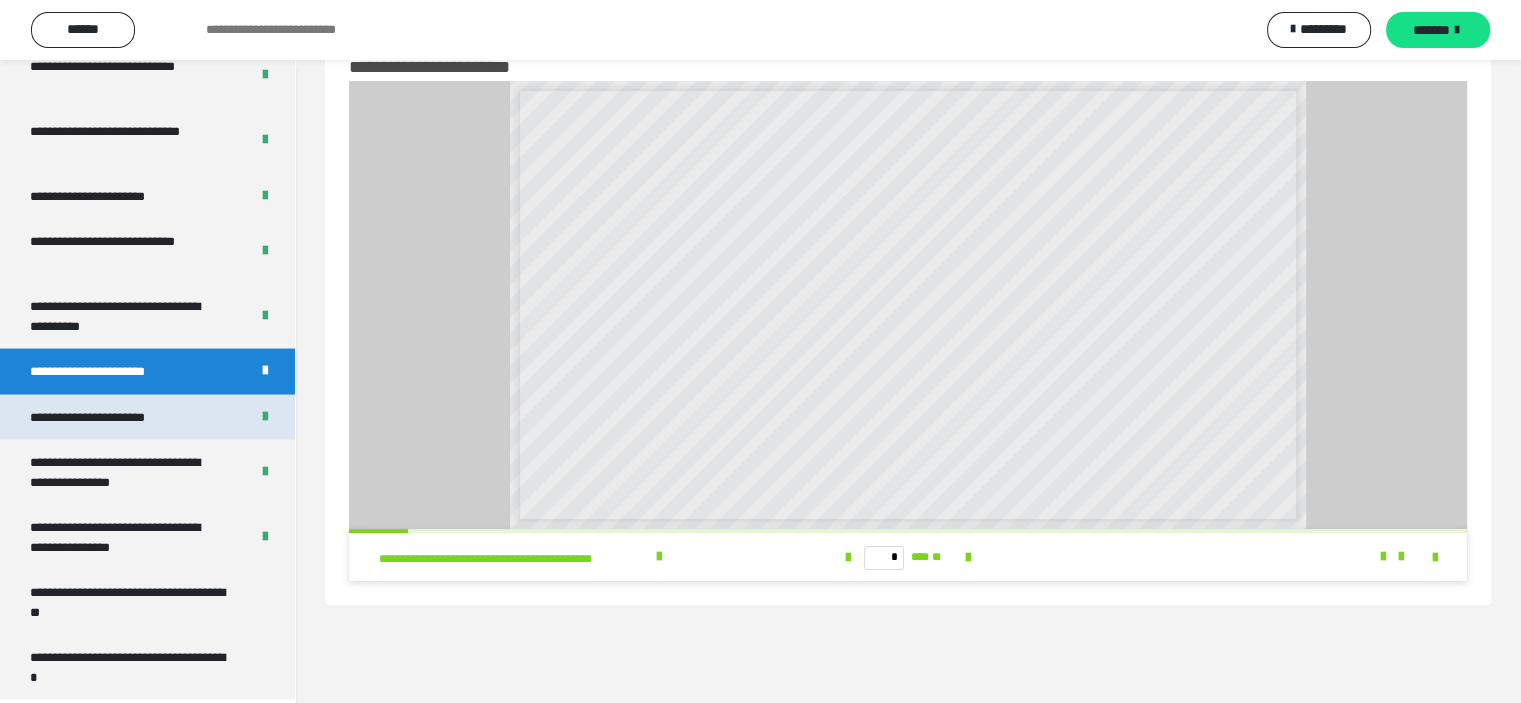 click on "**********" at bounding box center [111, 418] 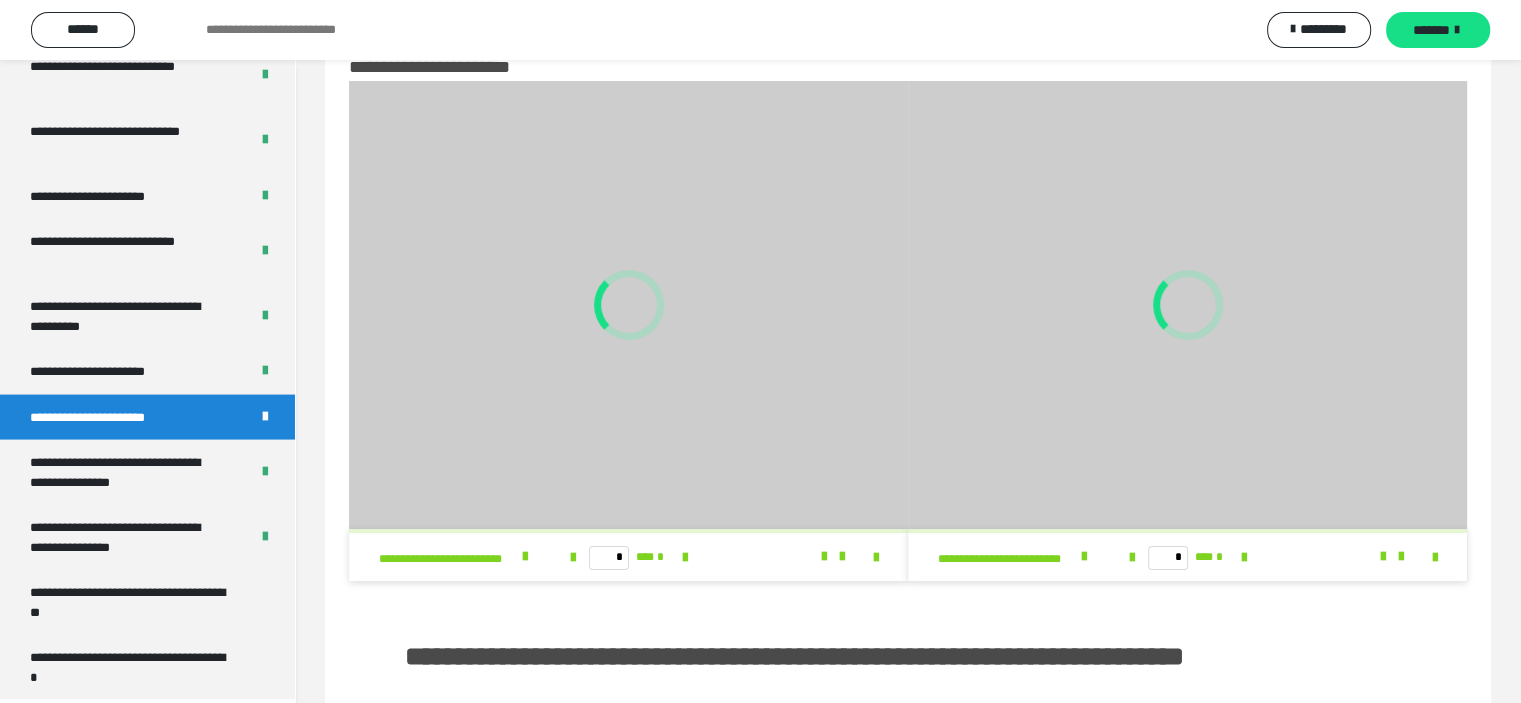 scroll, scrollTop: 492, scrollLeft: 0, axis: vertical 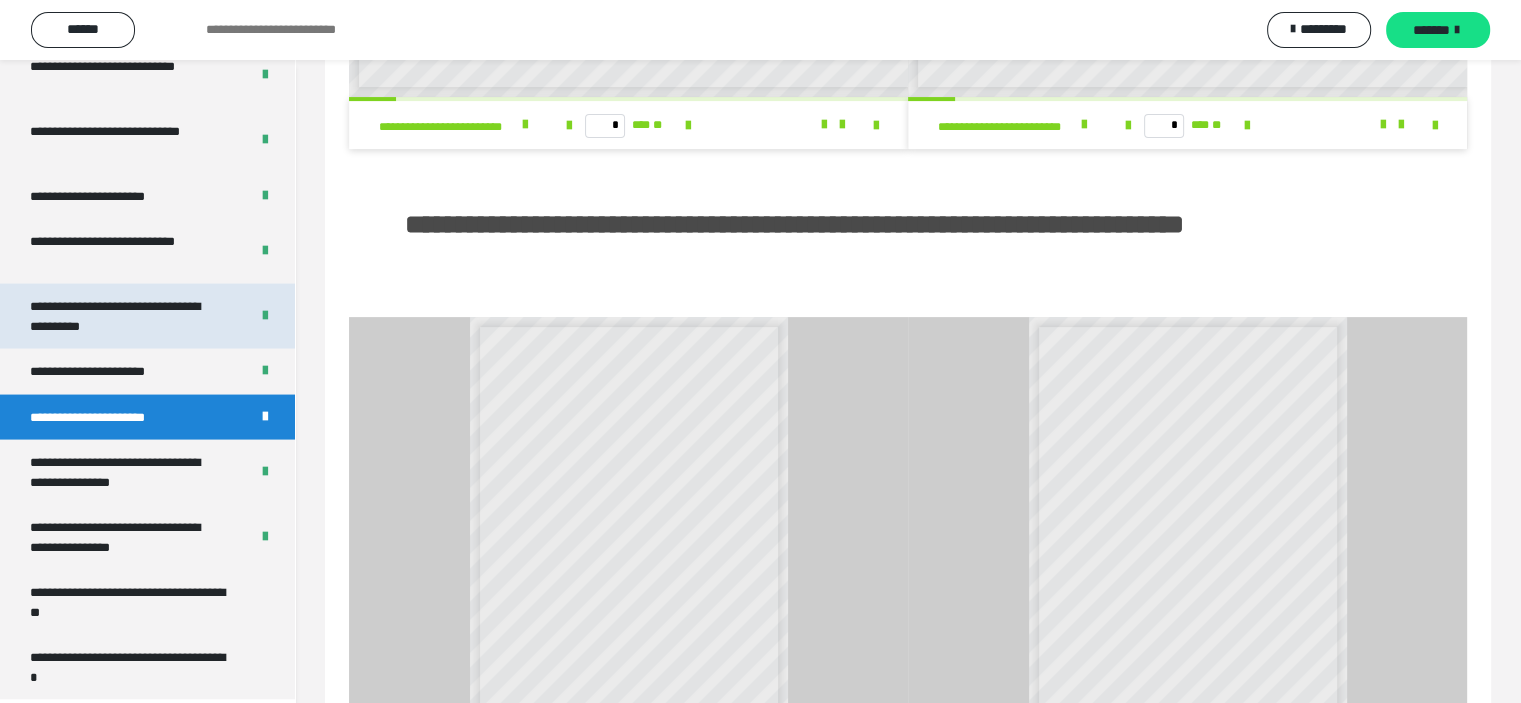 click on "**********" at bounding box center (124, 316) 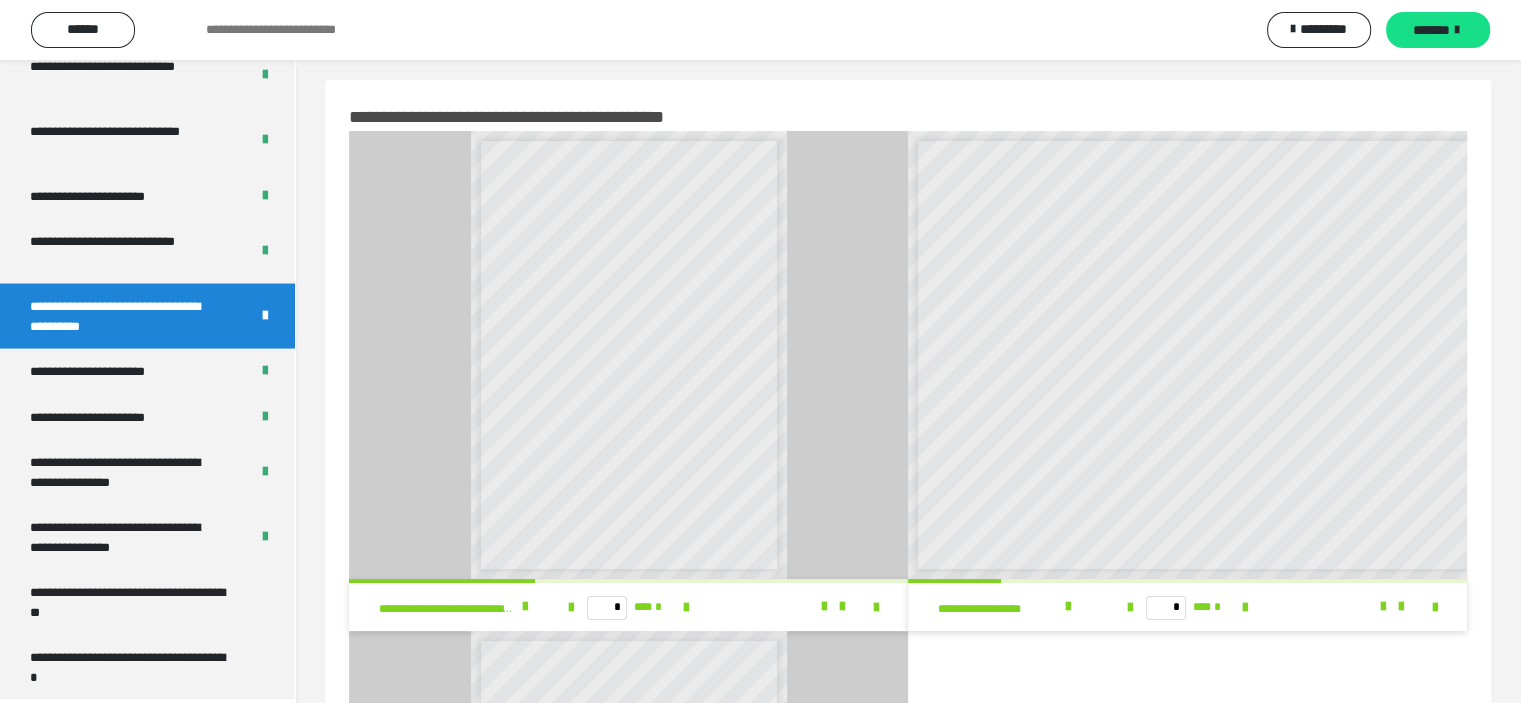 scroll, scrollTop: 0, scrollLeft: 0, axis: both 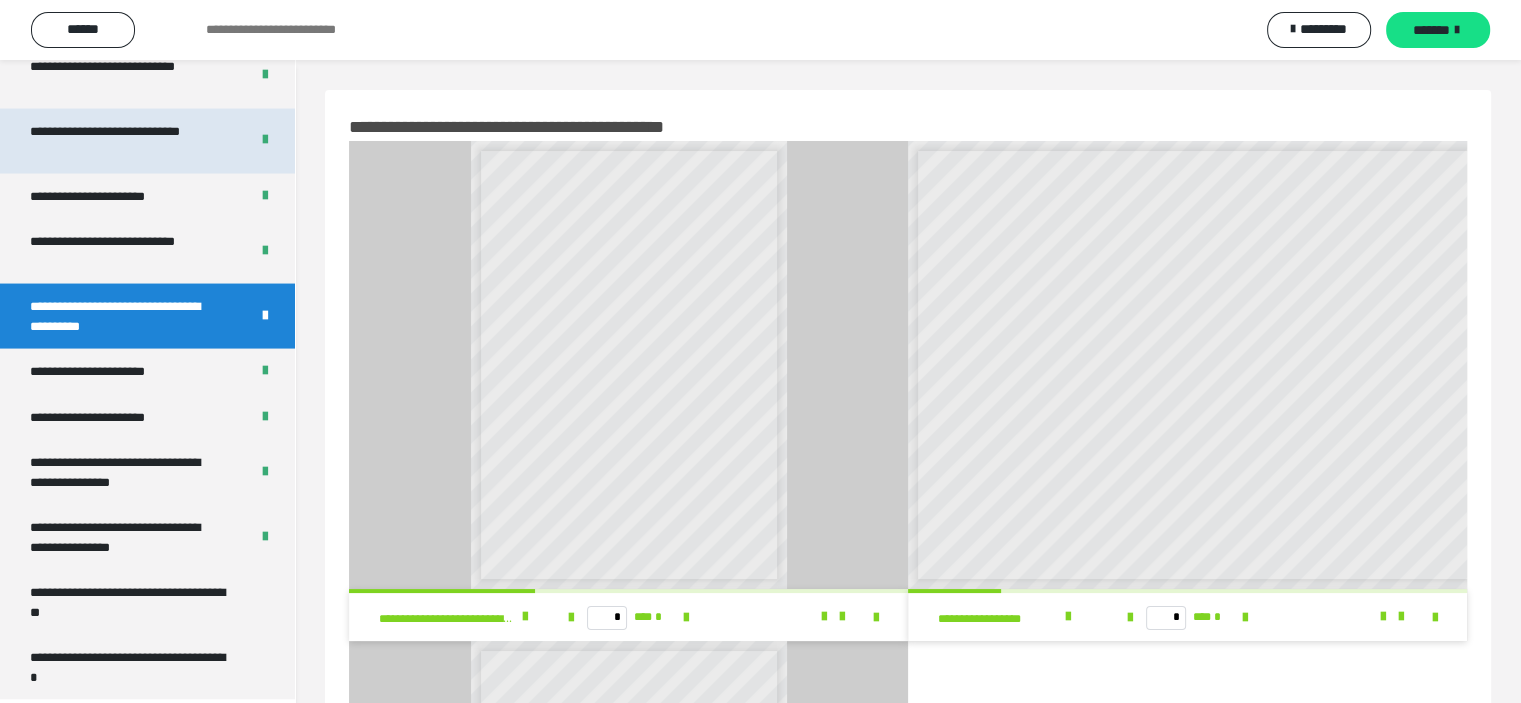 click on "**********" at bounding box center (124, 141) 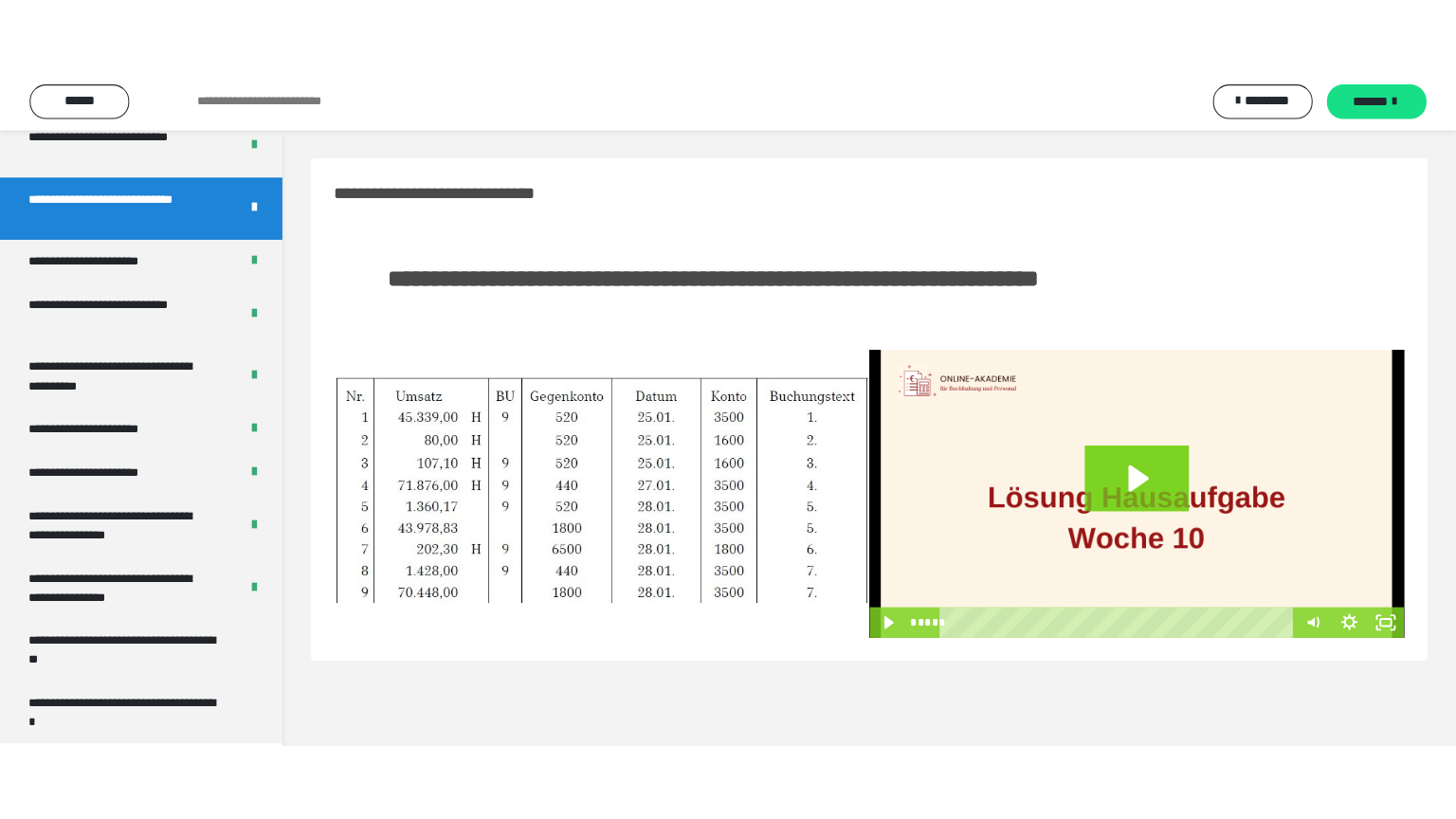 scroll, scrollTop: 0, scrollLeft: 0, axis: both 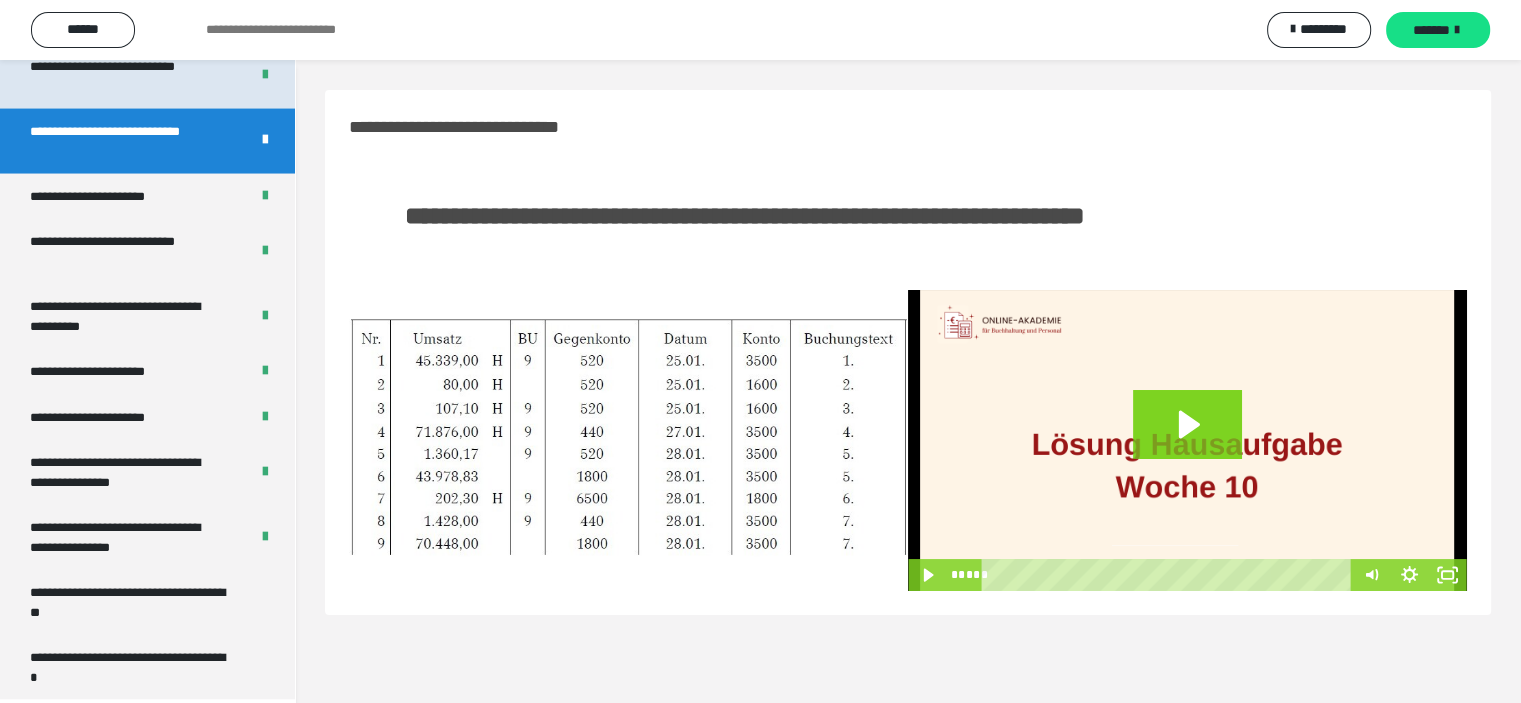 click on "**********" at bounding box center [124, 76] 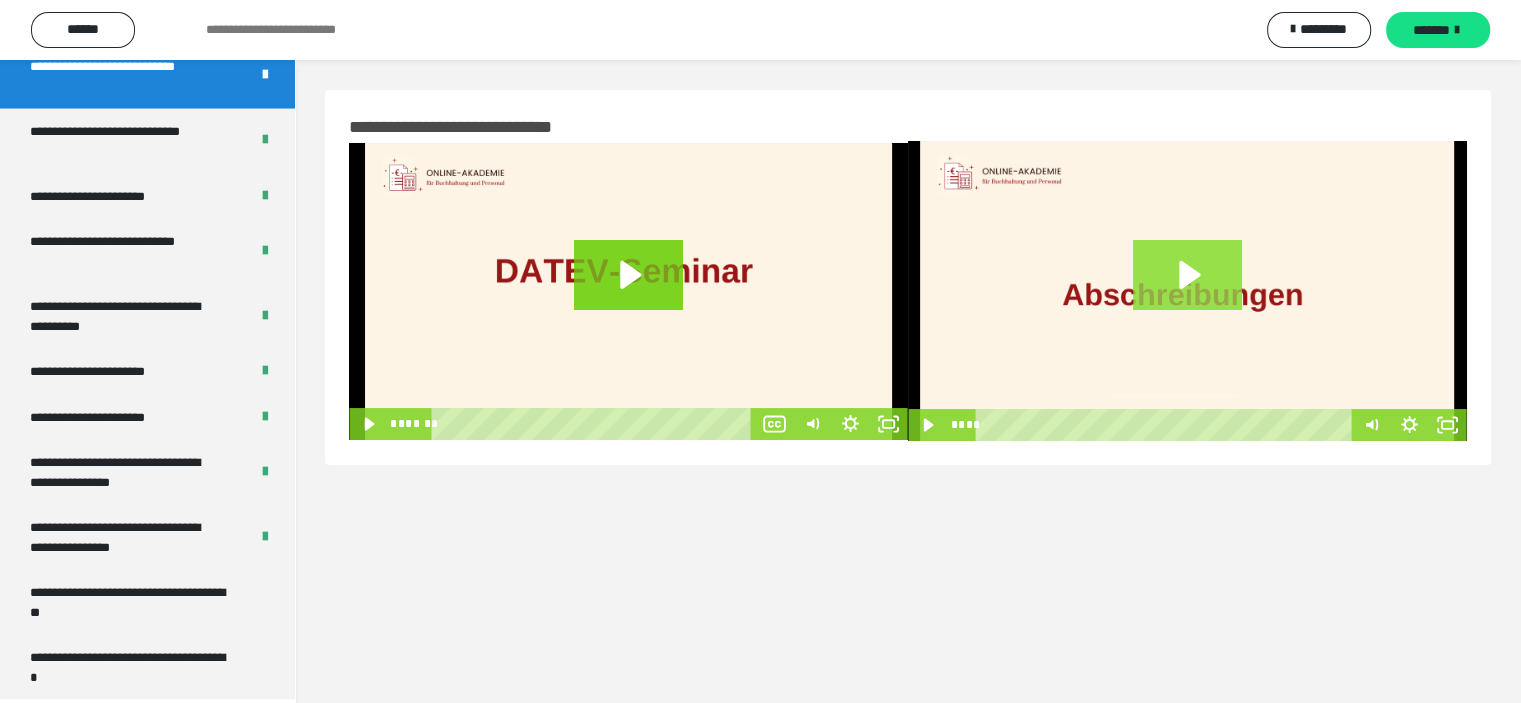click 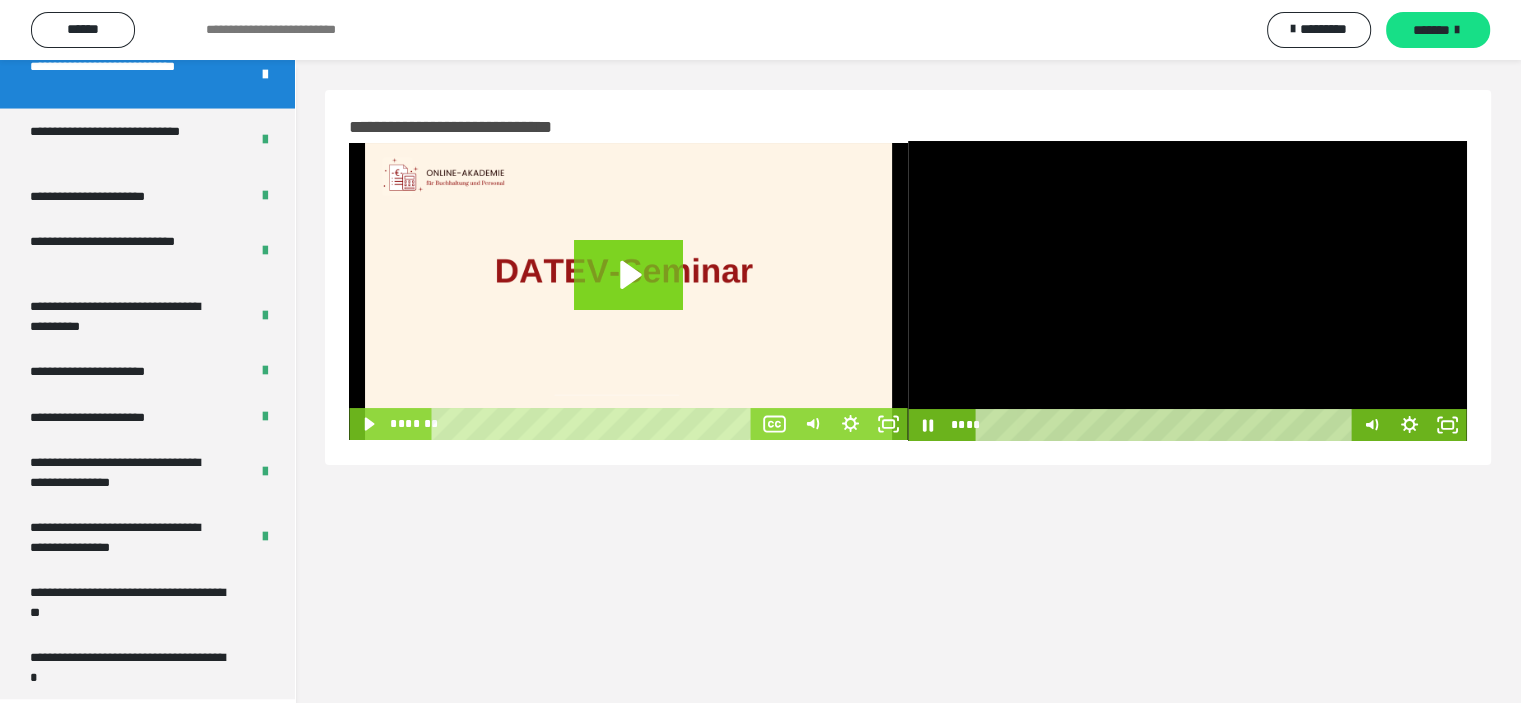 click at bounding box center [1187, 291] 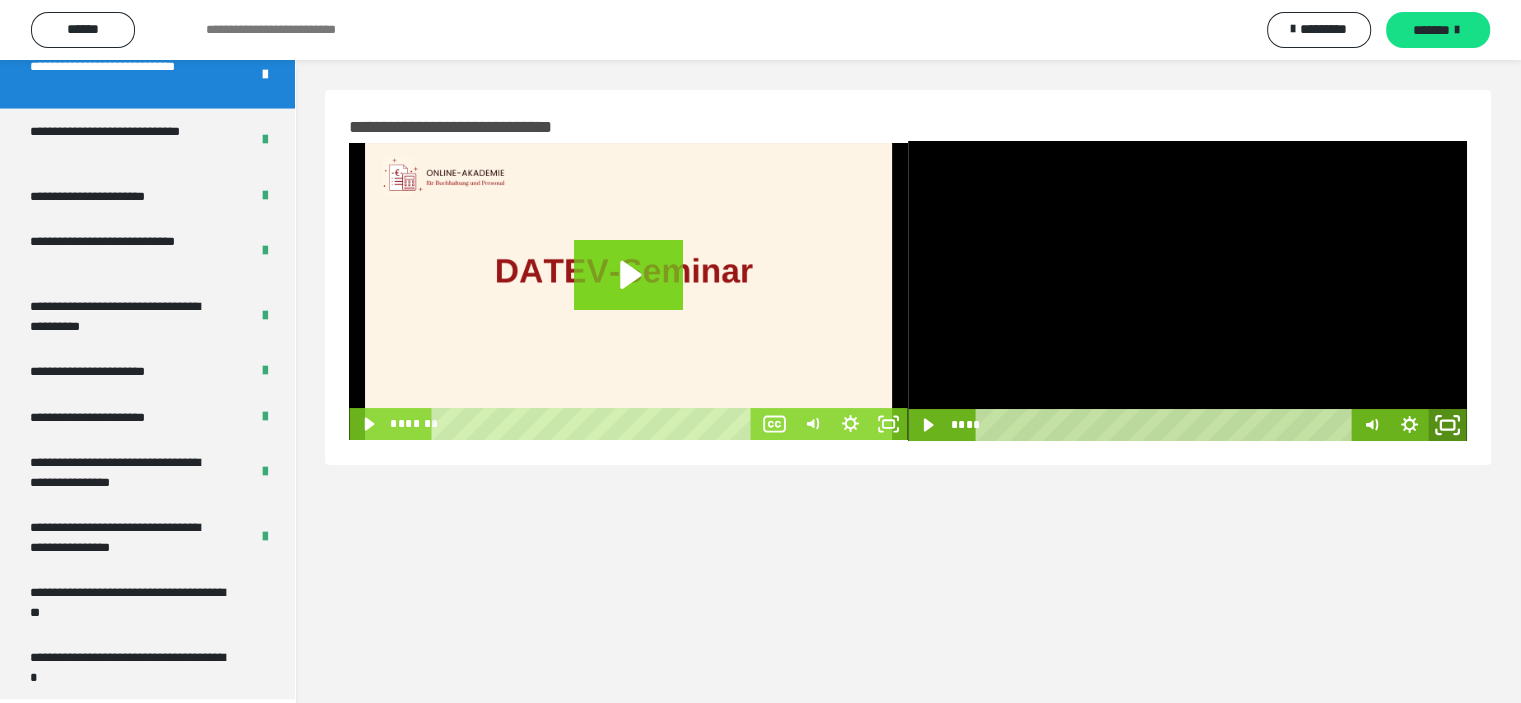 click 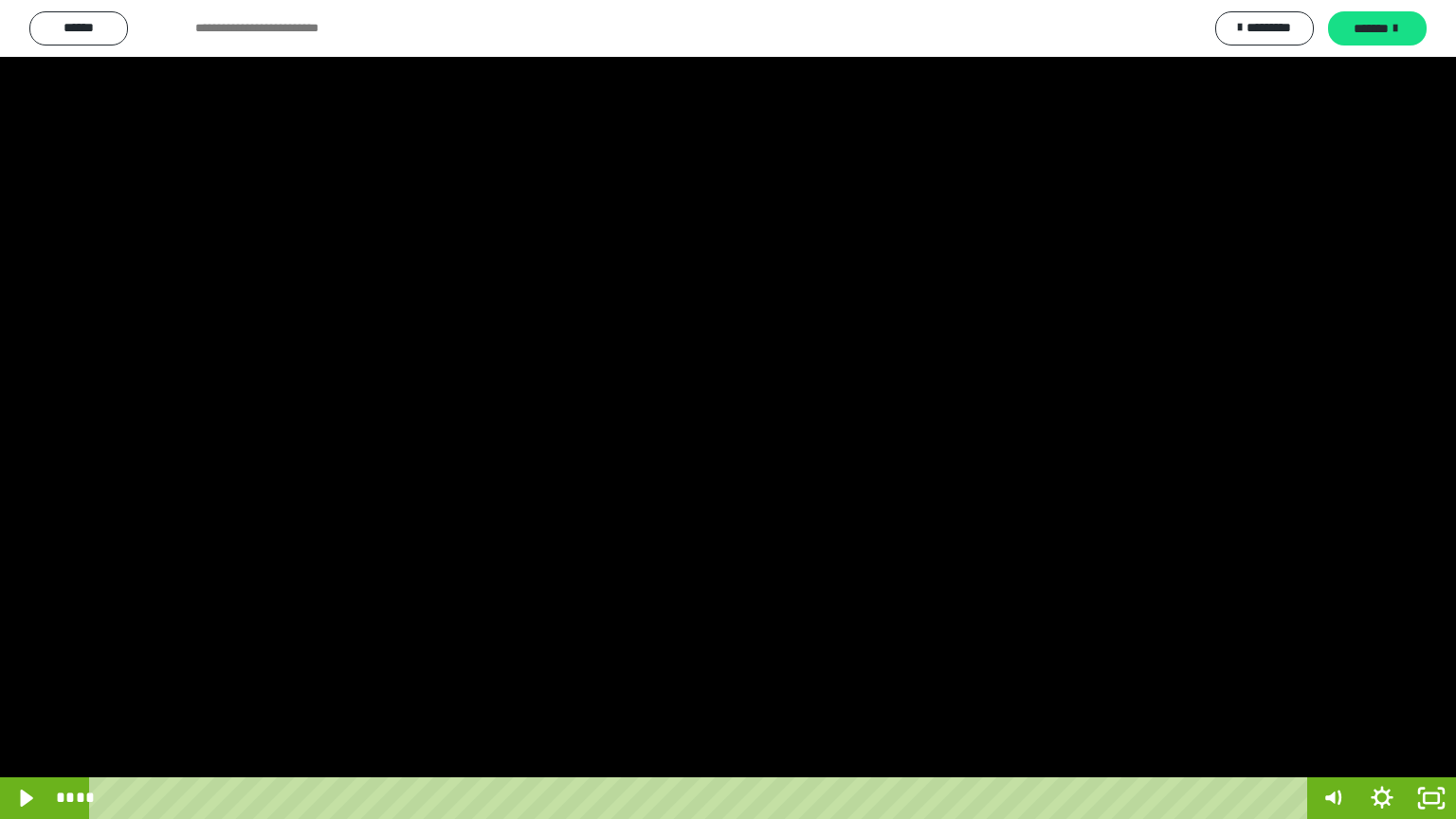 click at bounding box center [728, 410] 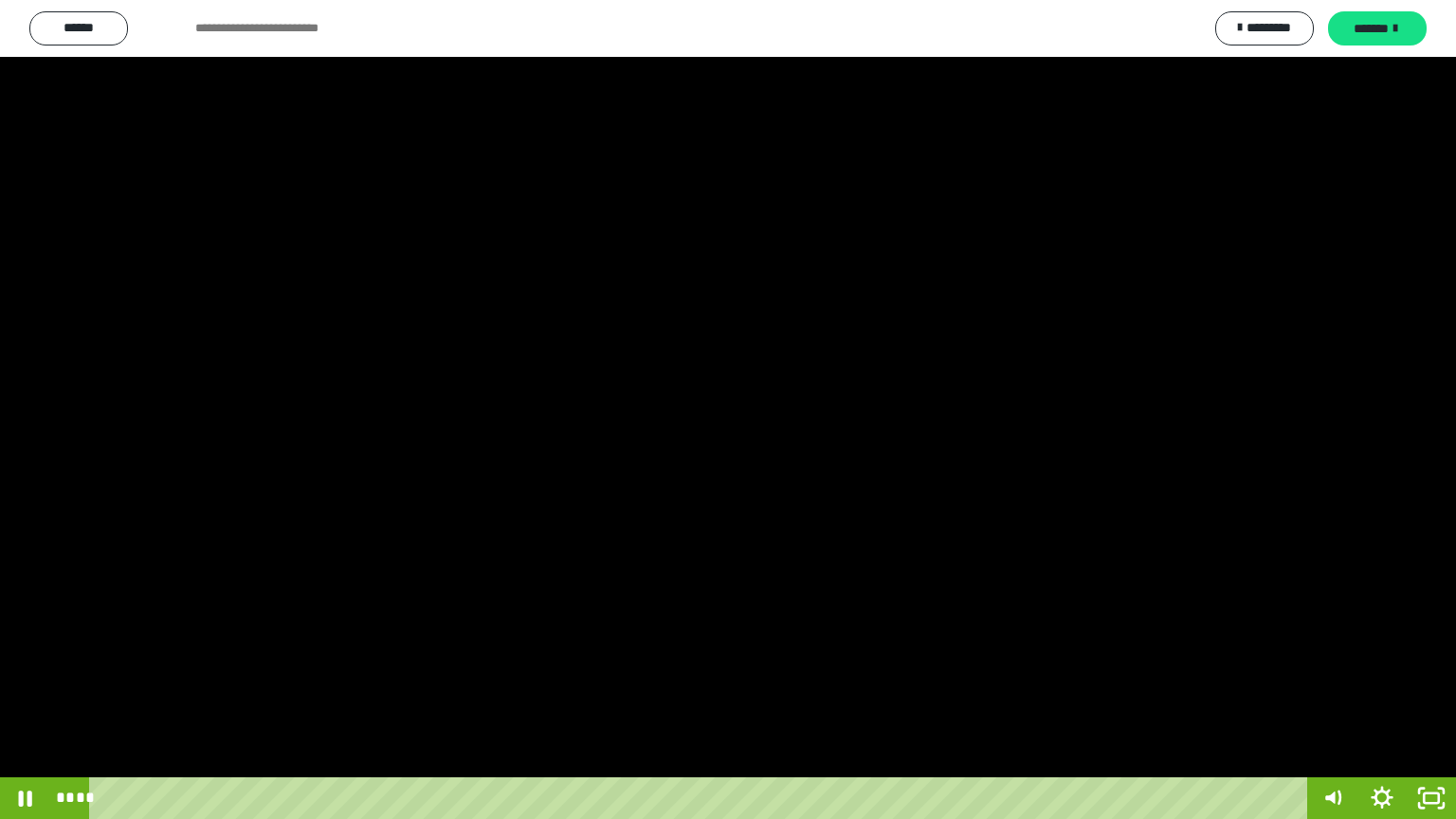 click at bounding box center (728, 410) 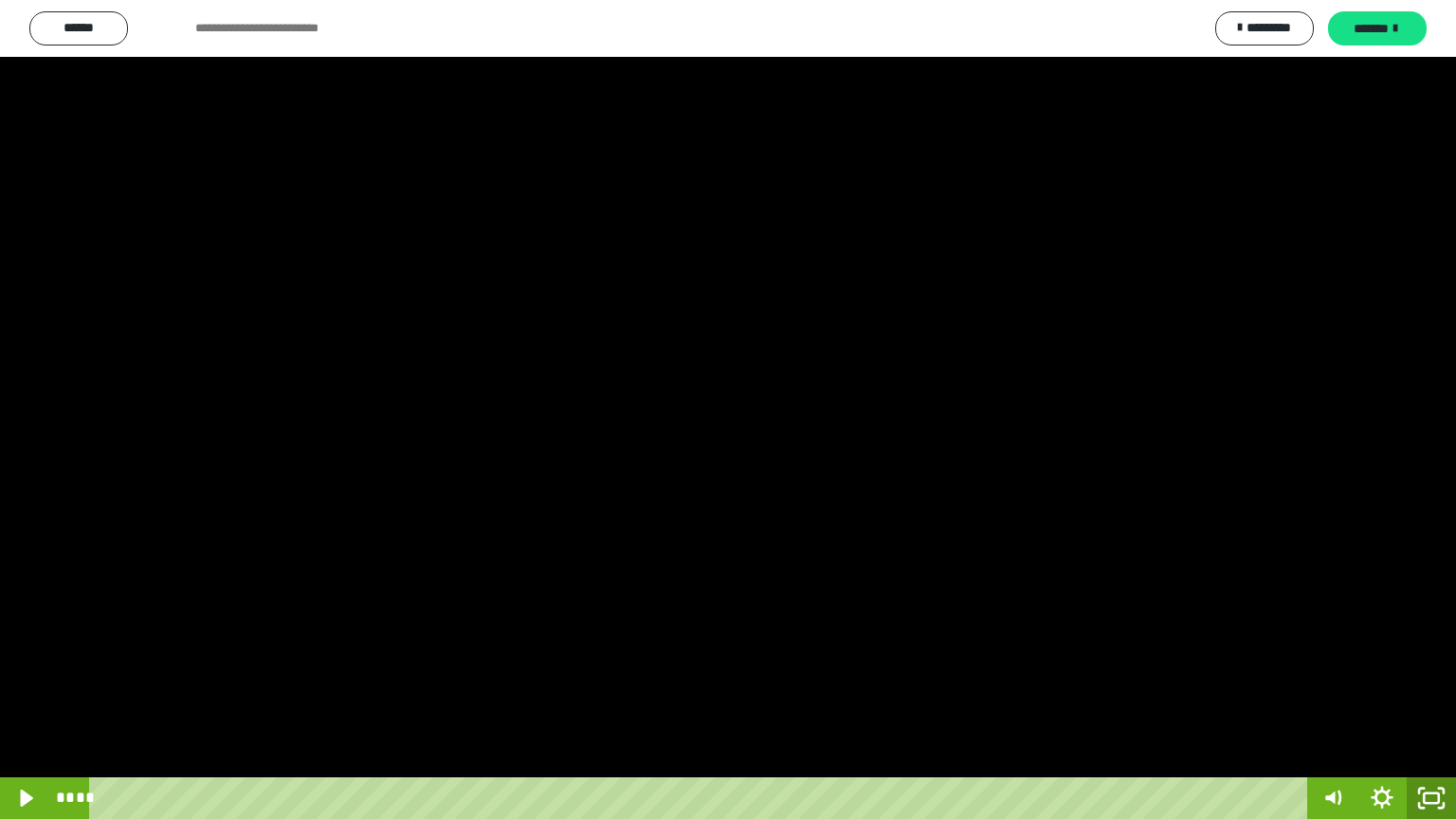 drag, startPoint x: 1437, startPoint y: 789, endPoint x: 1325, endPoint y: 588, distance: 230.09781 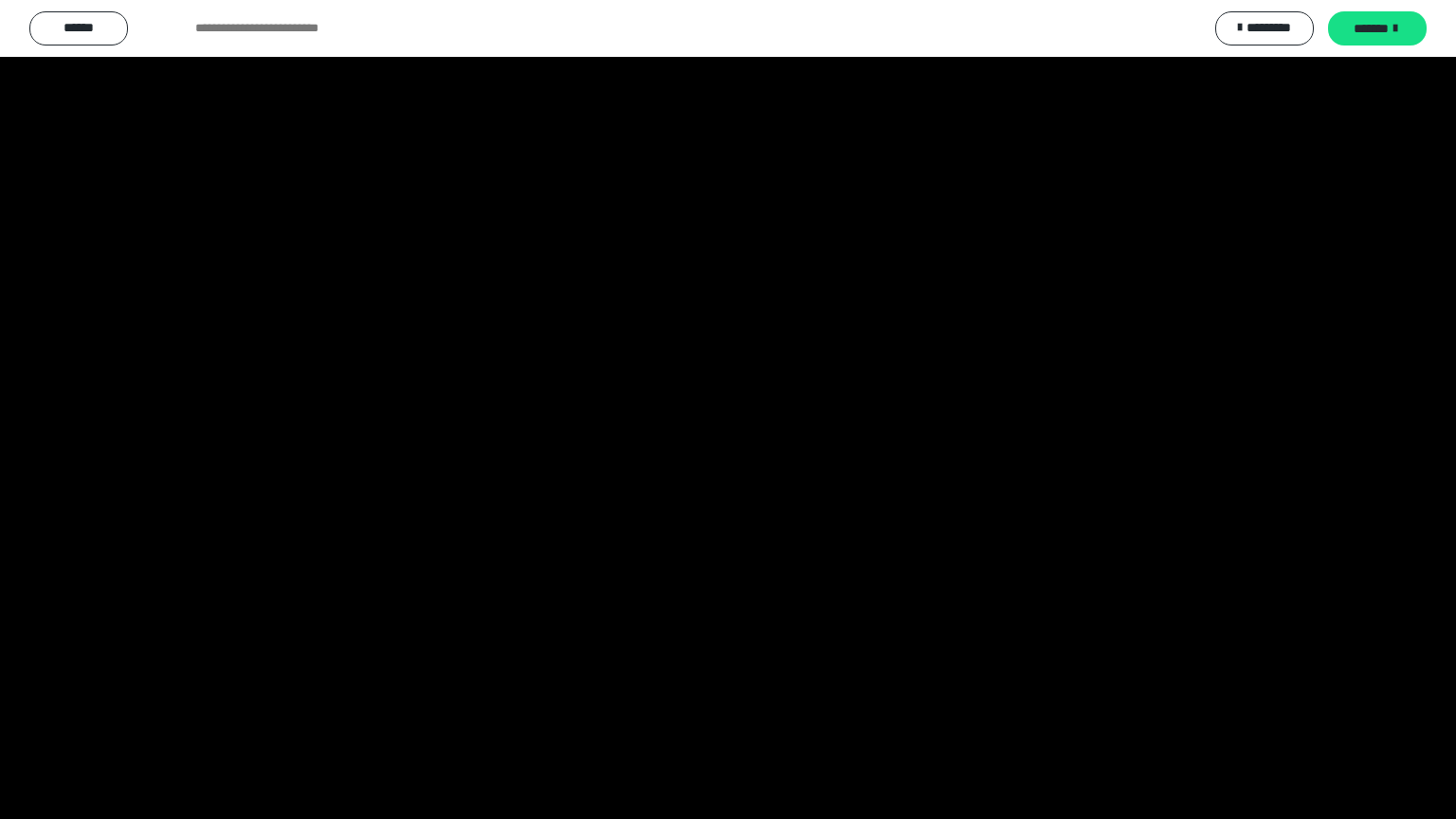 scroll, scrollTop: 3776, scrollLeft: 0, axis: vertical 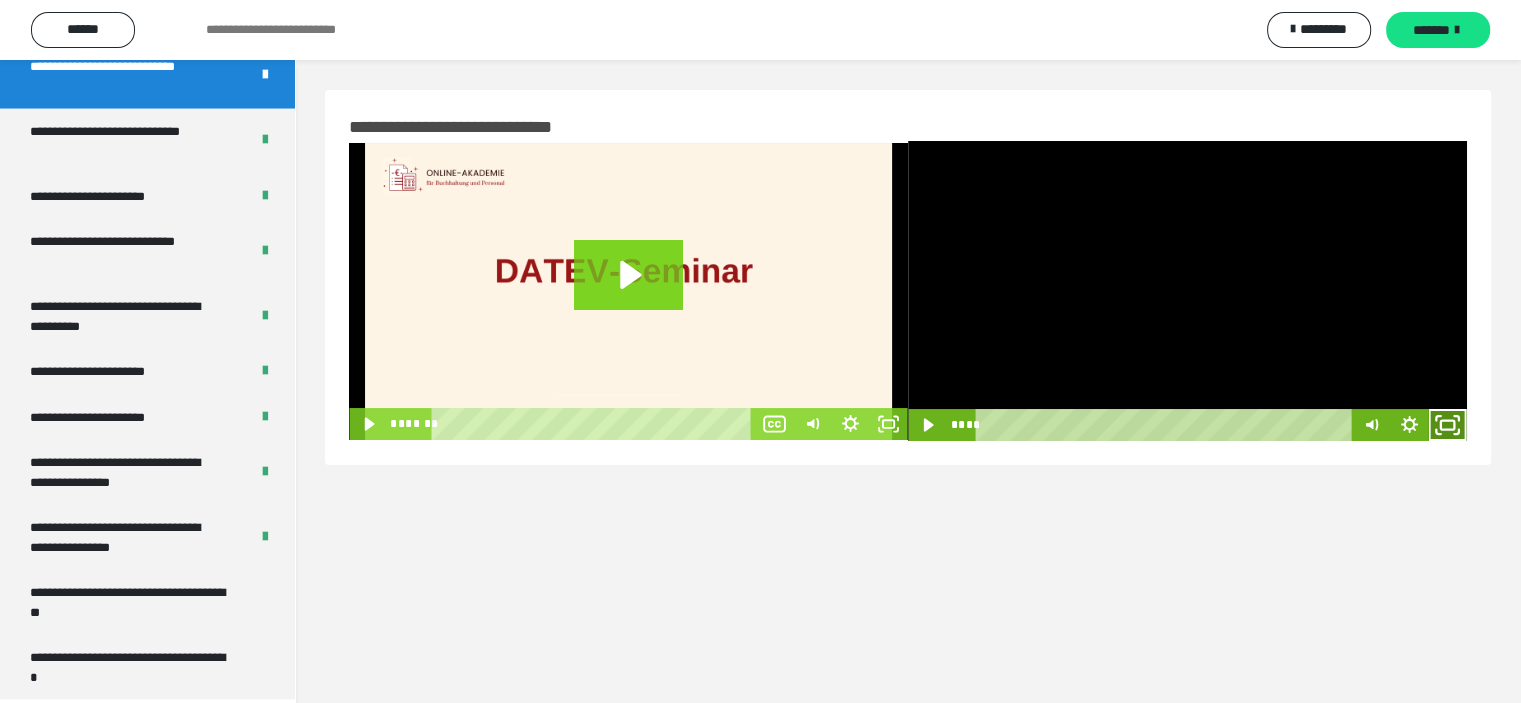 click 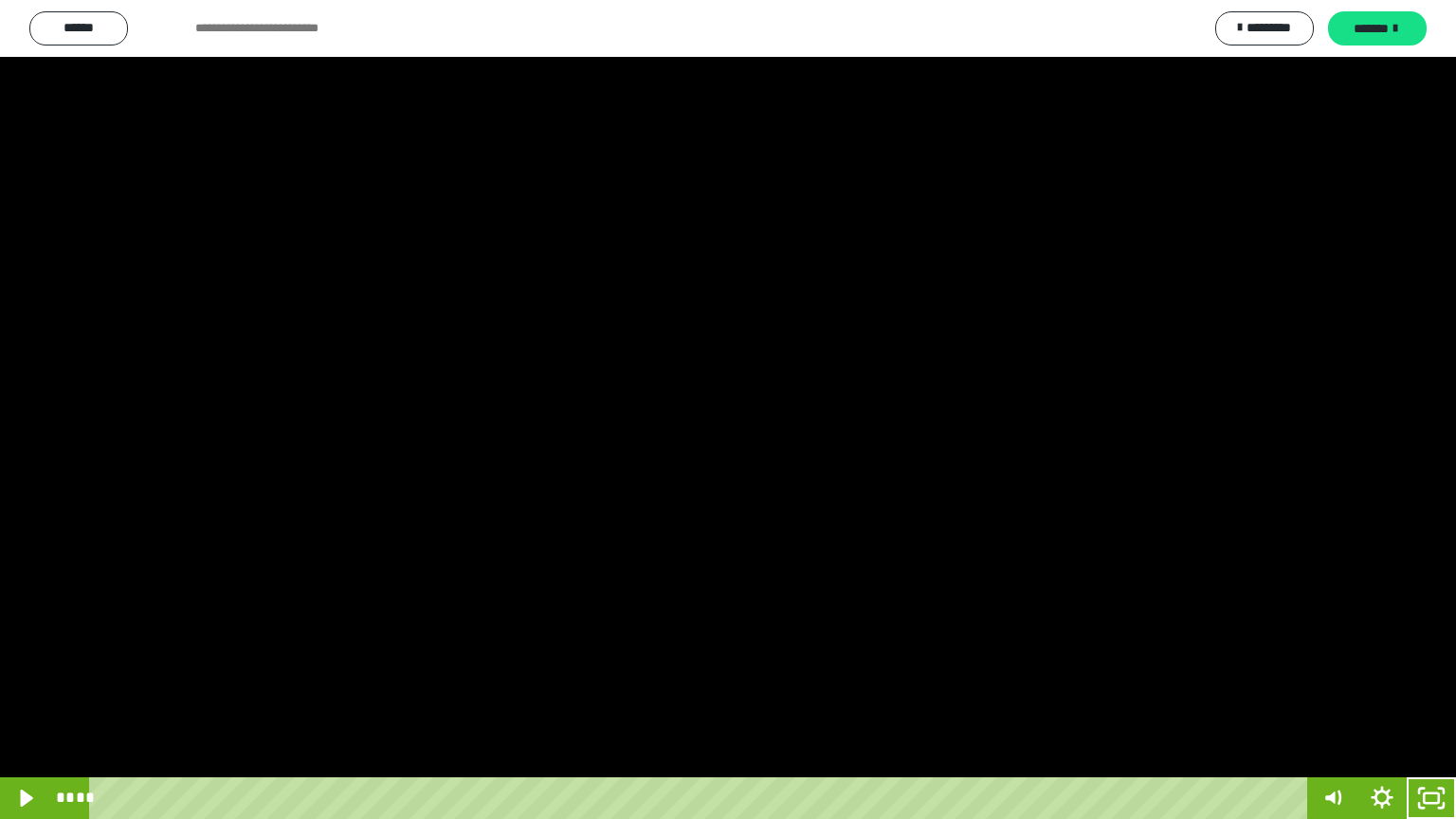 click at bounding box center (728, 410) 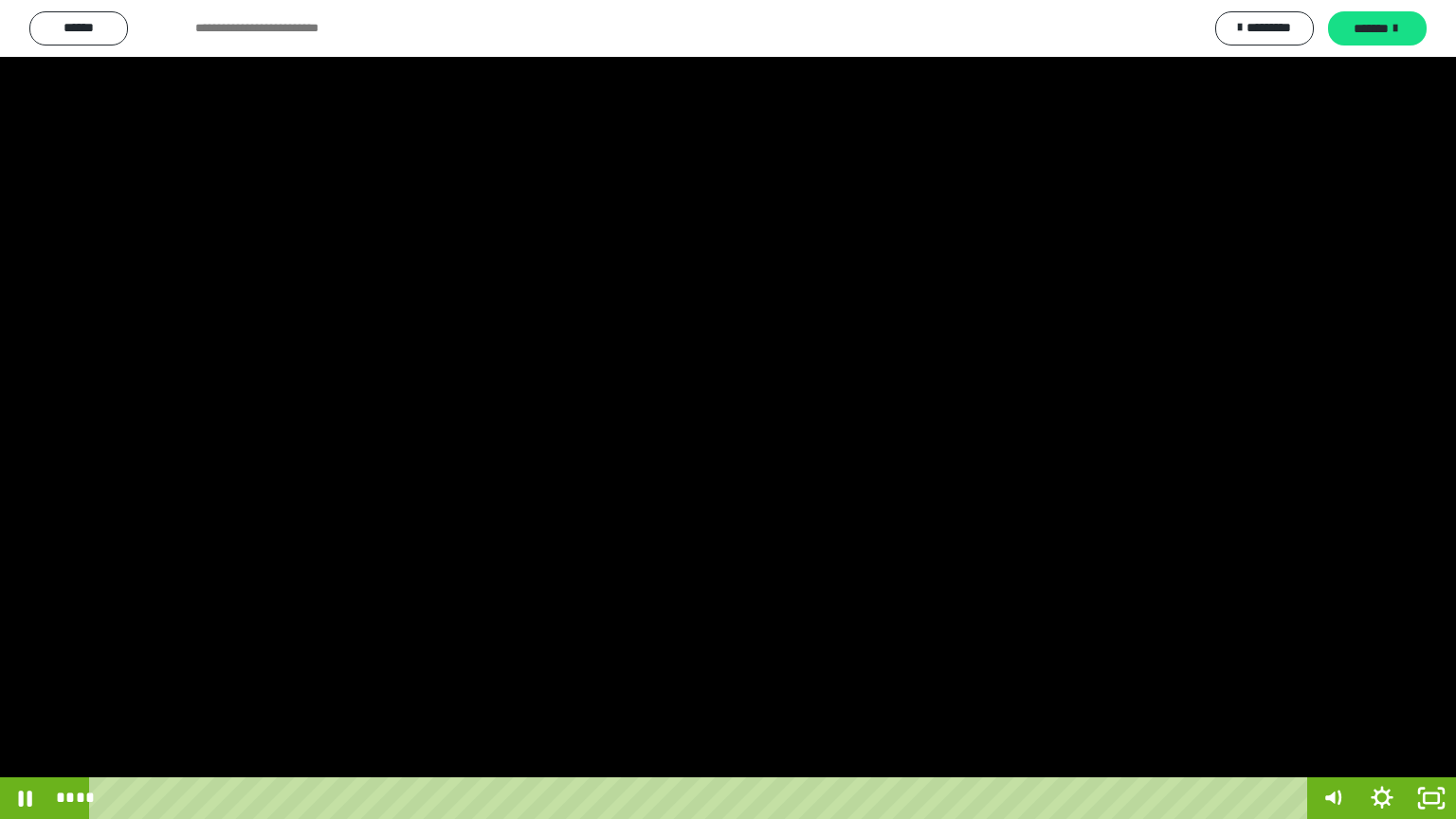 click at bounding box center [728, 410] 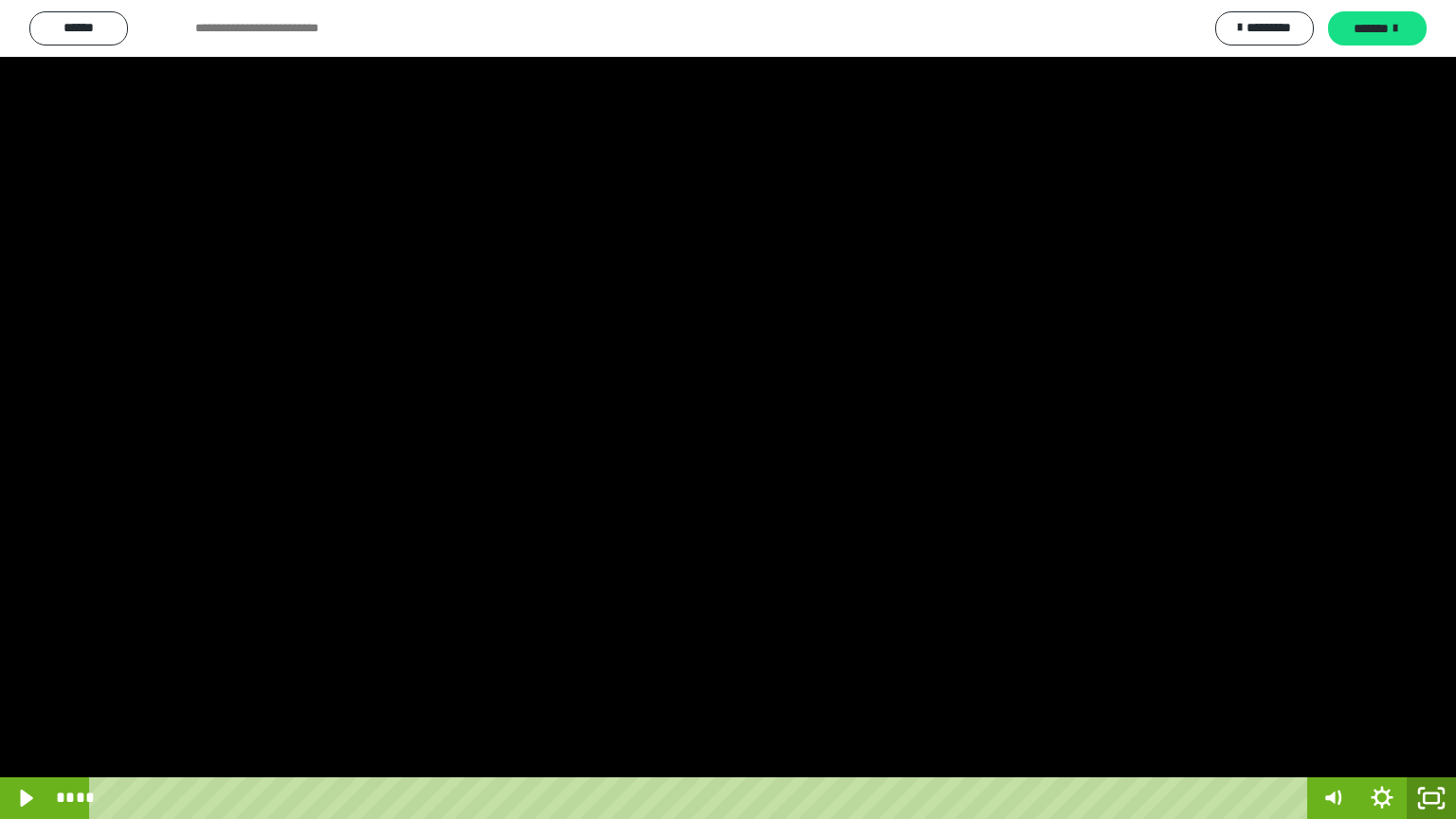 click 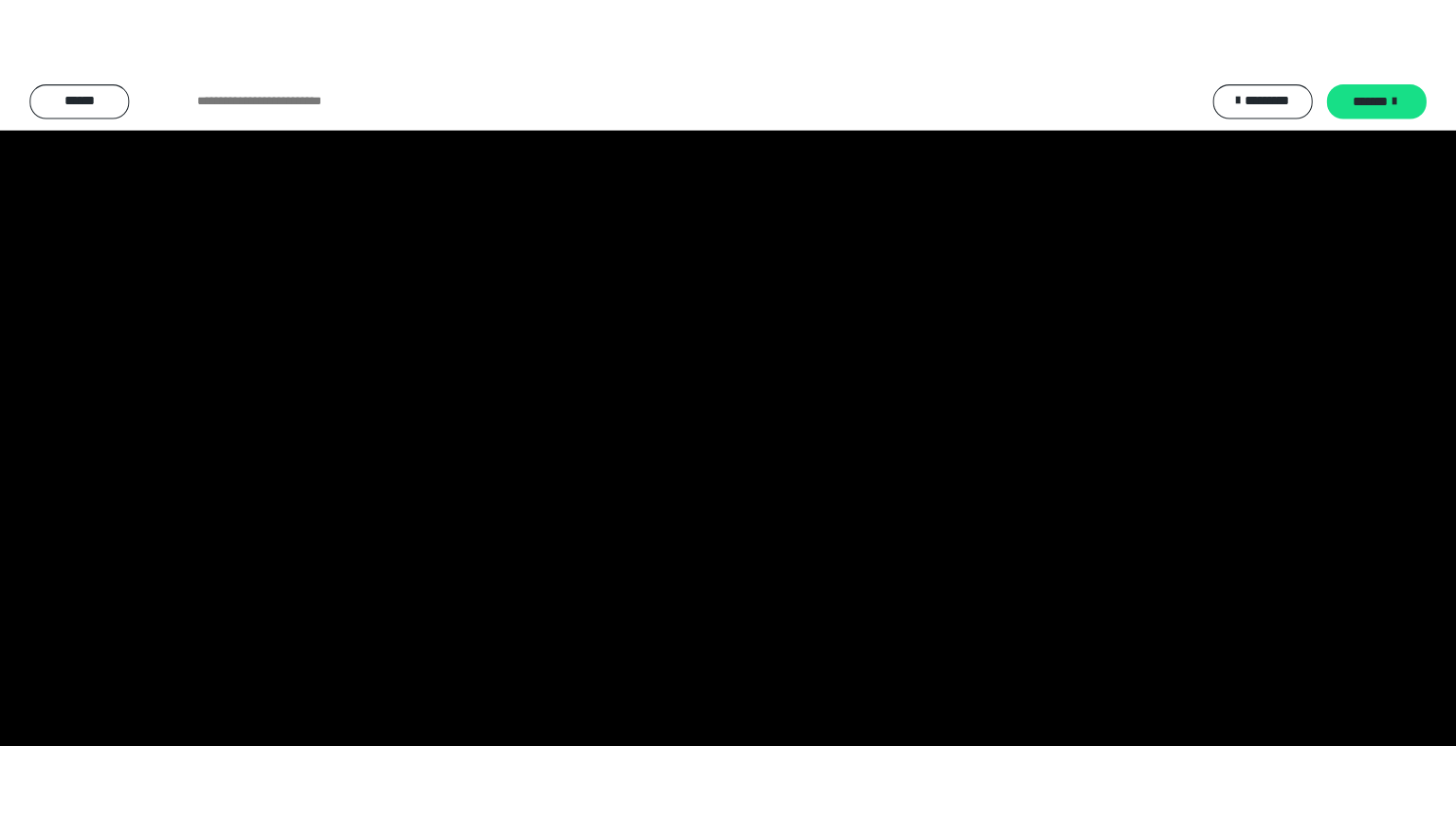scroll, scrollTop: 3776, scrollLeft: 0, axis: vertical 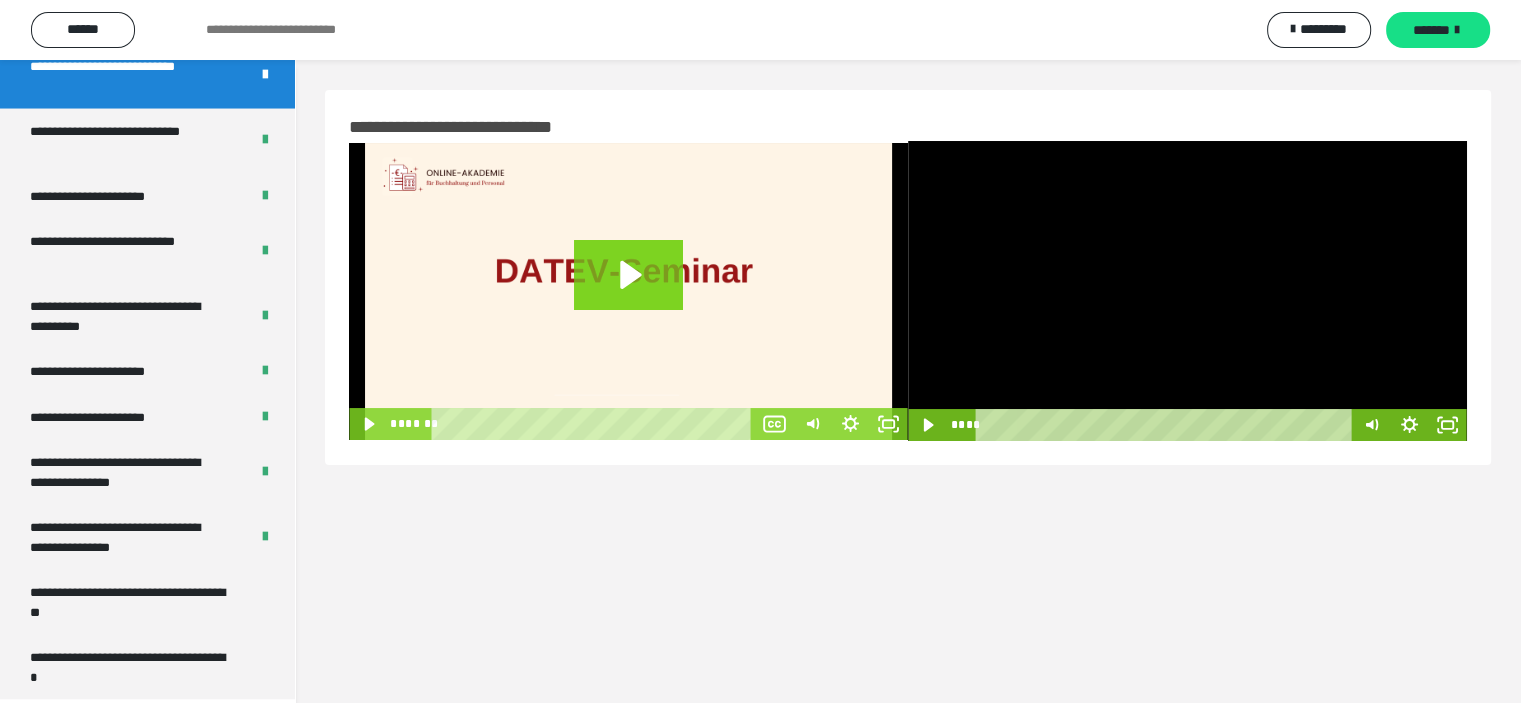click at bounding box center (1187, 291) 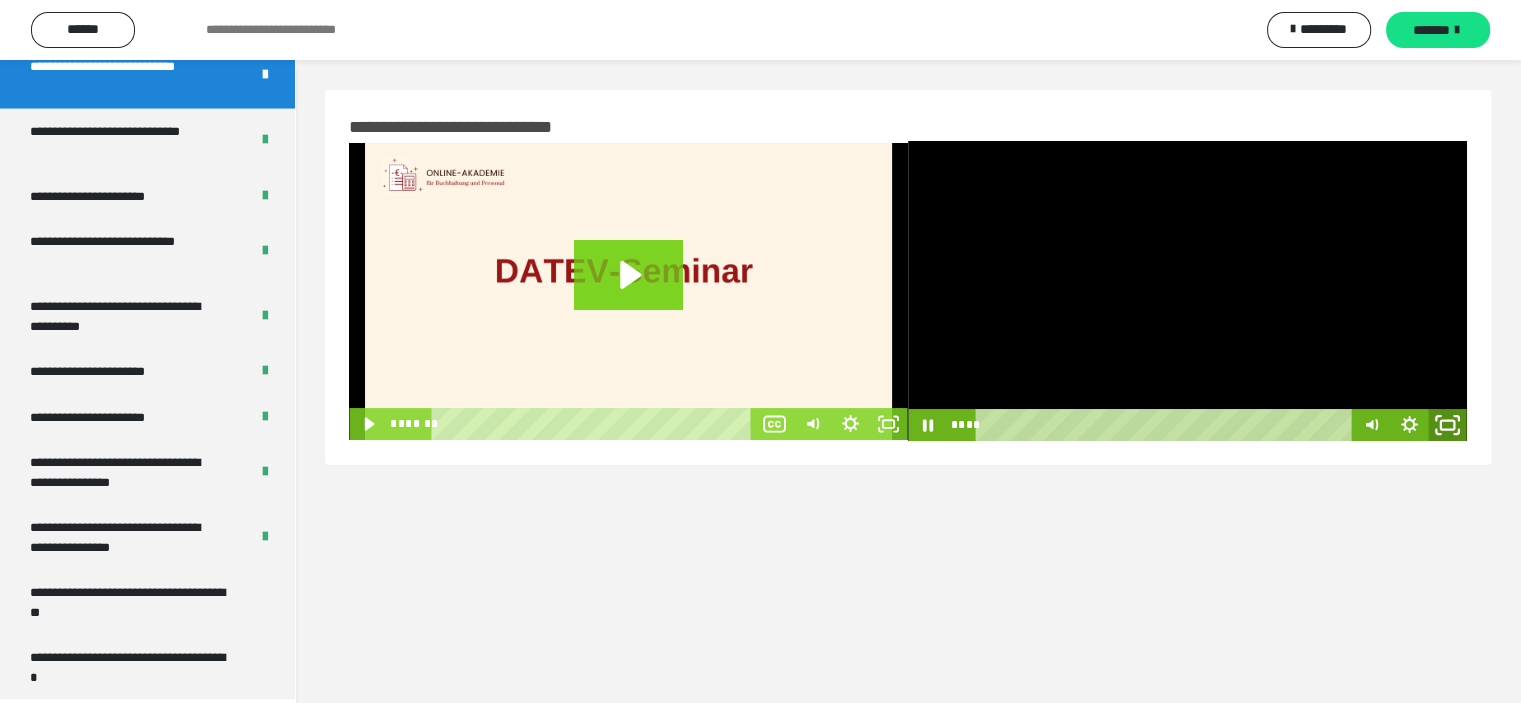 click 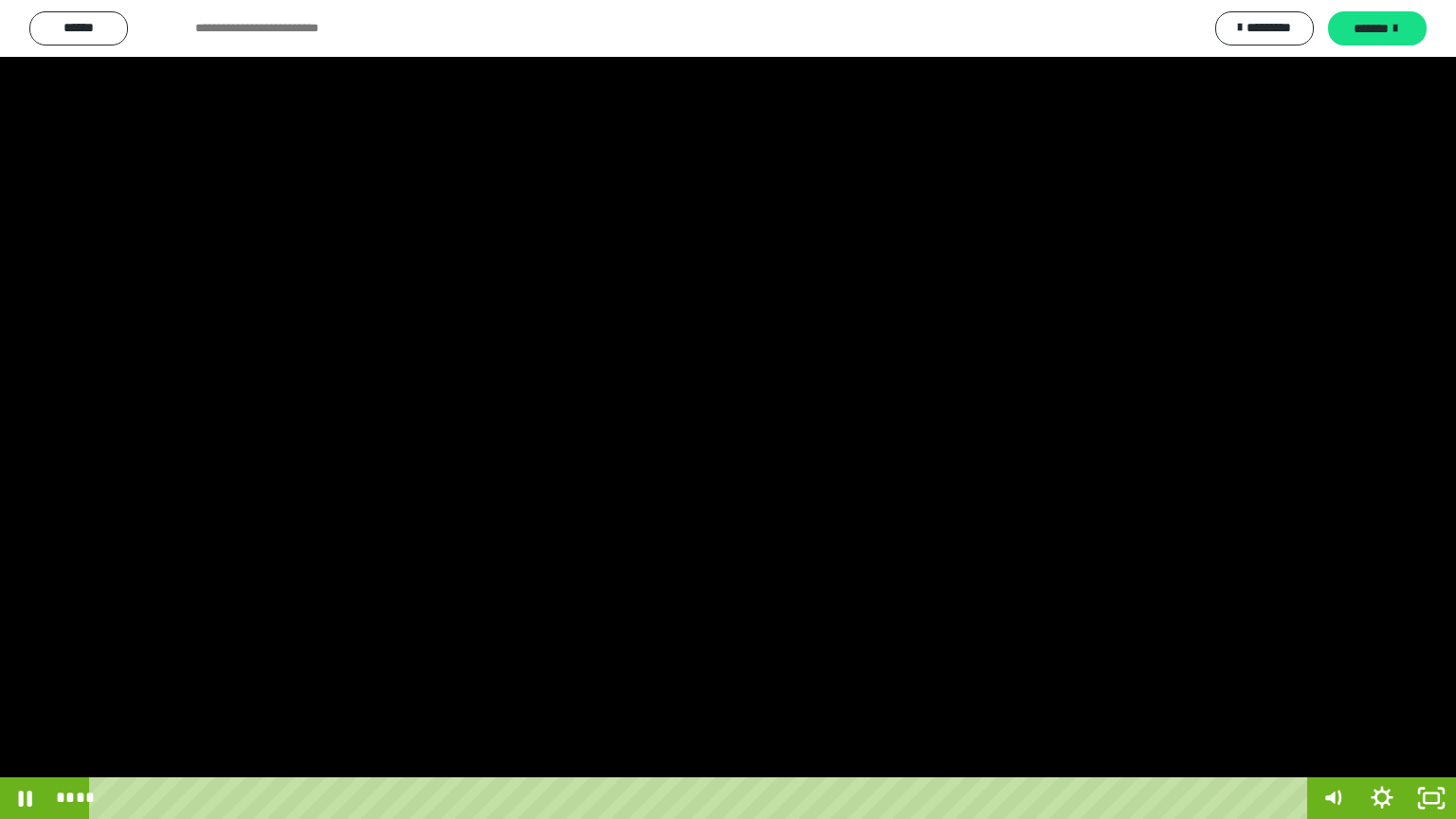 click at bounding box center [728, 410] 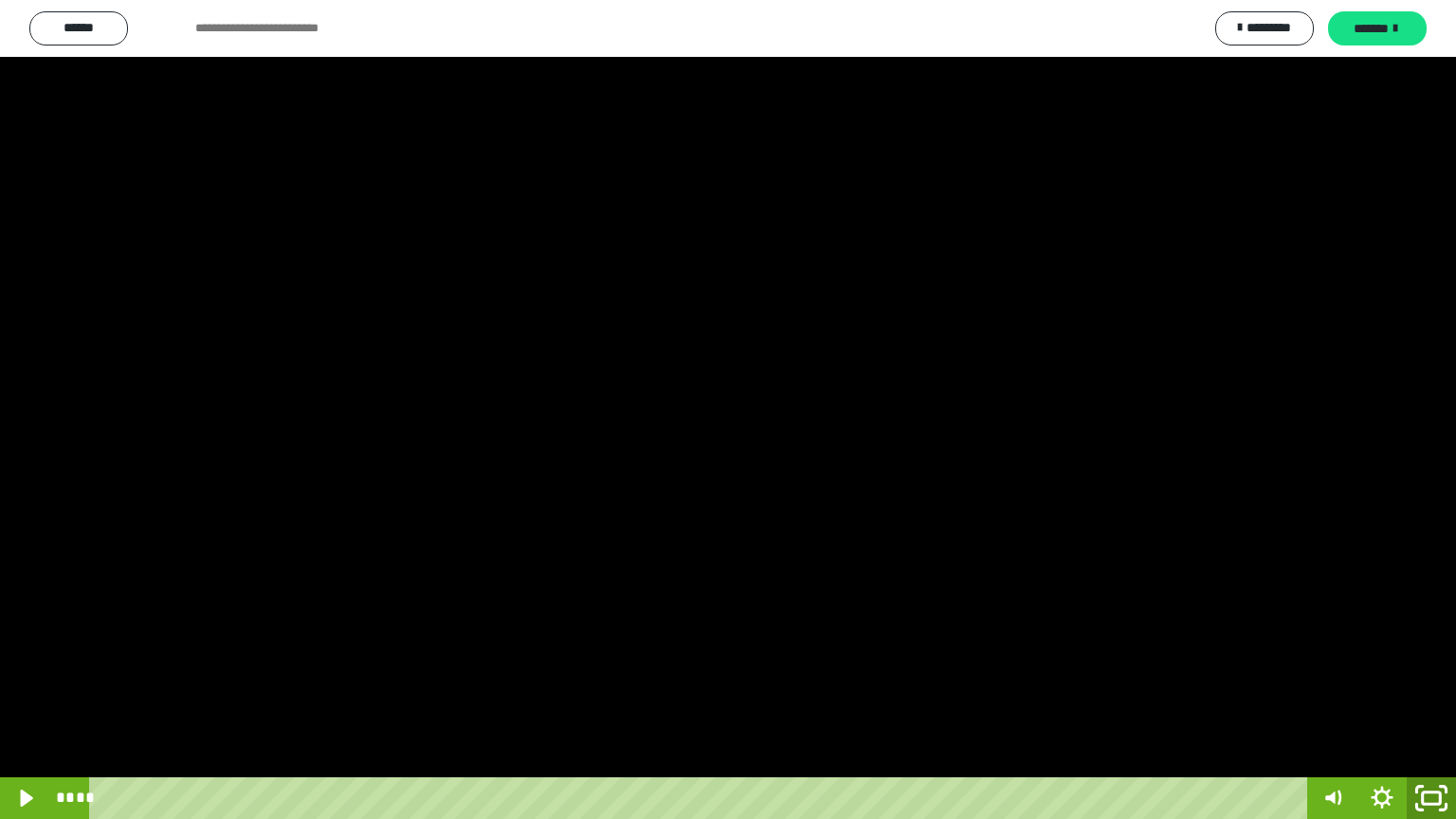 click 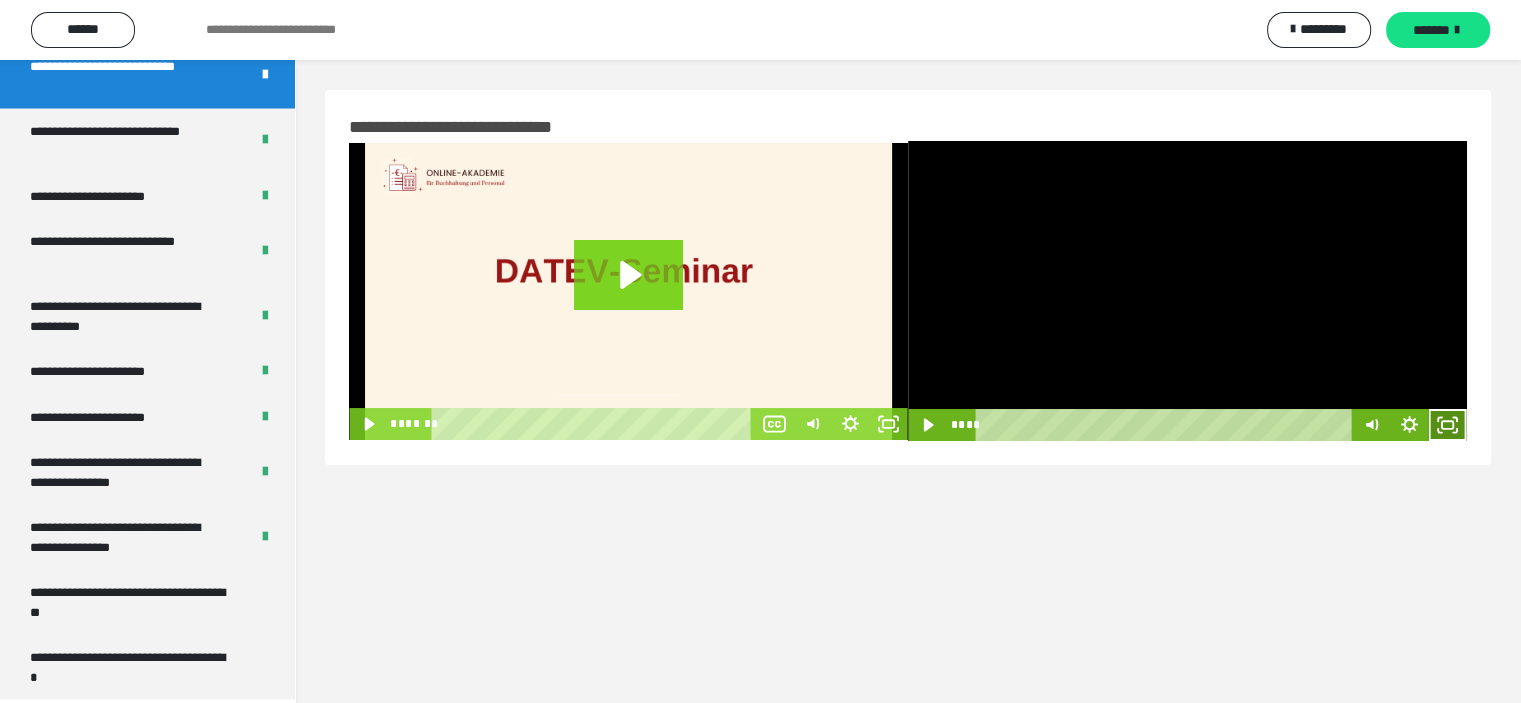 click 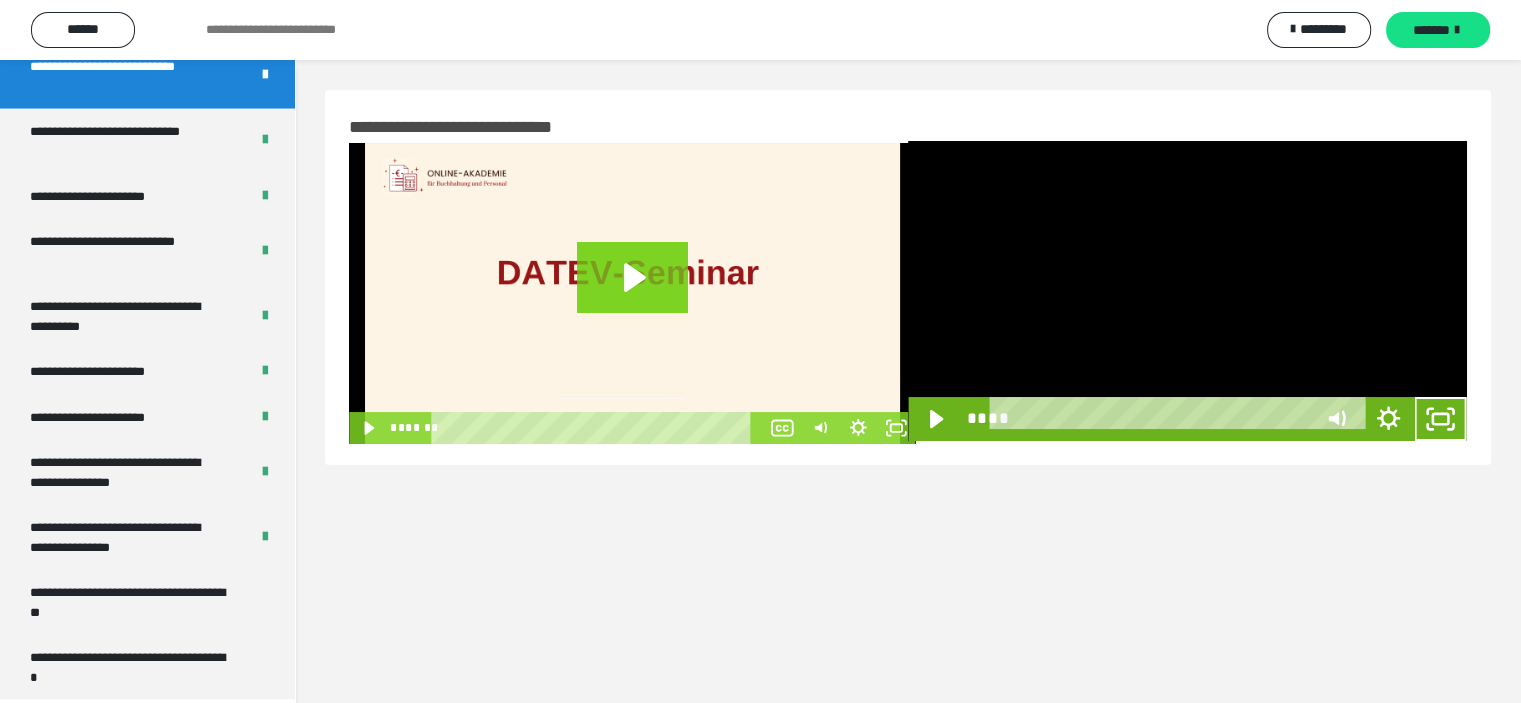 scroll, scrollTop: 3823, scrollLeft: 0, axis: vertical 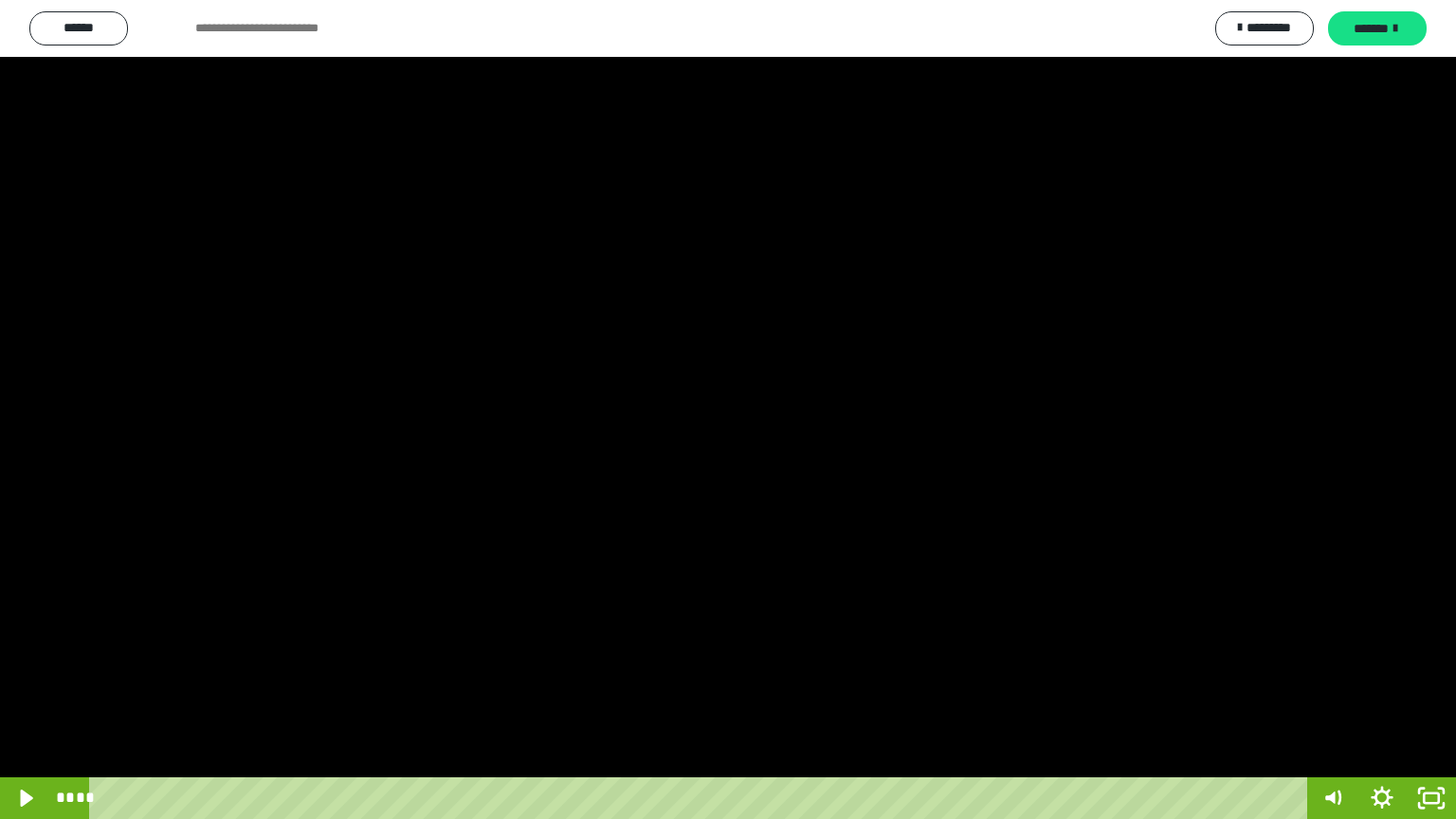 click at bounding box center (728, 410) 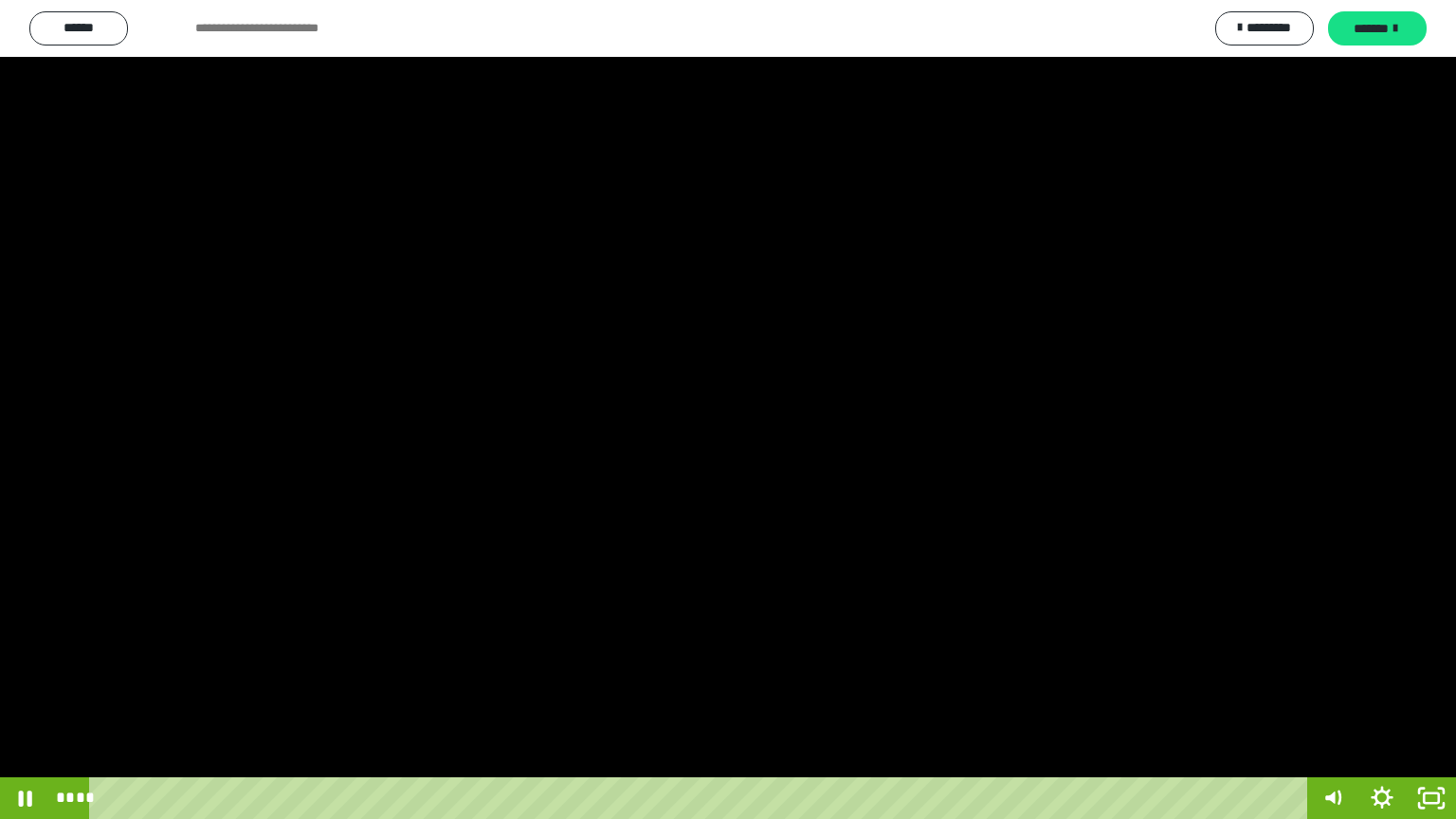 click at bounding box center [728, 410] 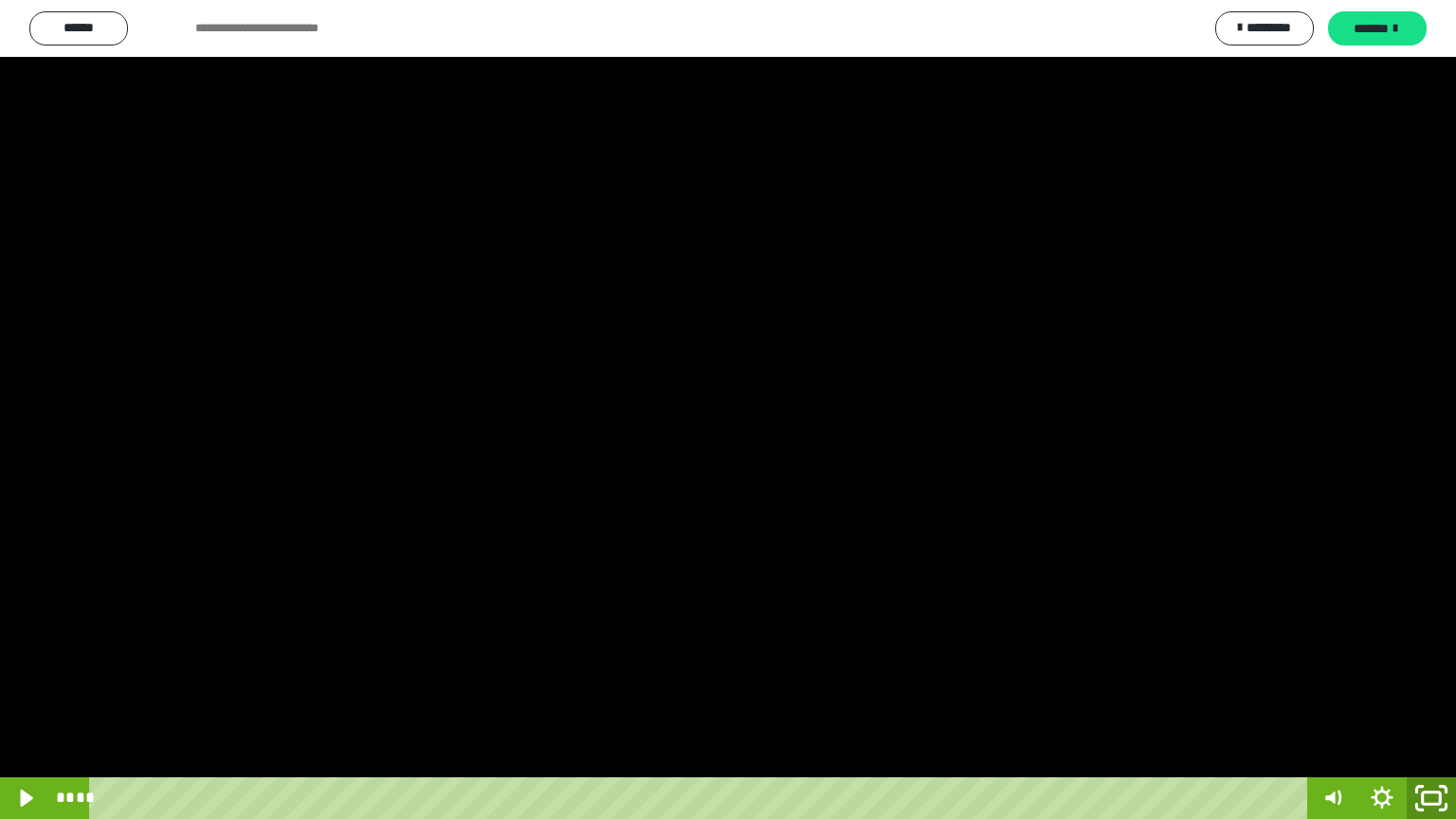 click 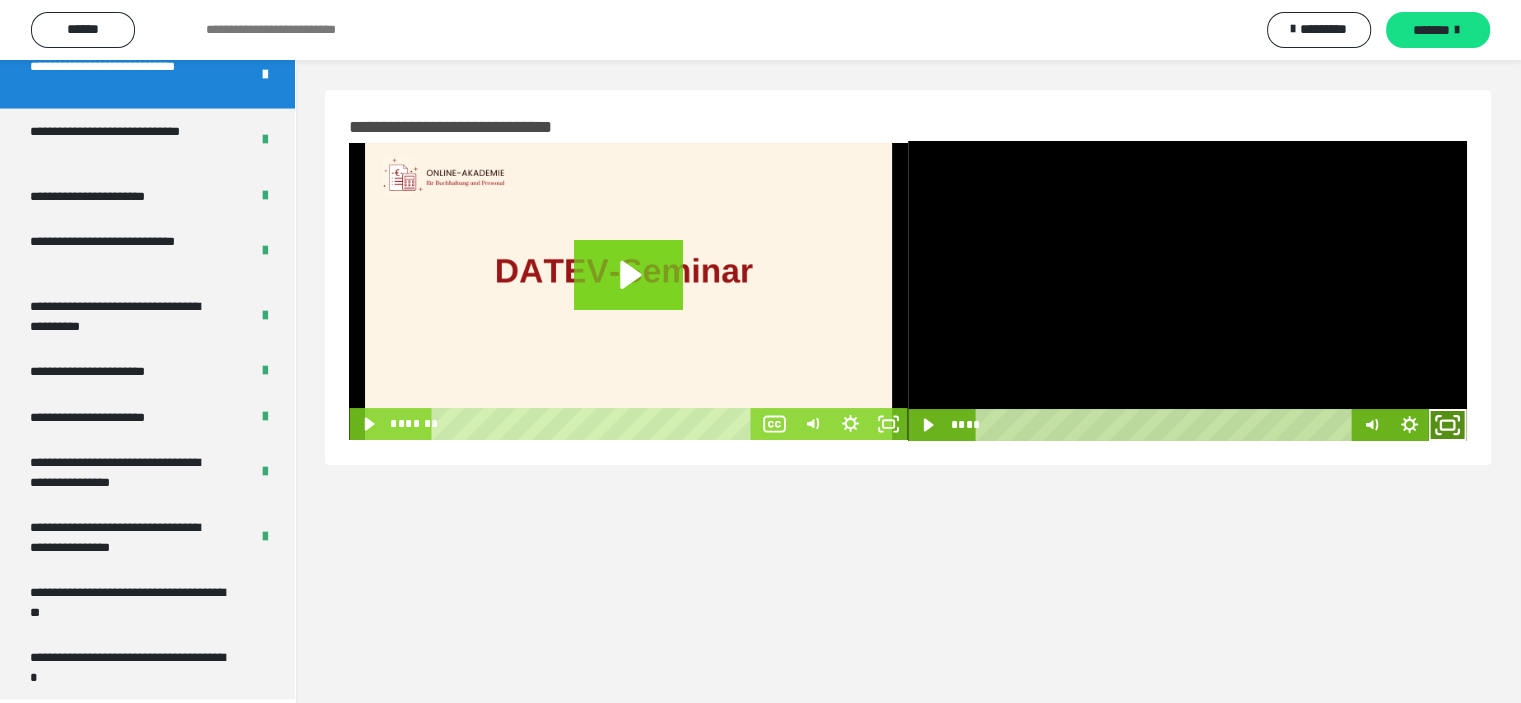 click 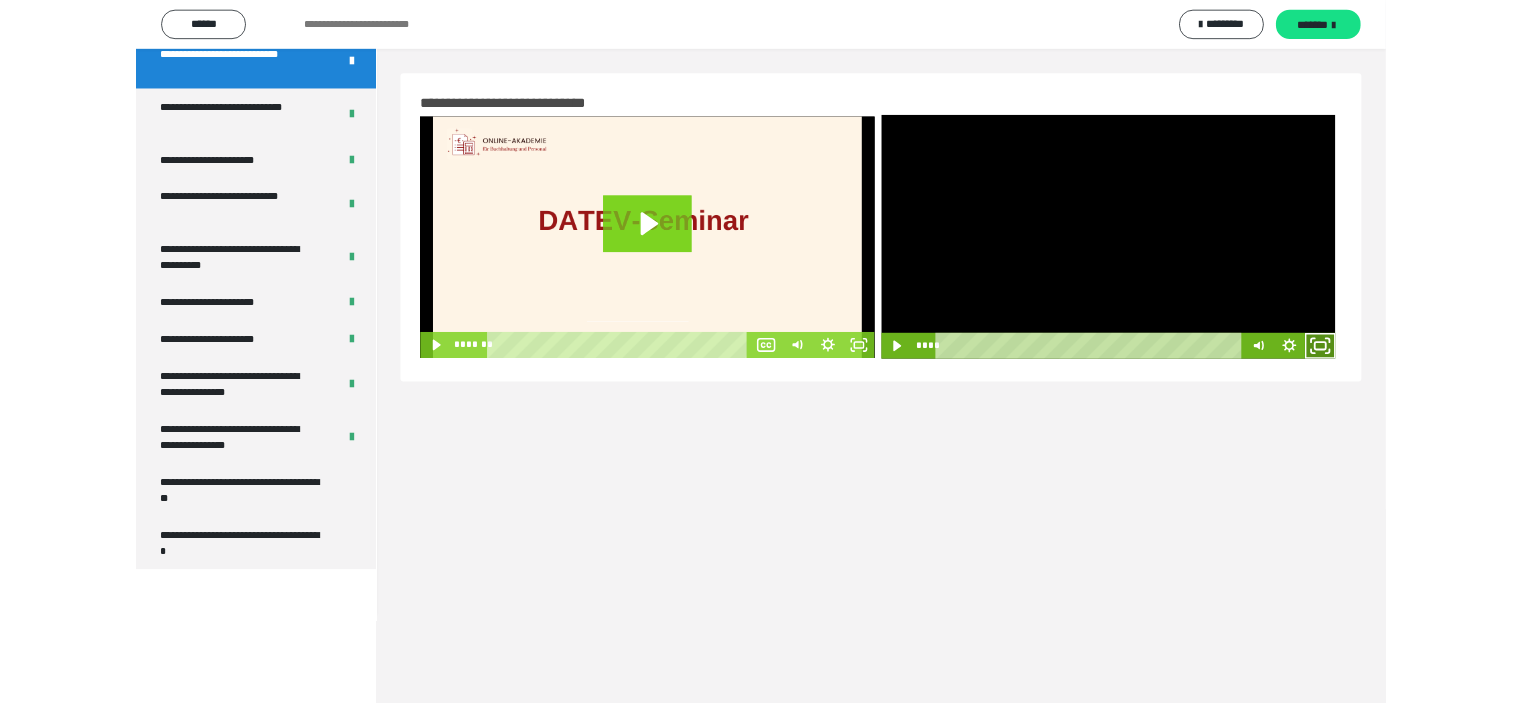 scroll, scrollTop: 3823, scrollLeft: 0, axis: vertical 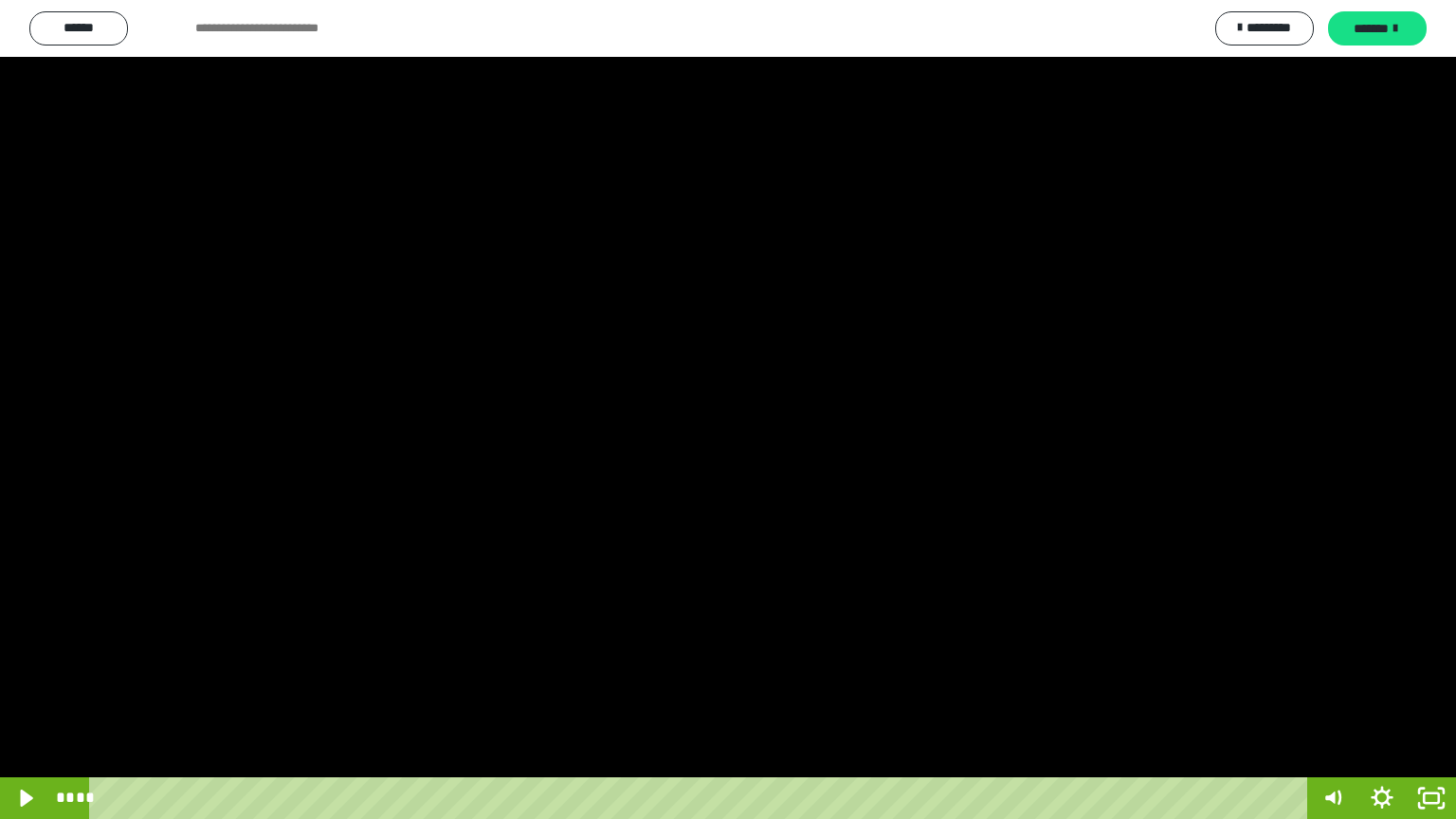 click at bounding box center [728, 410] 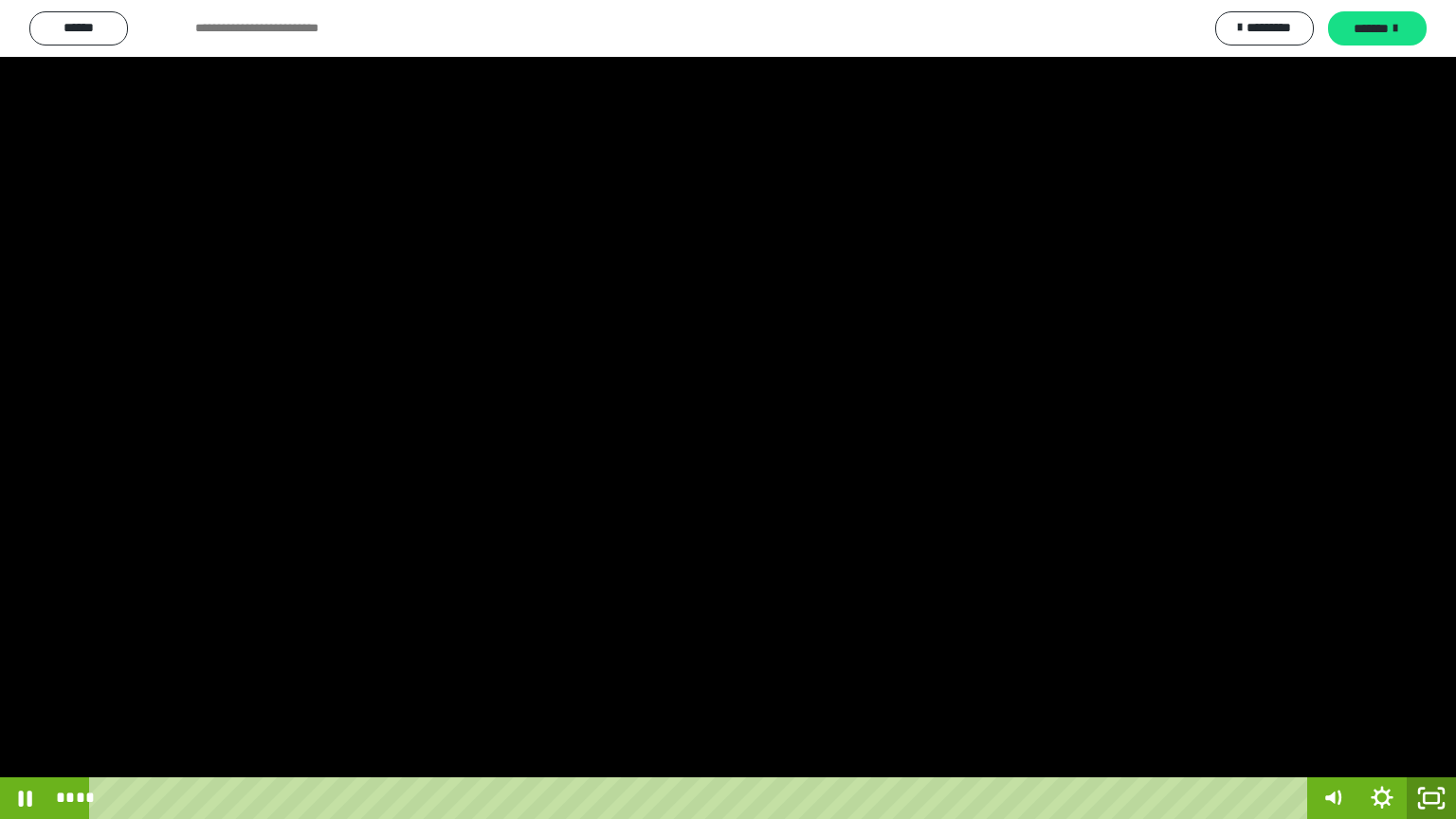 click 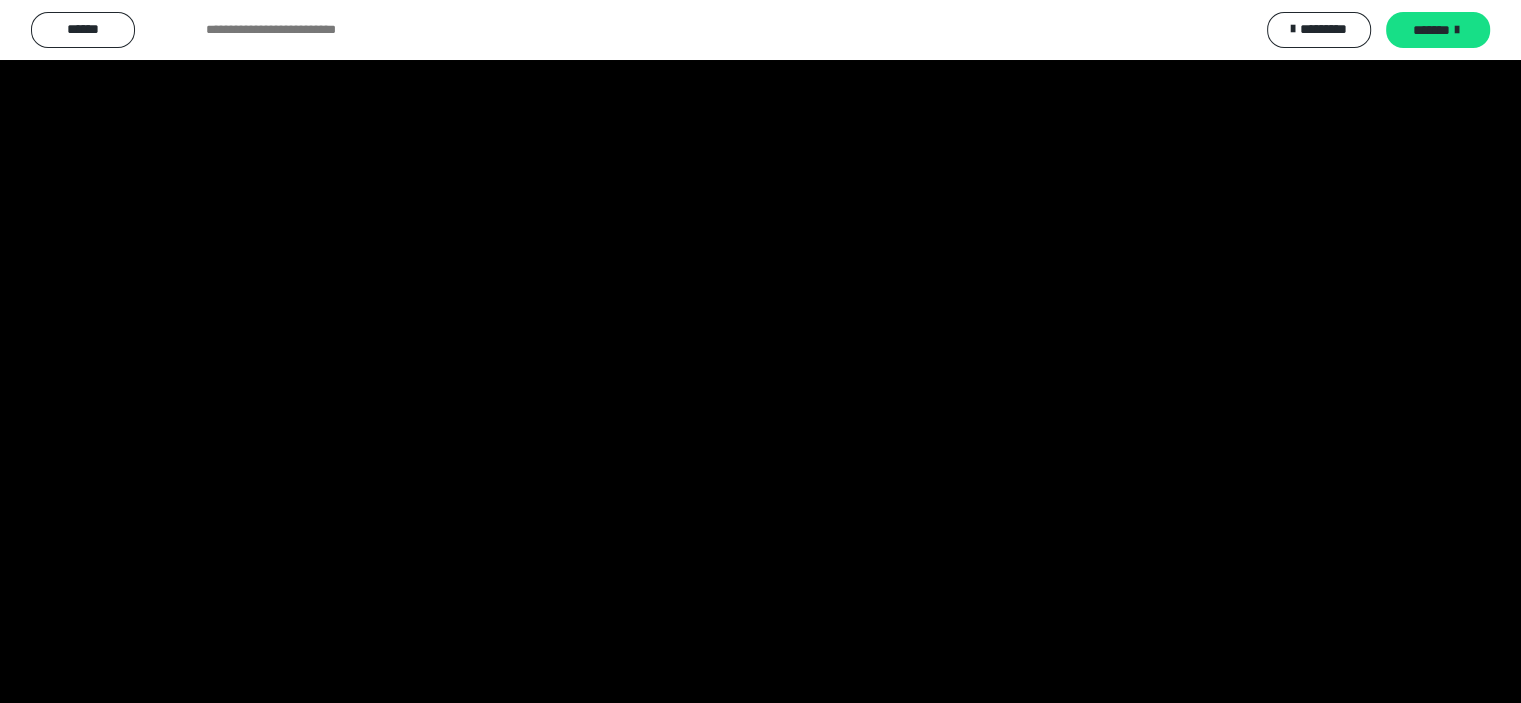 scroll, scrollTop: 3984, scrollLeft: 0, axis: vertical 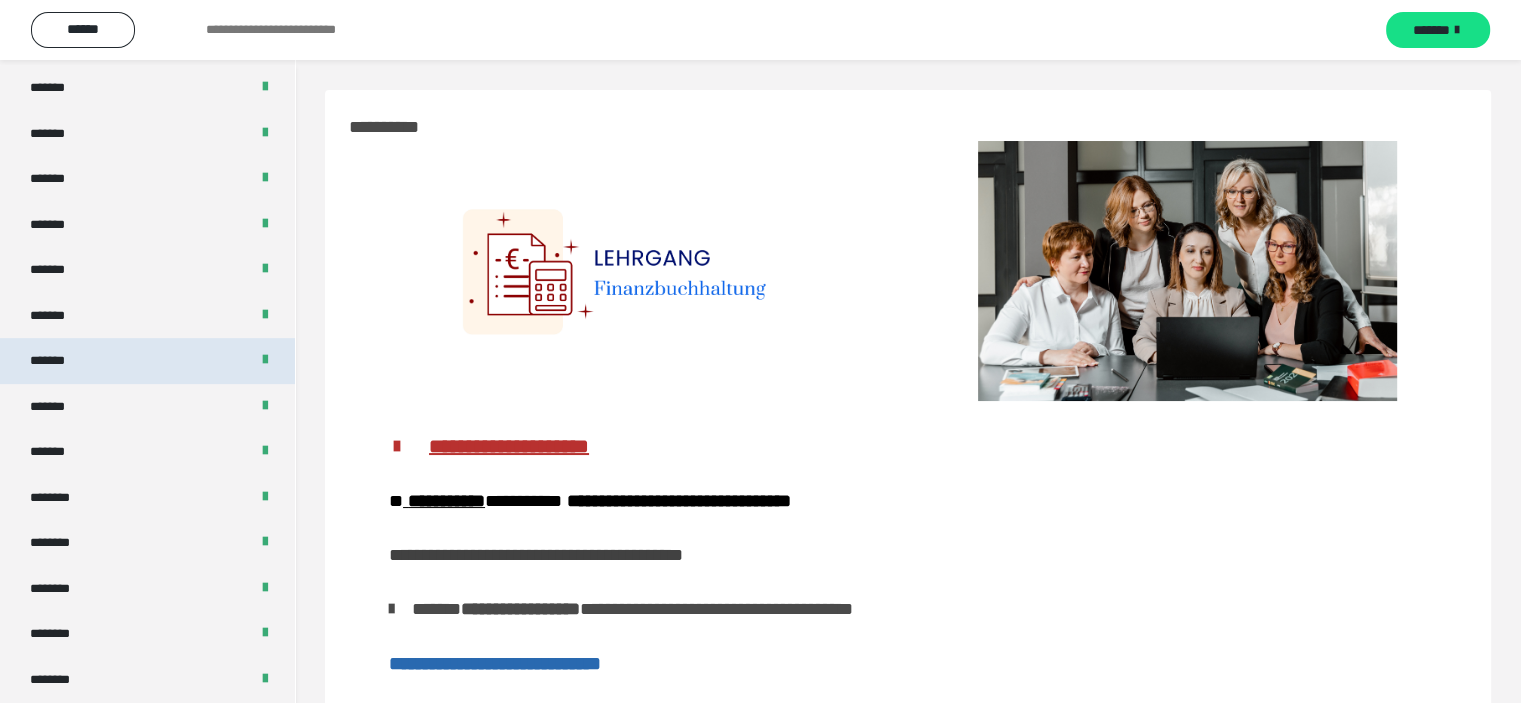 click on "*******" at bounding box center [147, 361] 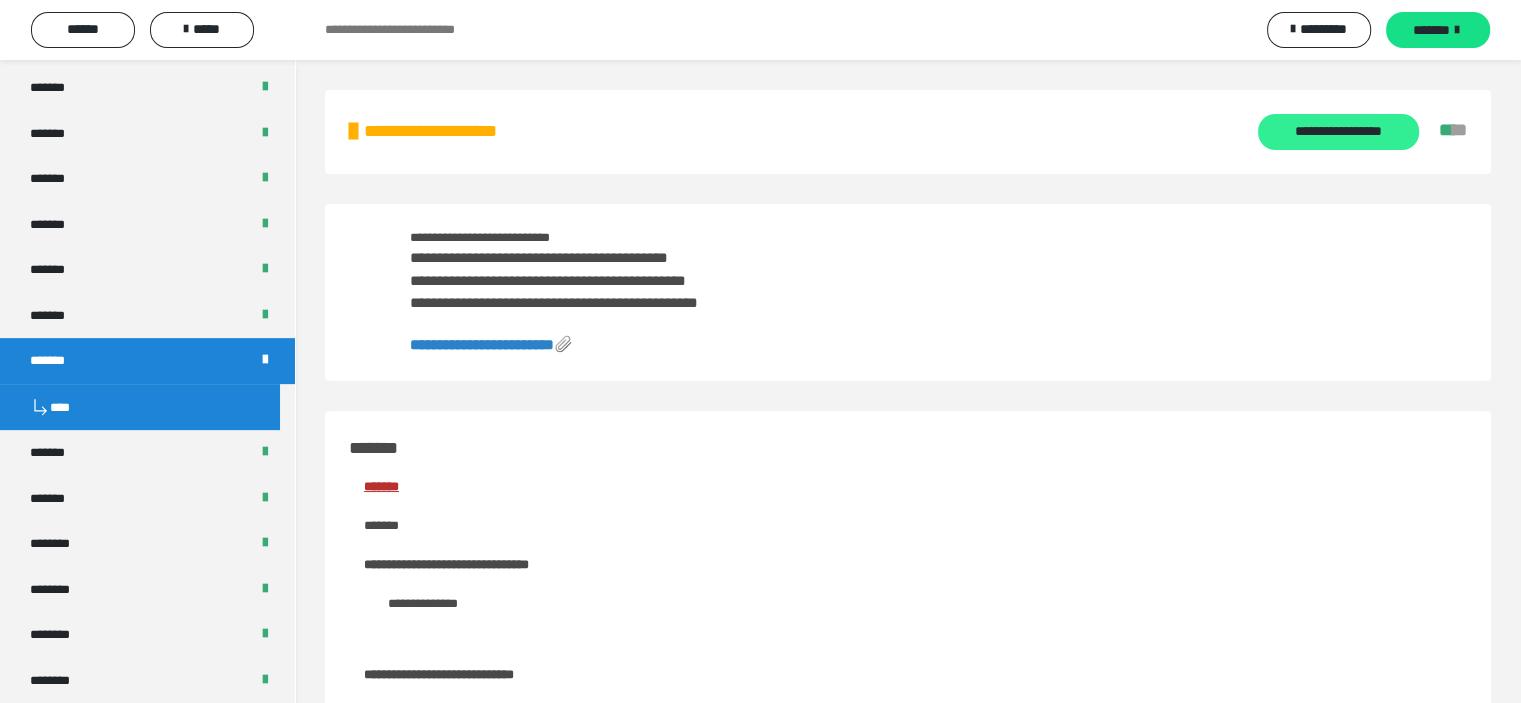 click on "**********" at bounding box center [1338, 132] 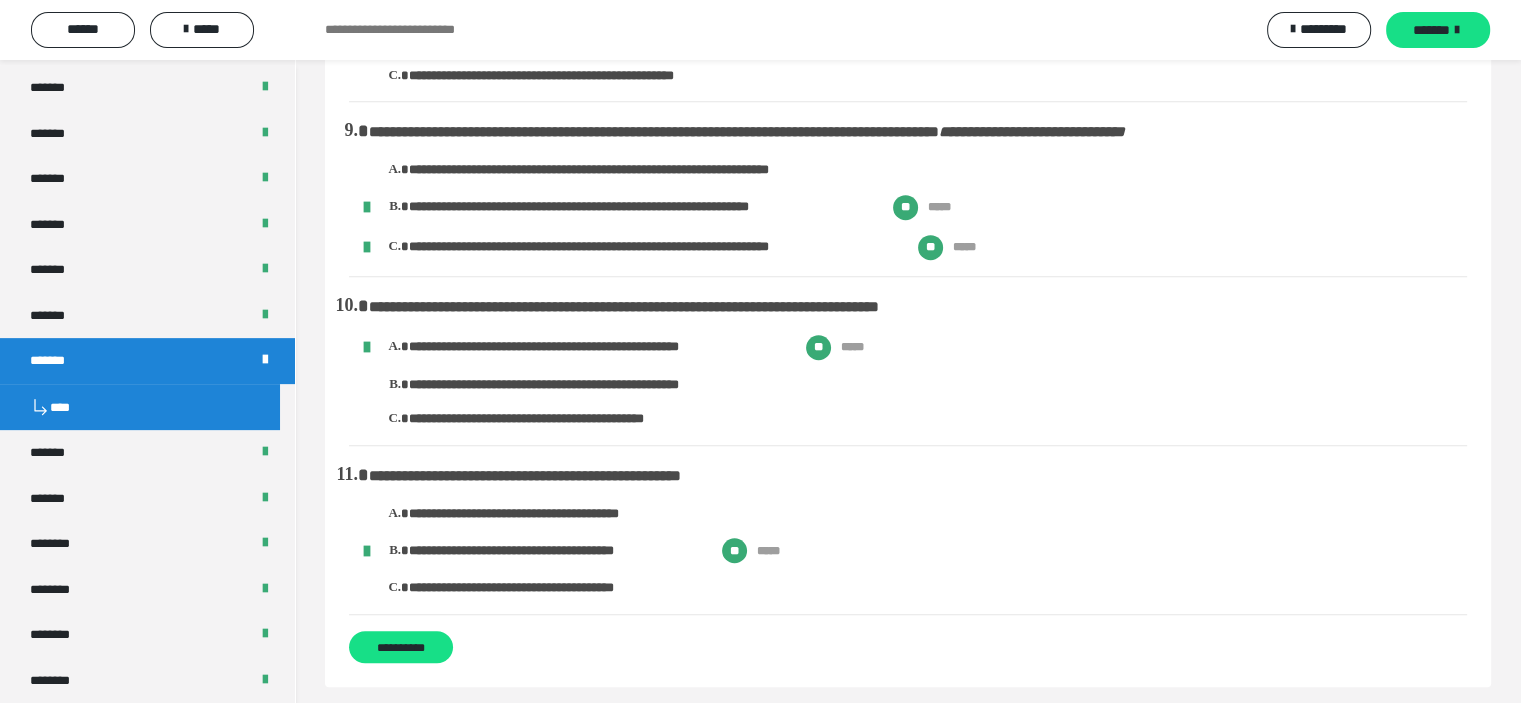 scroll, scrollTop: 1400, scrollLeft: 0, axis: vertical 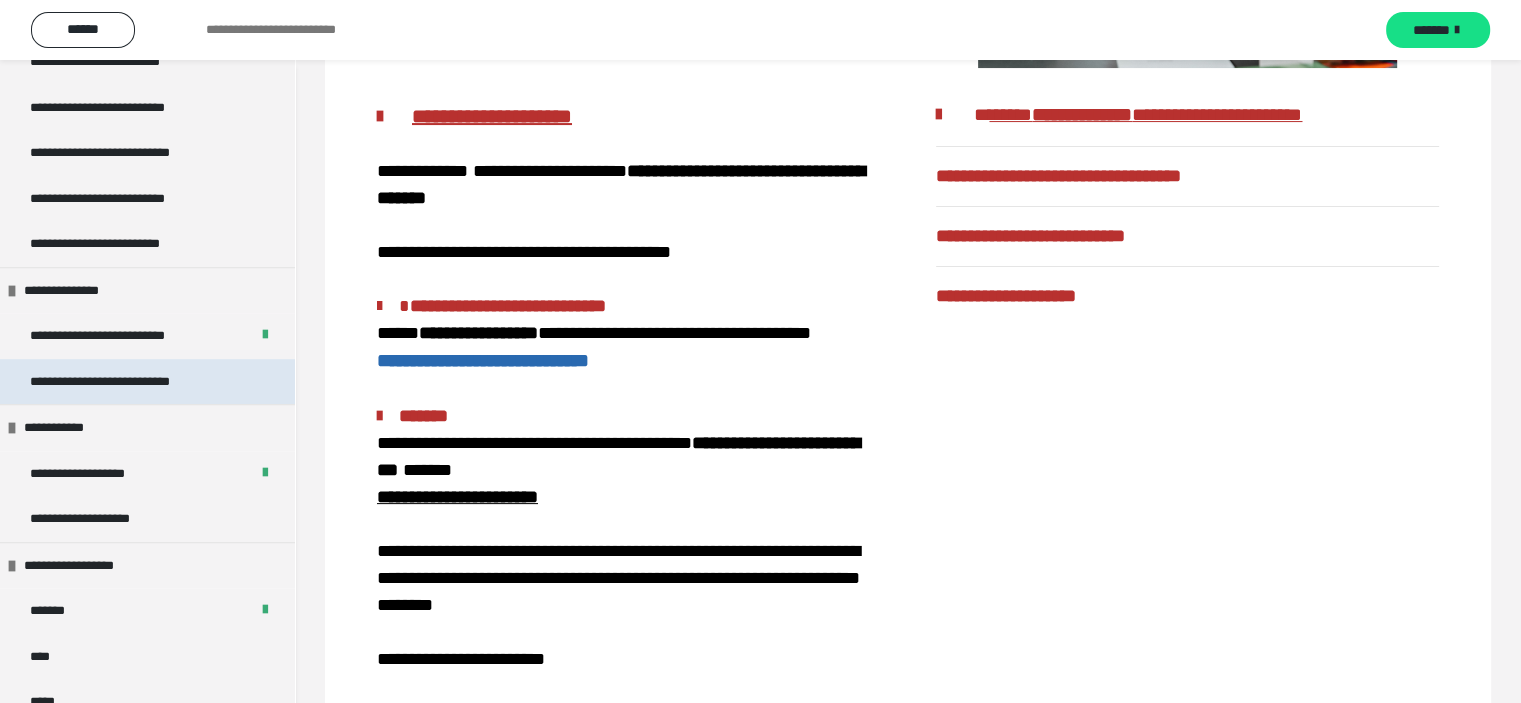 click on "**********" at bounding box center (130, 382) 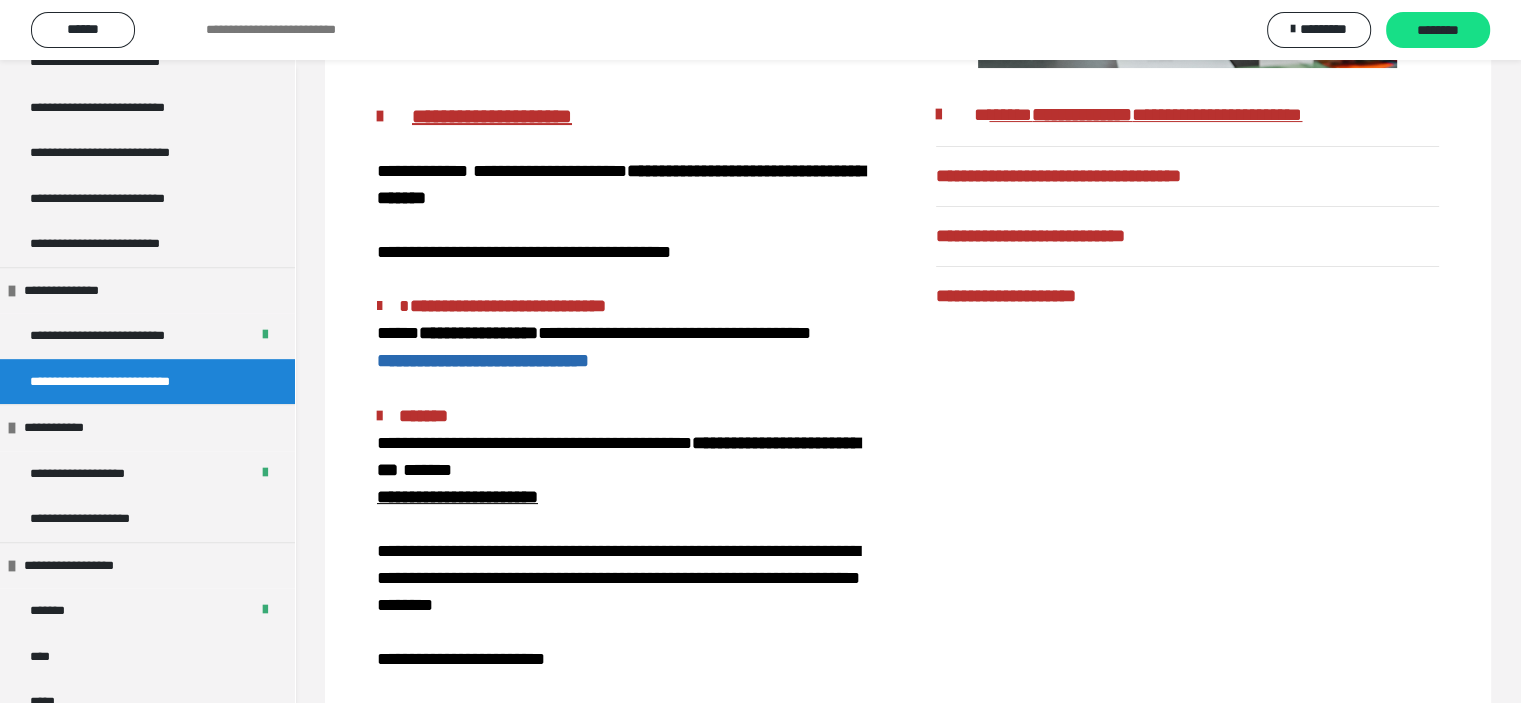 scroll, scrollTop: 60, scrollLeft: 0, axis: vertical 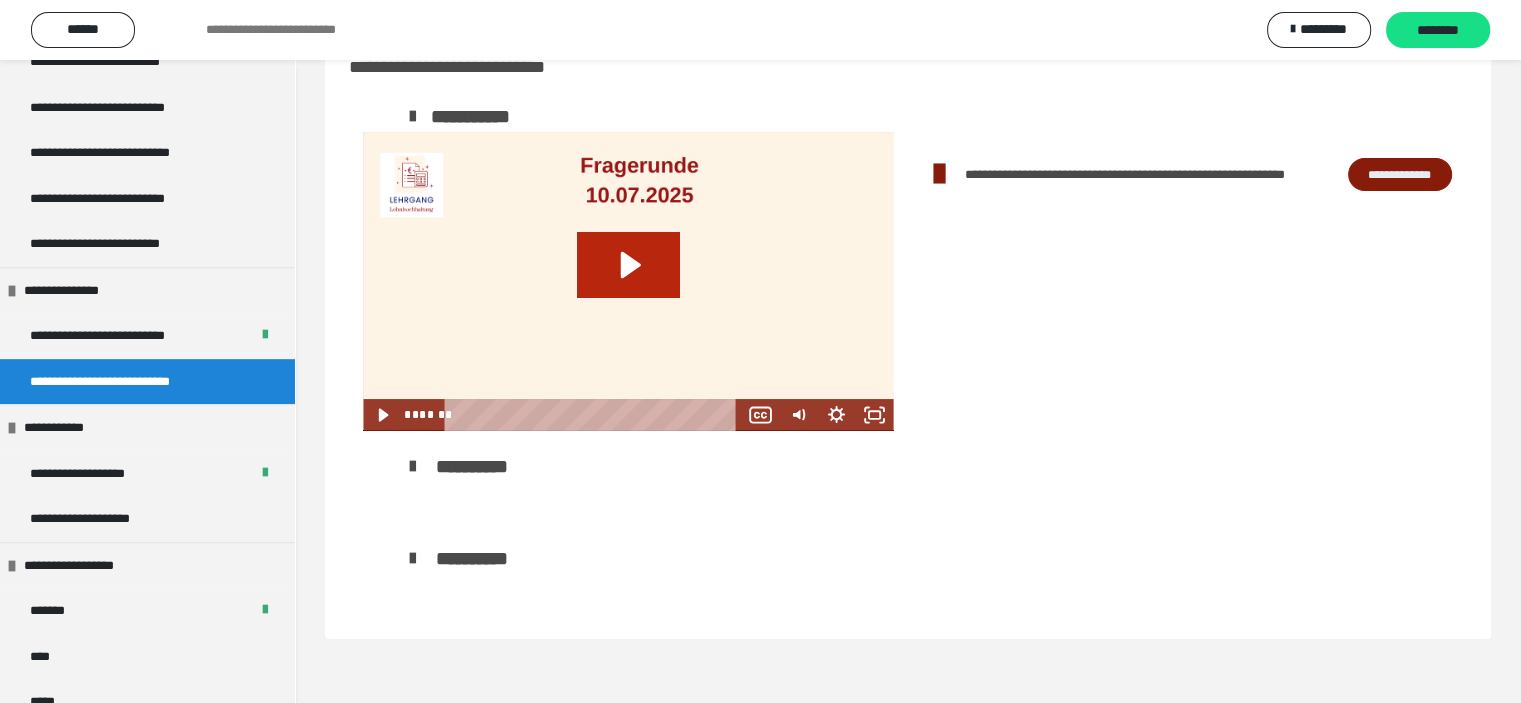 click 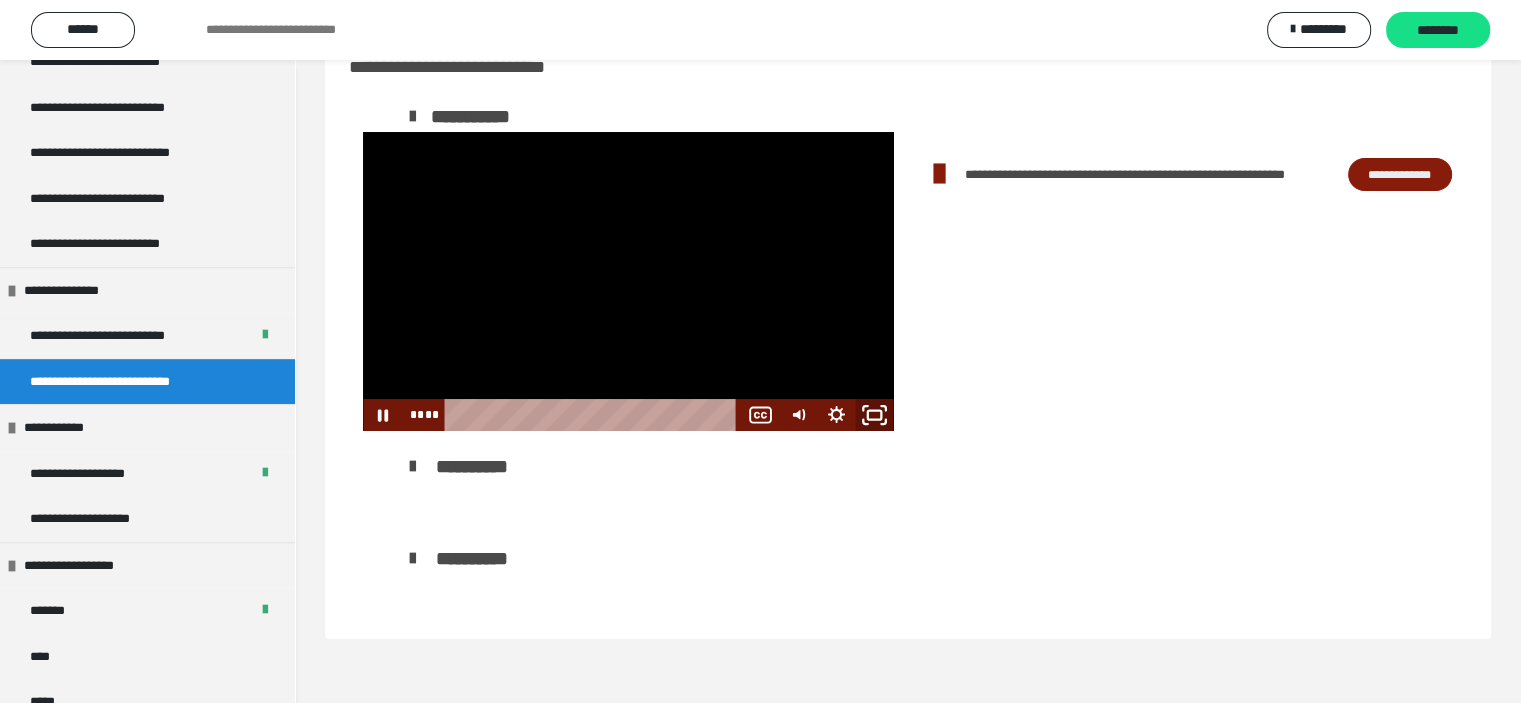 click 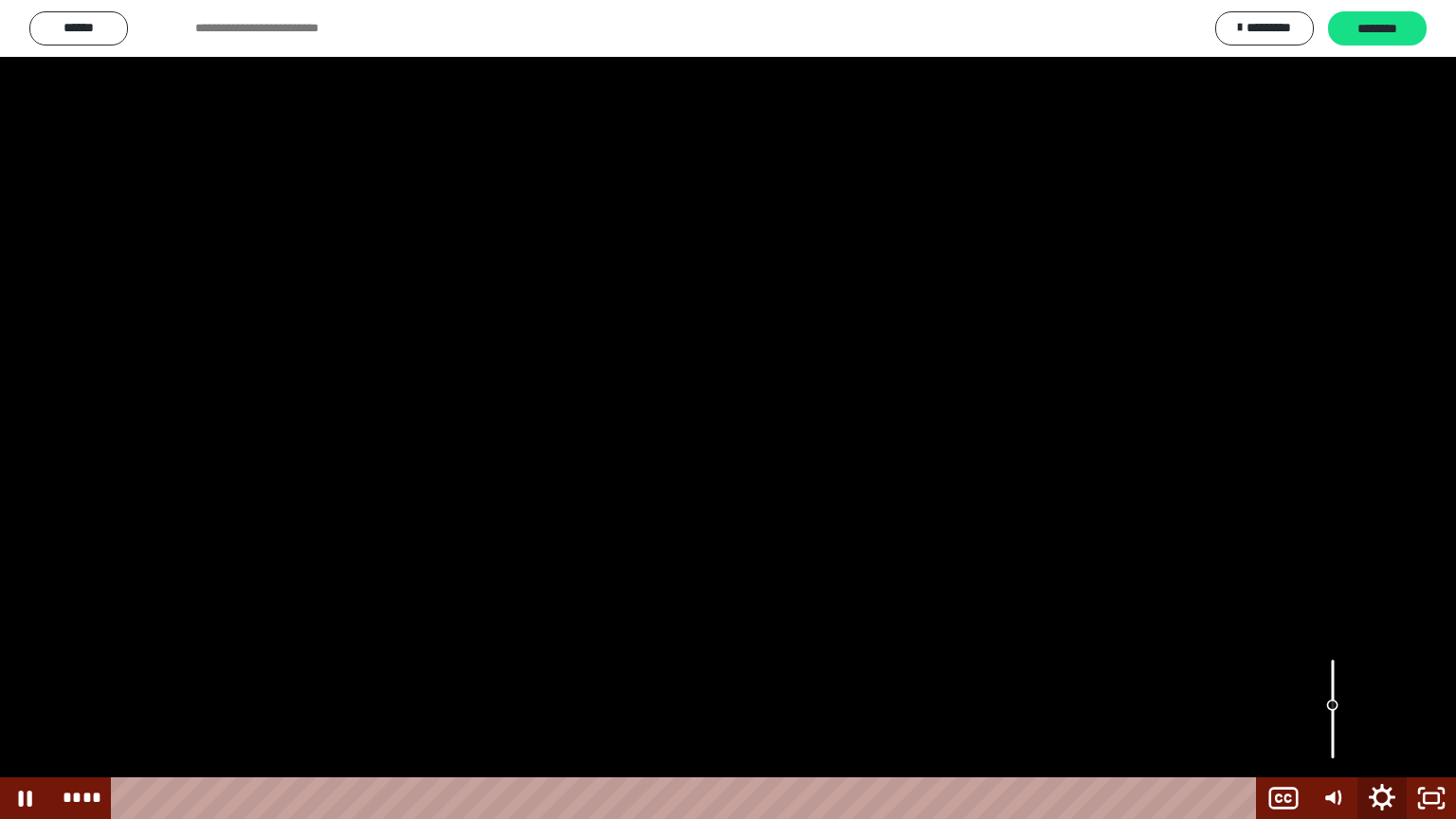 click 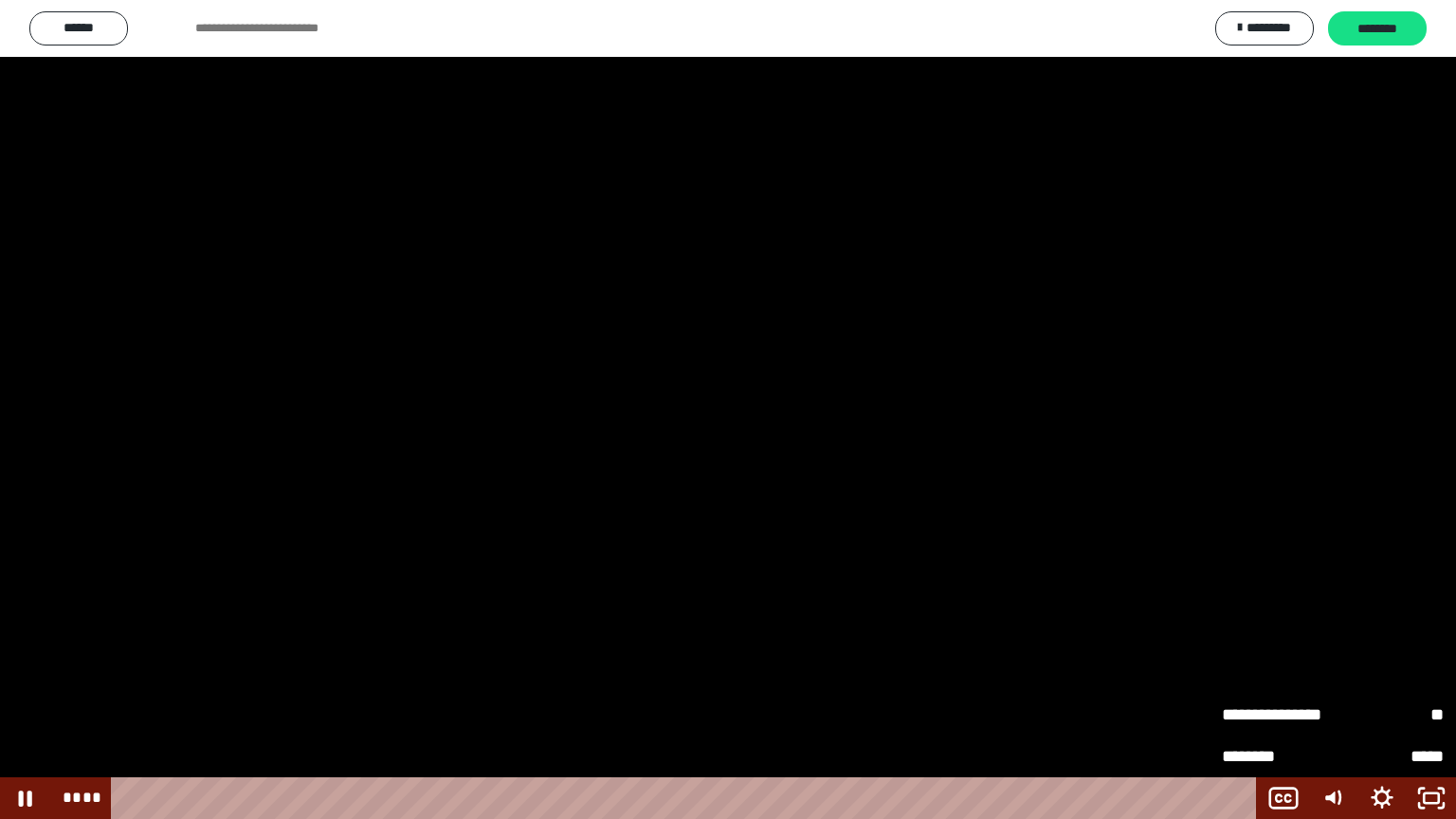 click at bounding box center [728, 410] 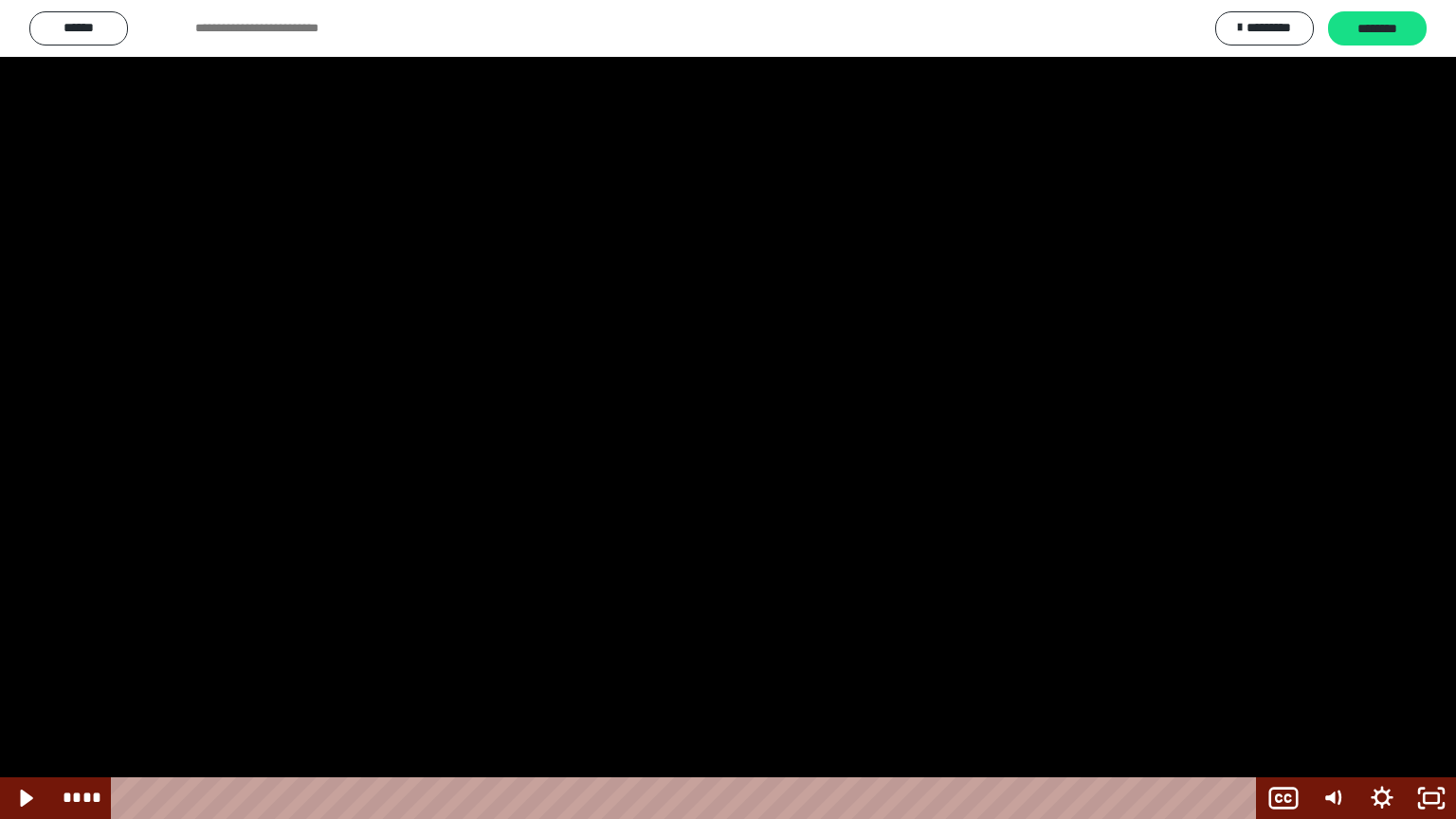 click at bounding box center (728, 410) 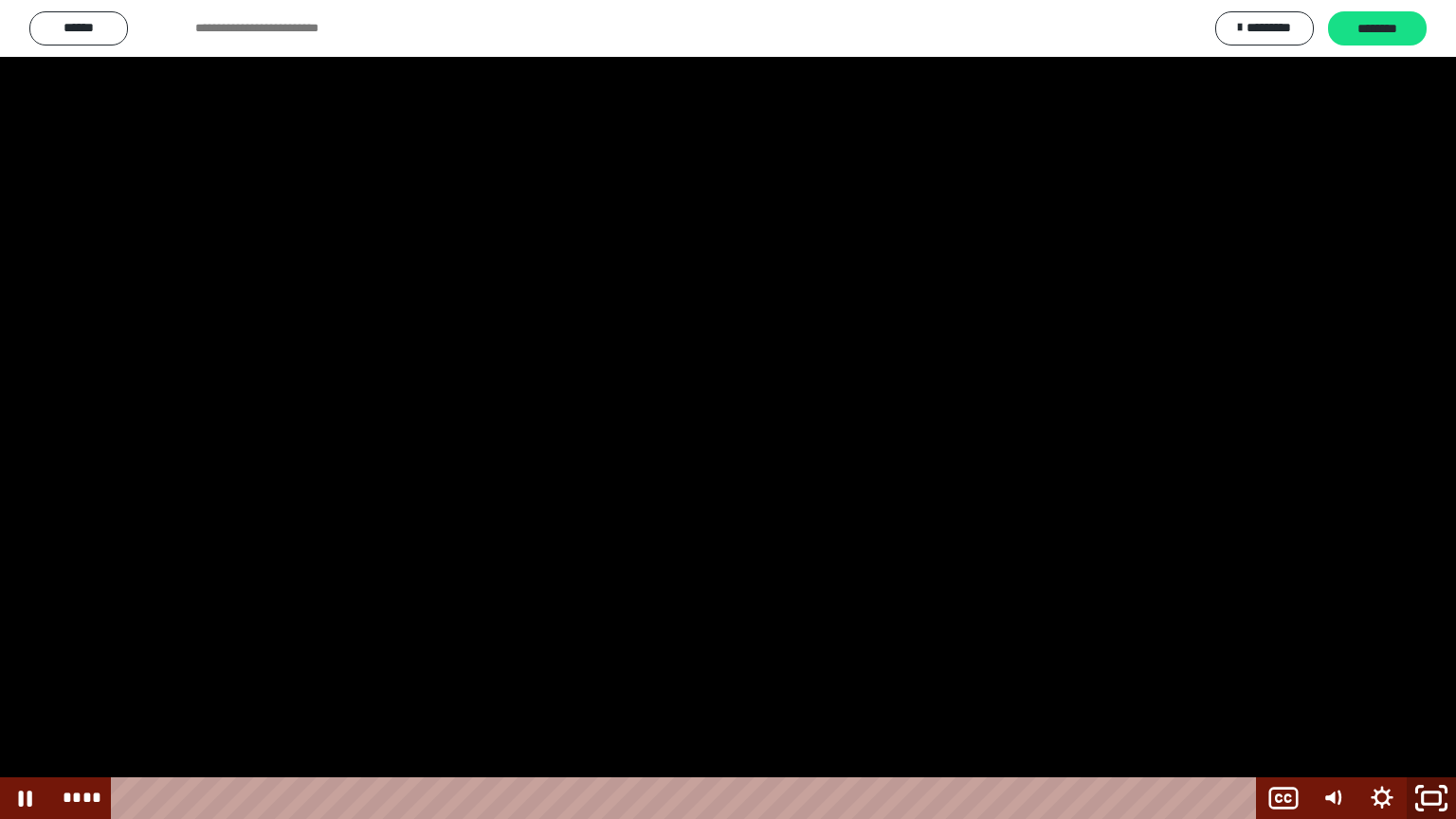 click 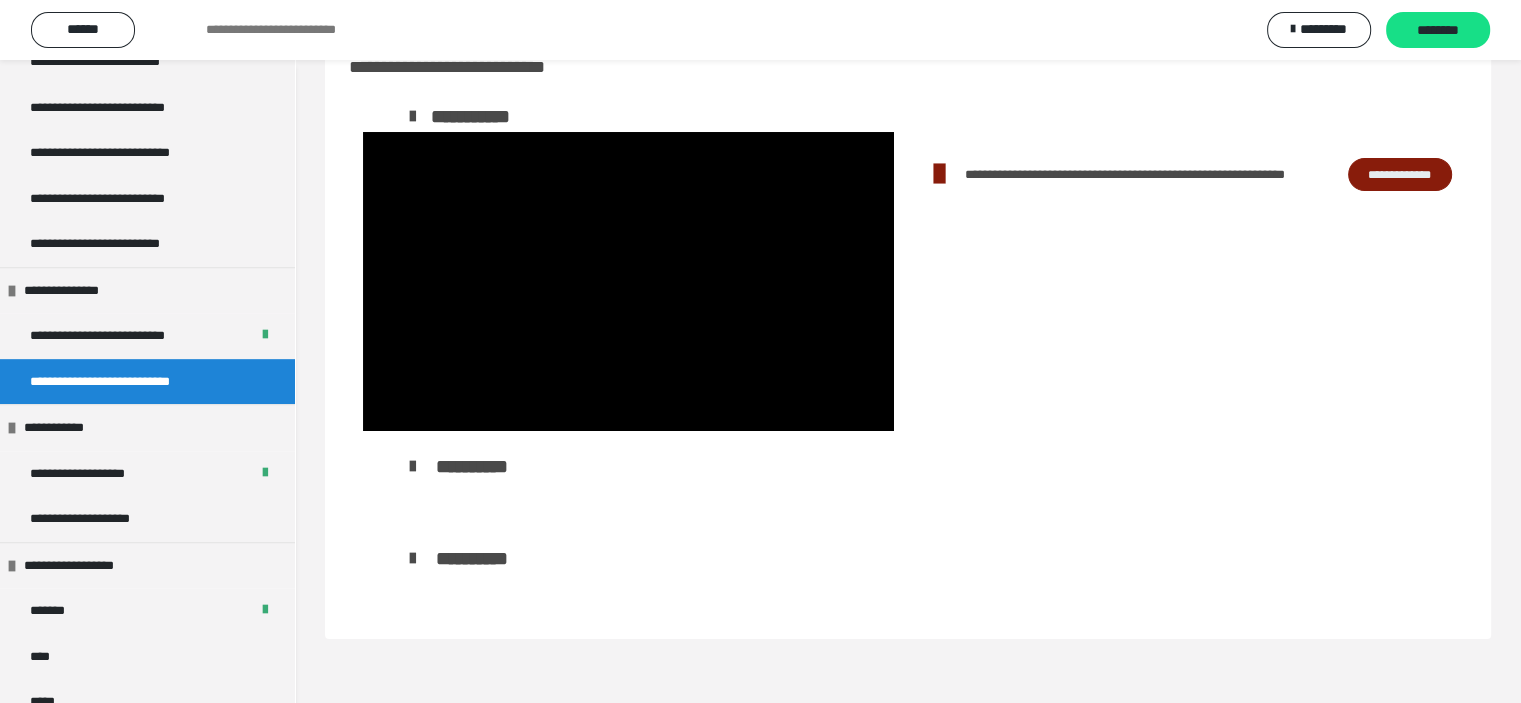 click on "**********" at bounding box center (1400, 175) 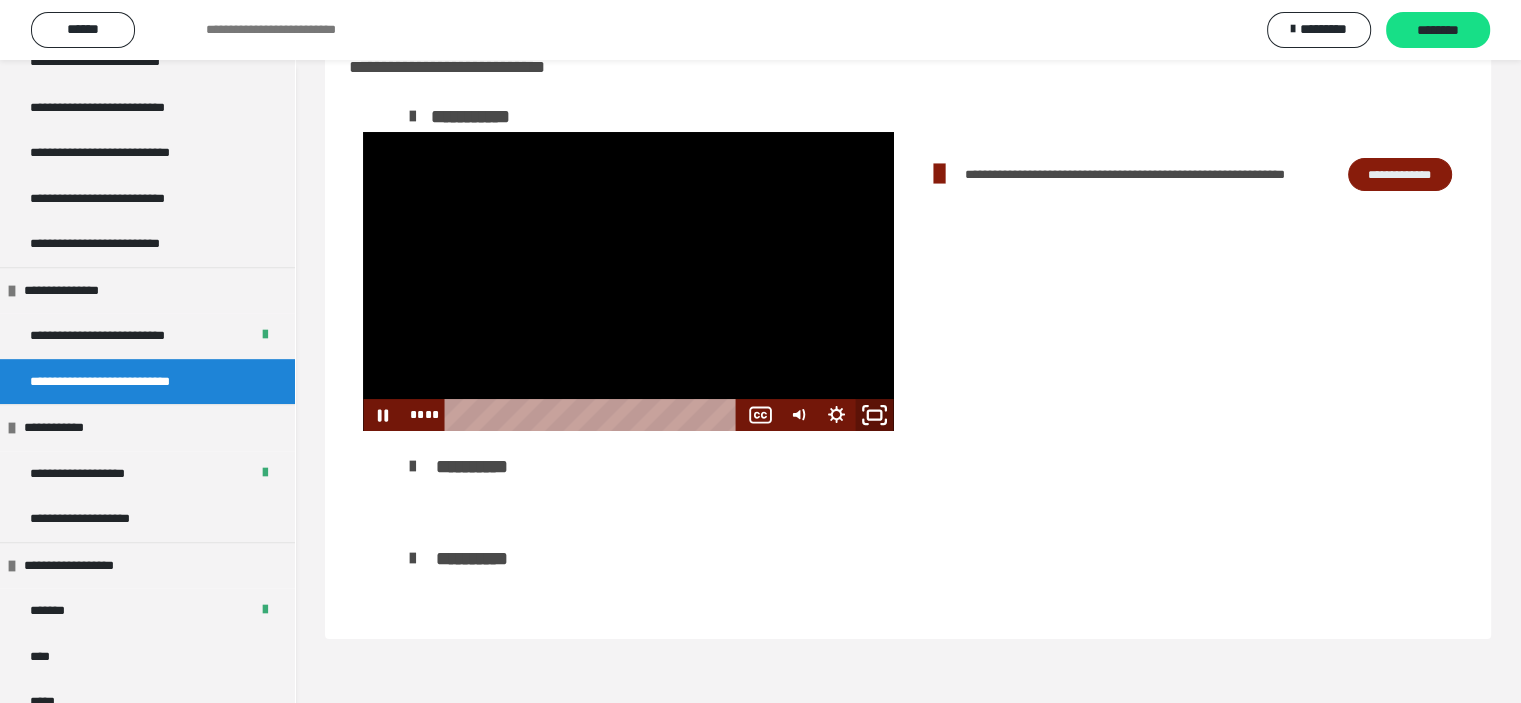 click 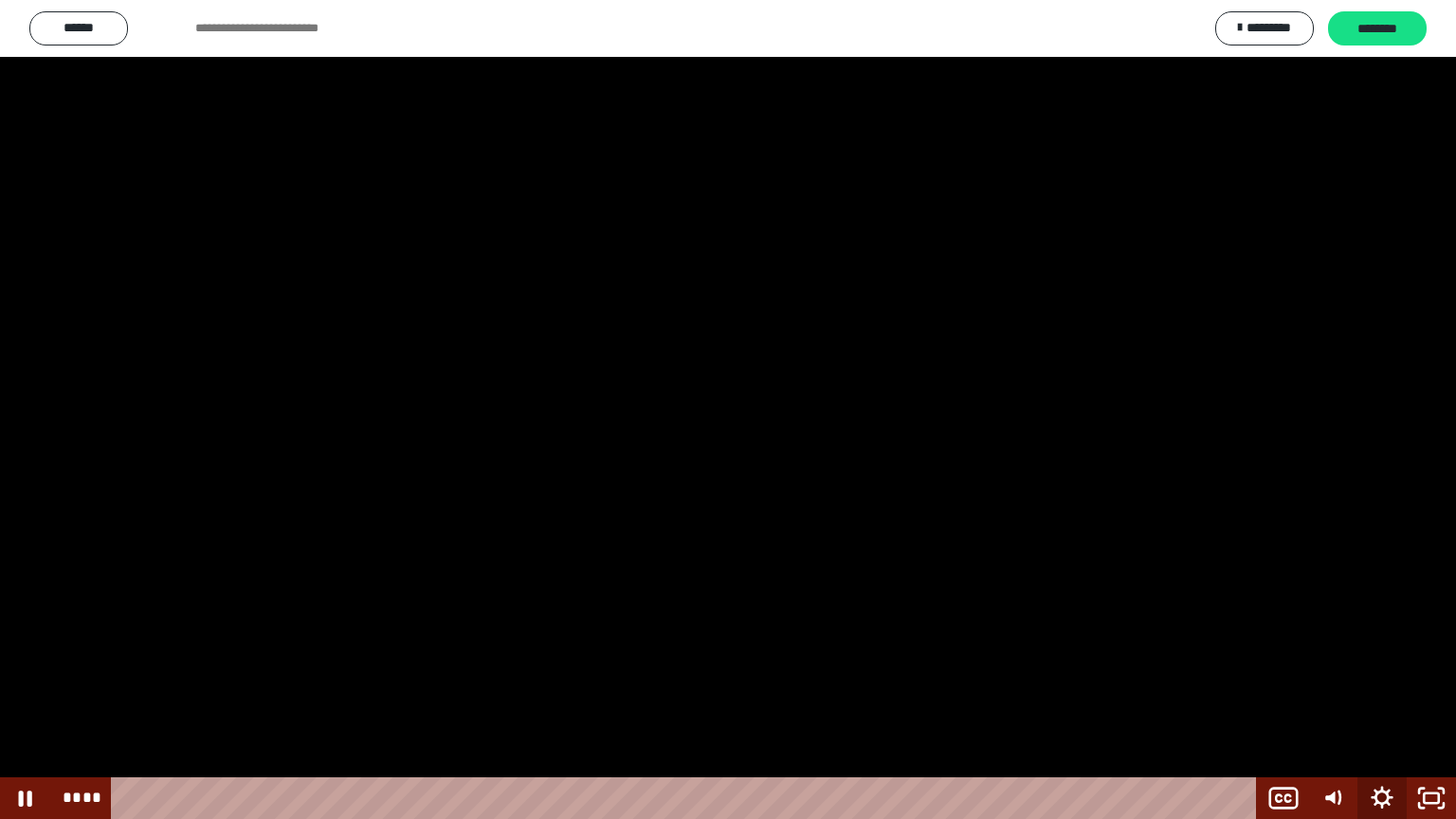 click 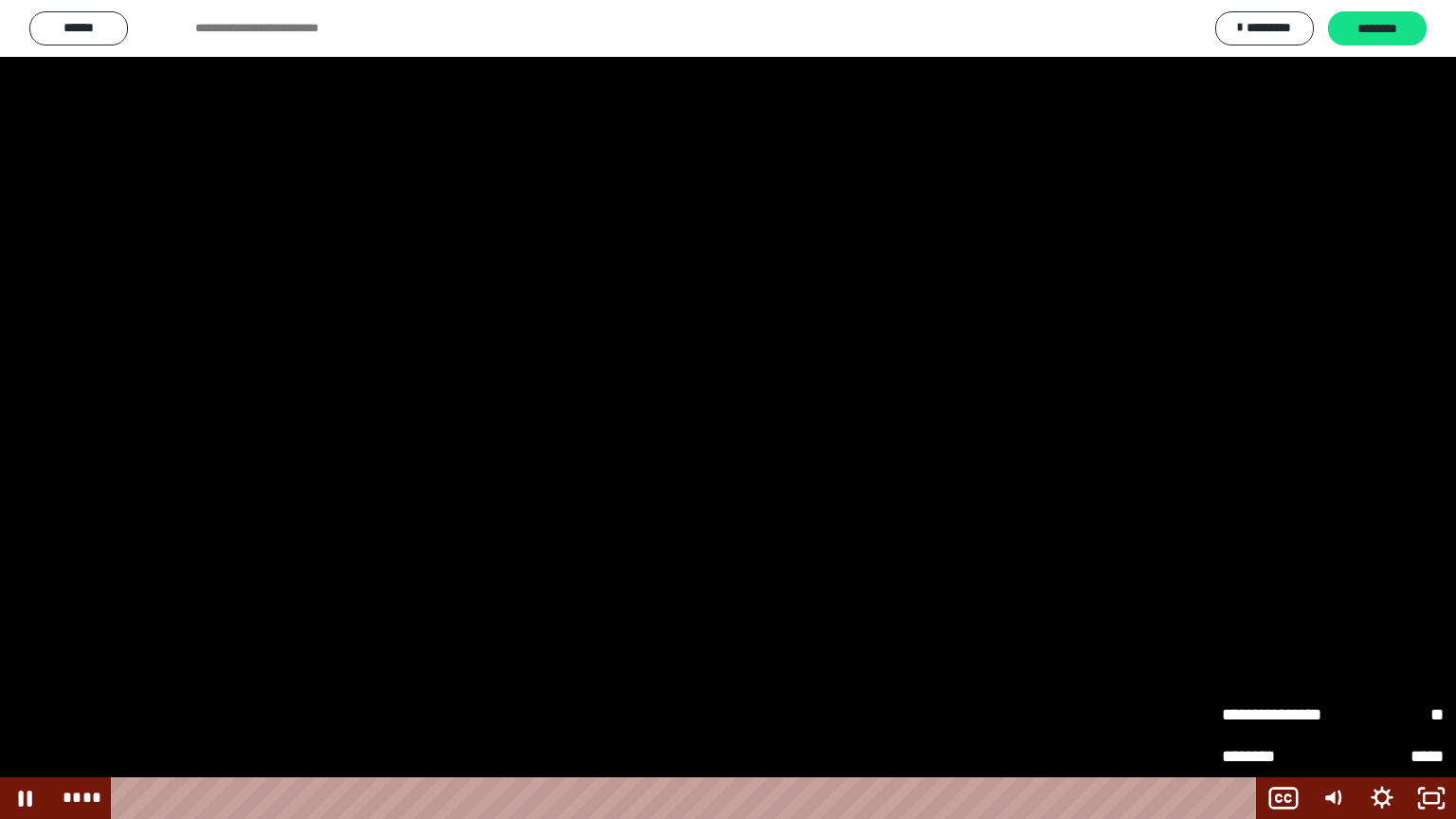 click on "**" at bounding box center [1388, 706] 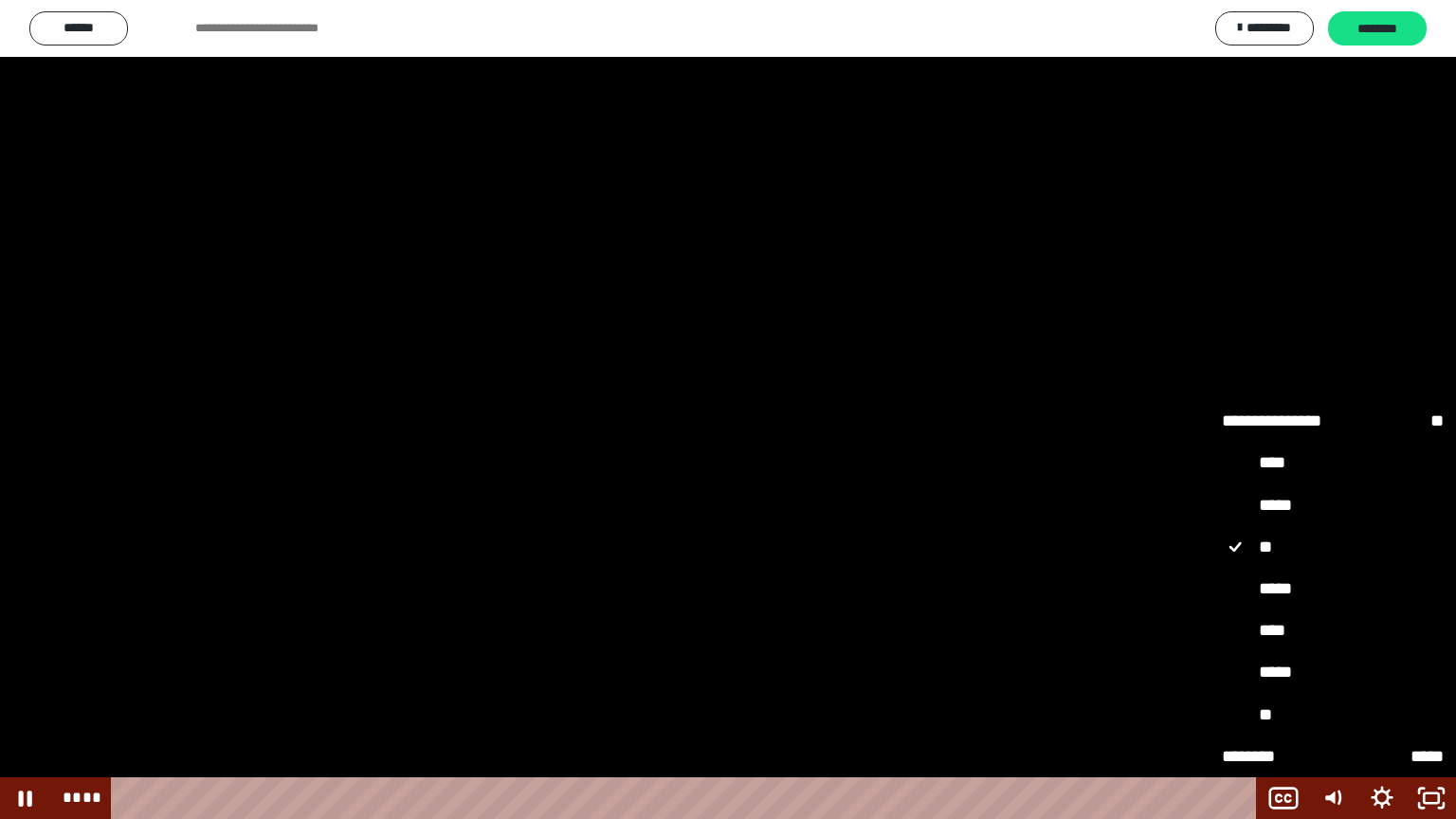 click on "*****" at bounding box center [1333, 590] 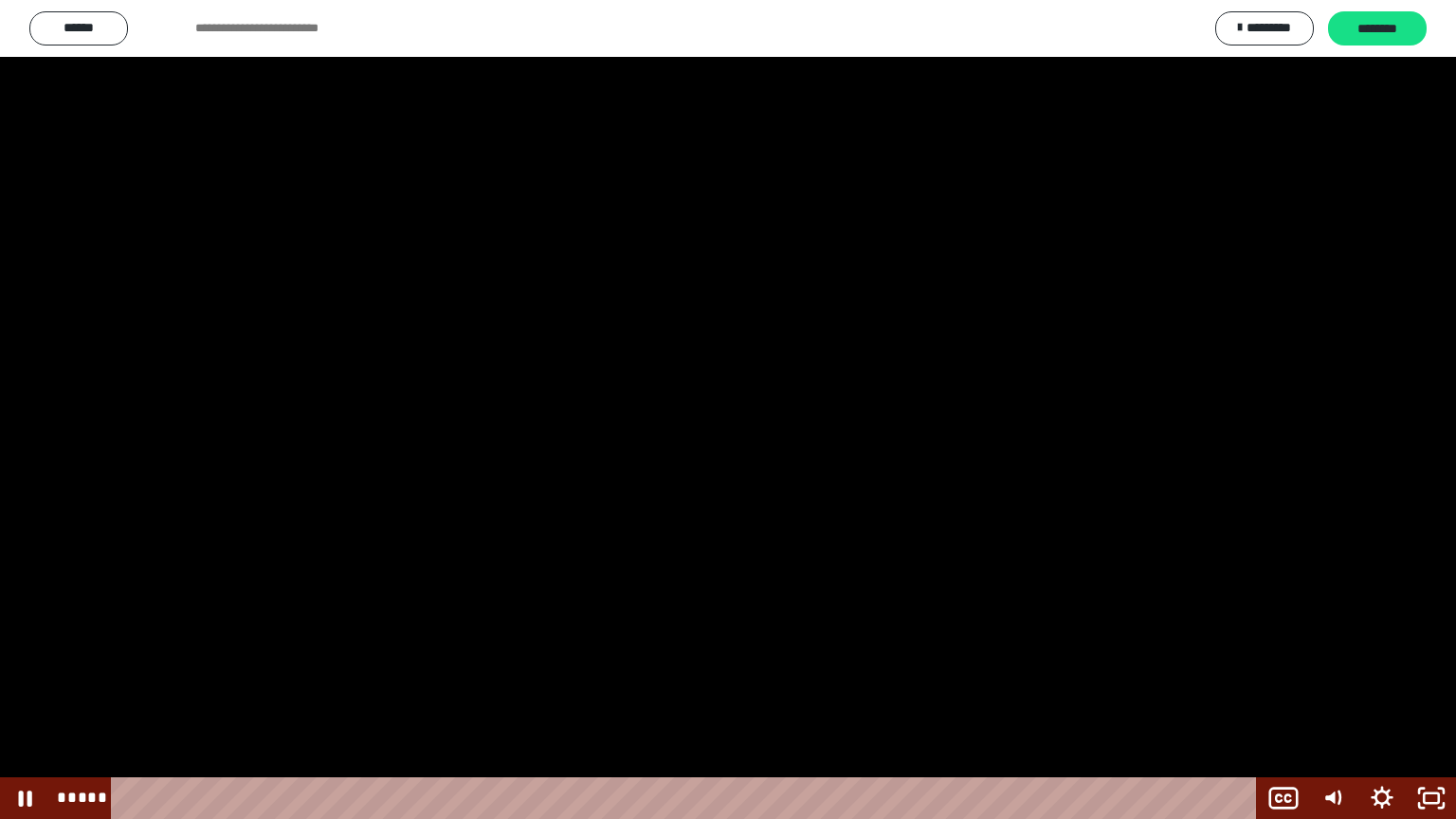 click at bounding box center (728, 410) 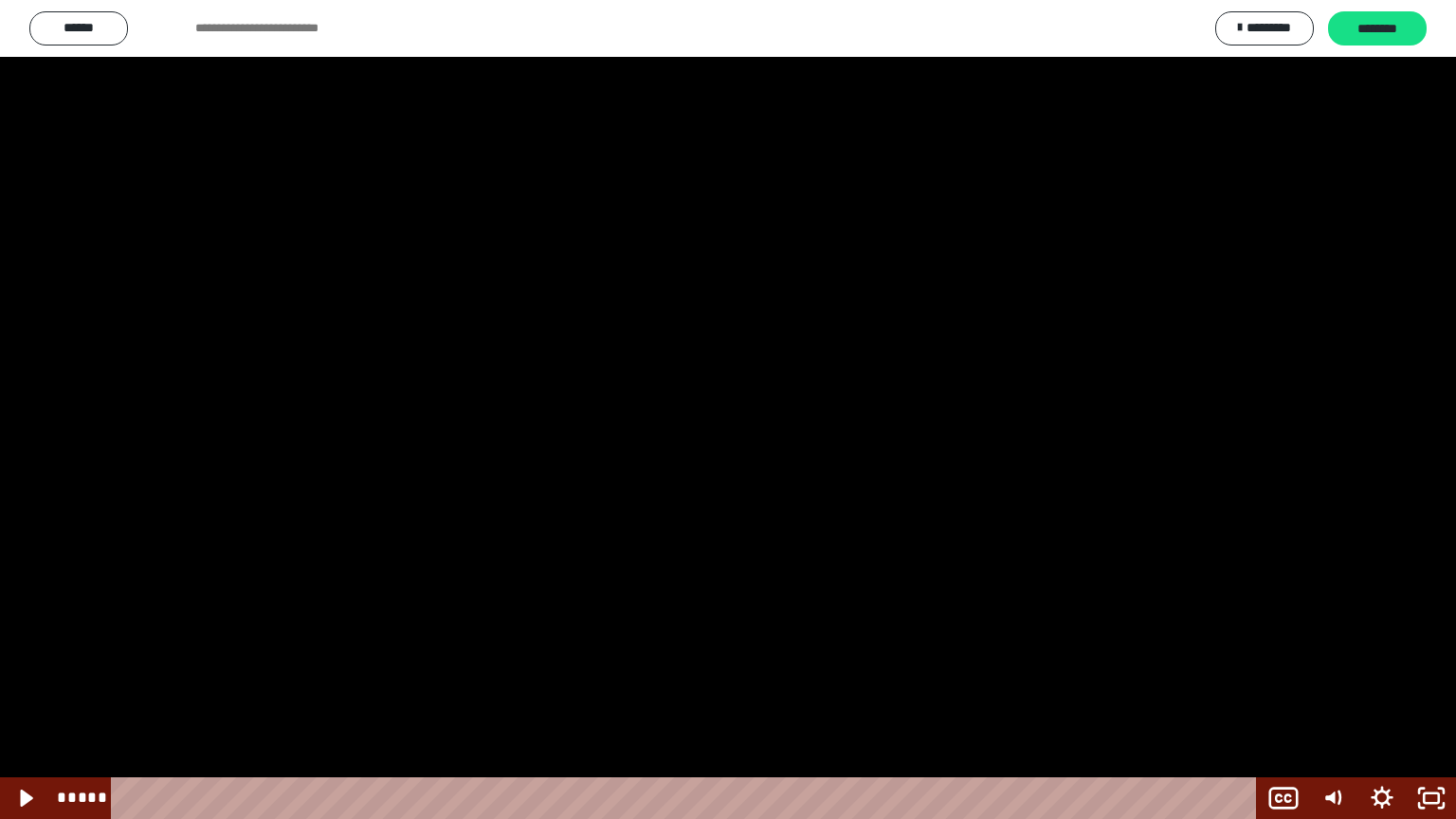 click at bounding box center [728, 410] 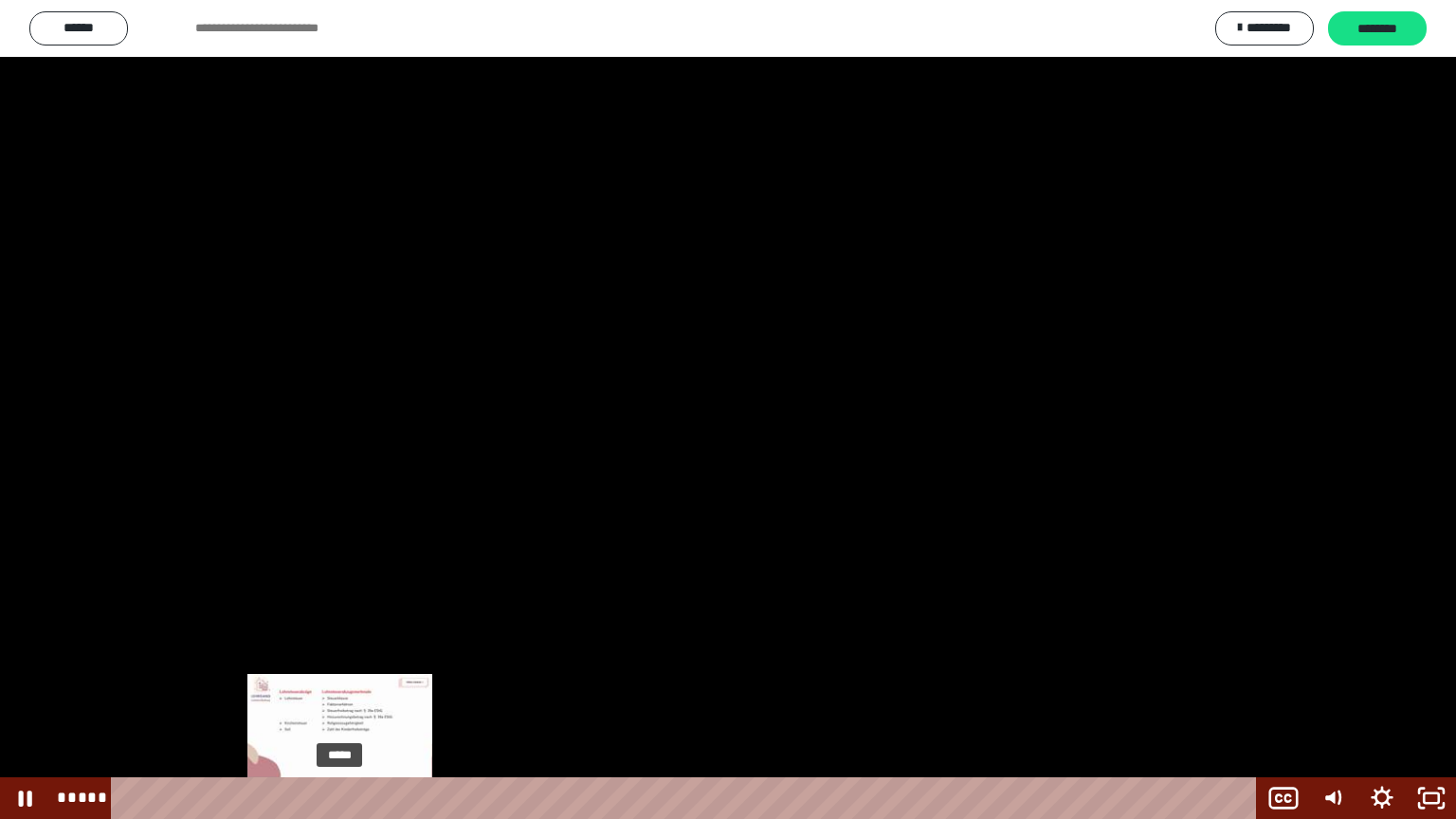 click on "*****" at bounding box center (687, 798) 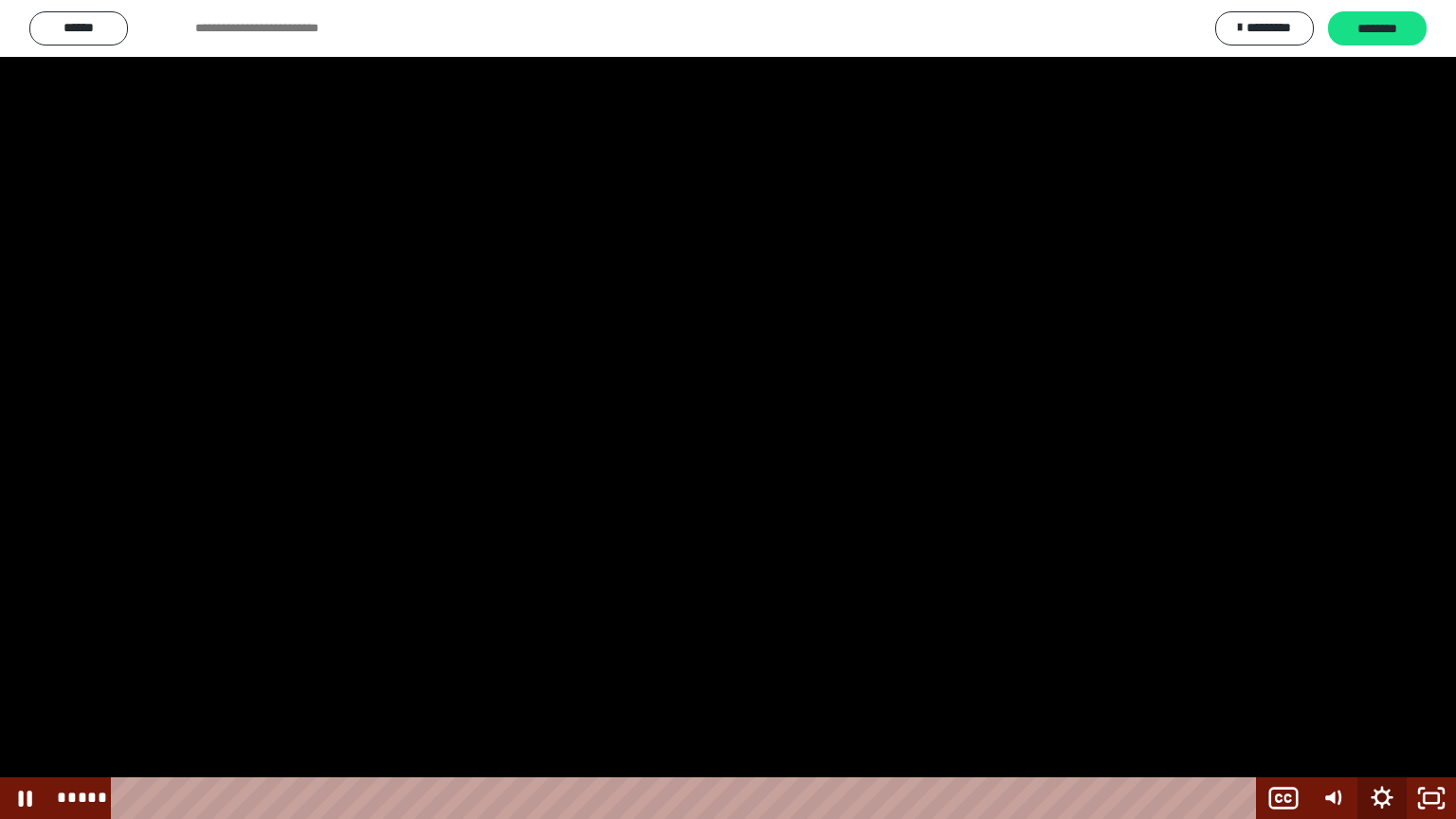 click 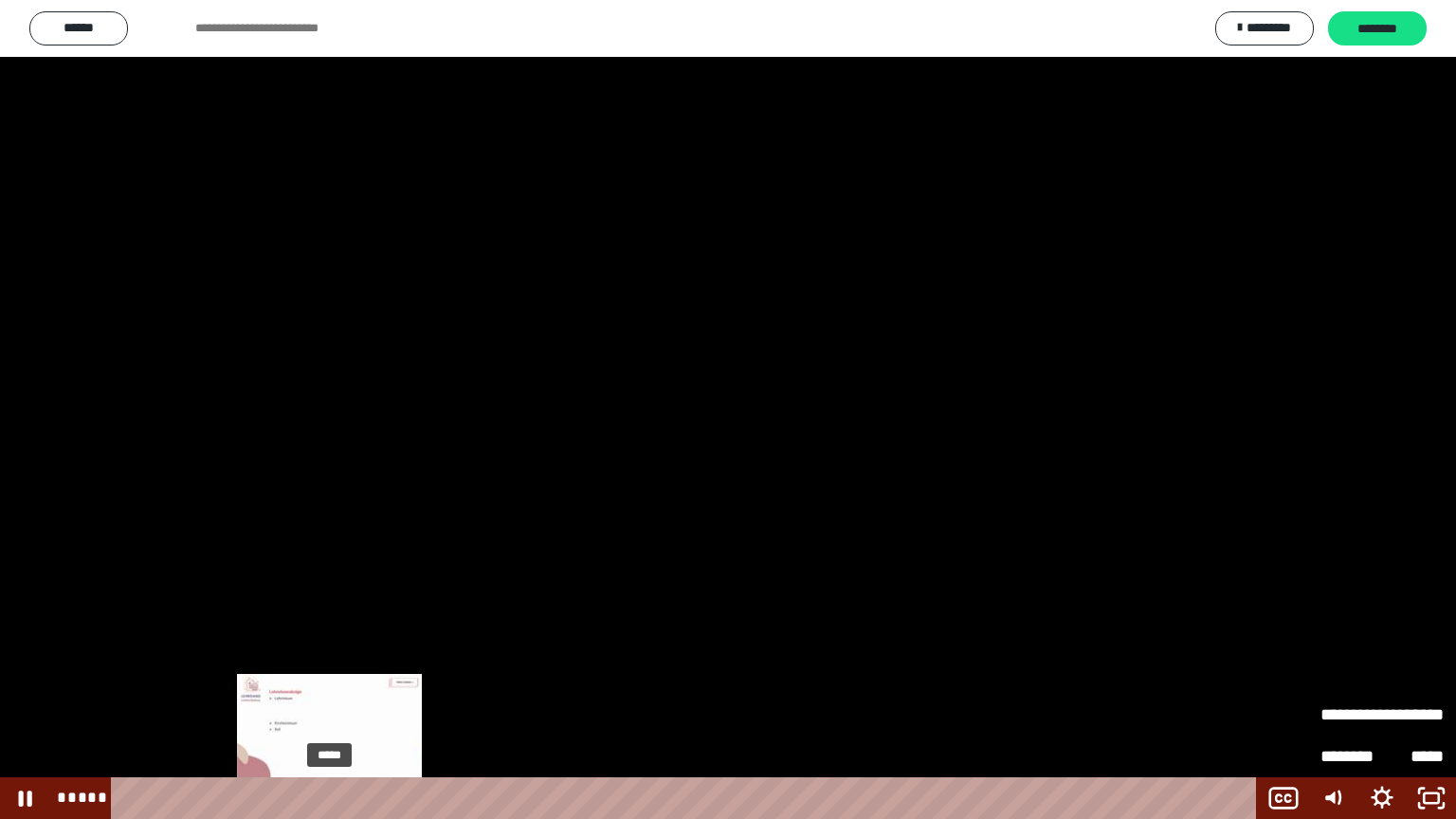 click on "*****" at bounding box center (687, 798) 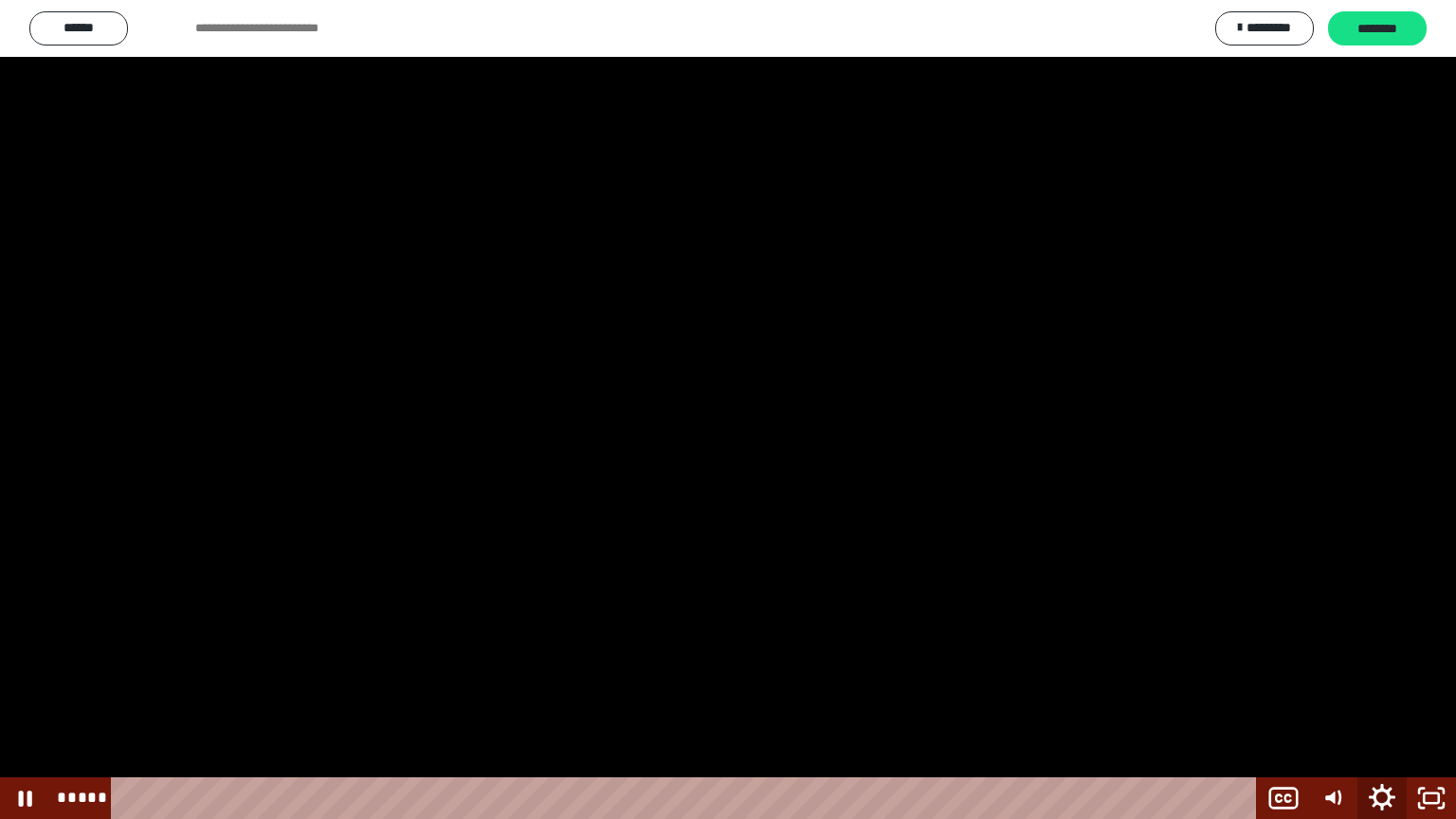 click 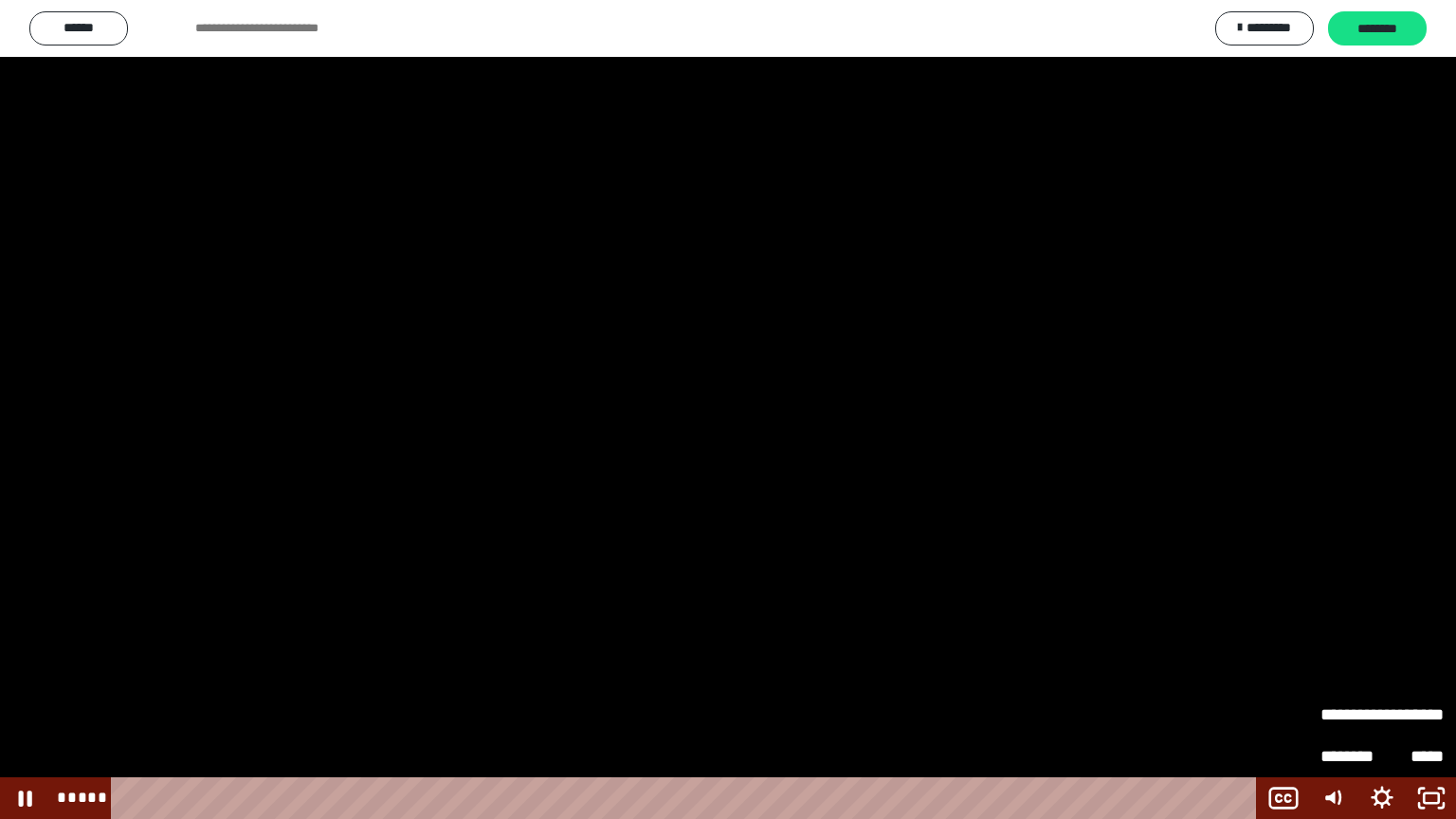 click on "**********" at bounding box center (1351, 706) 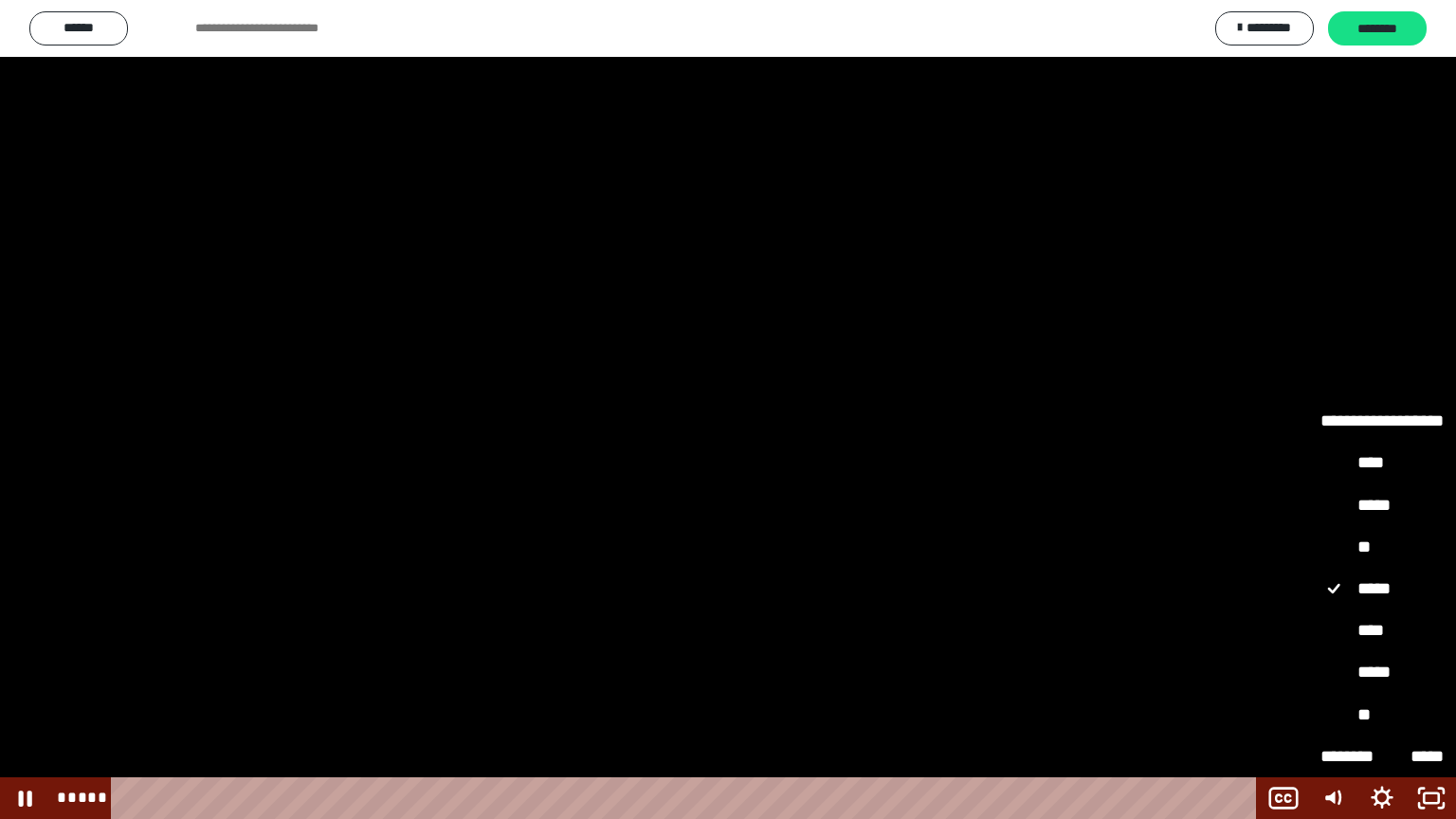 click on "**" at bounding box center (1382, 548) 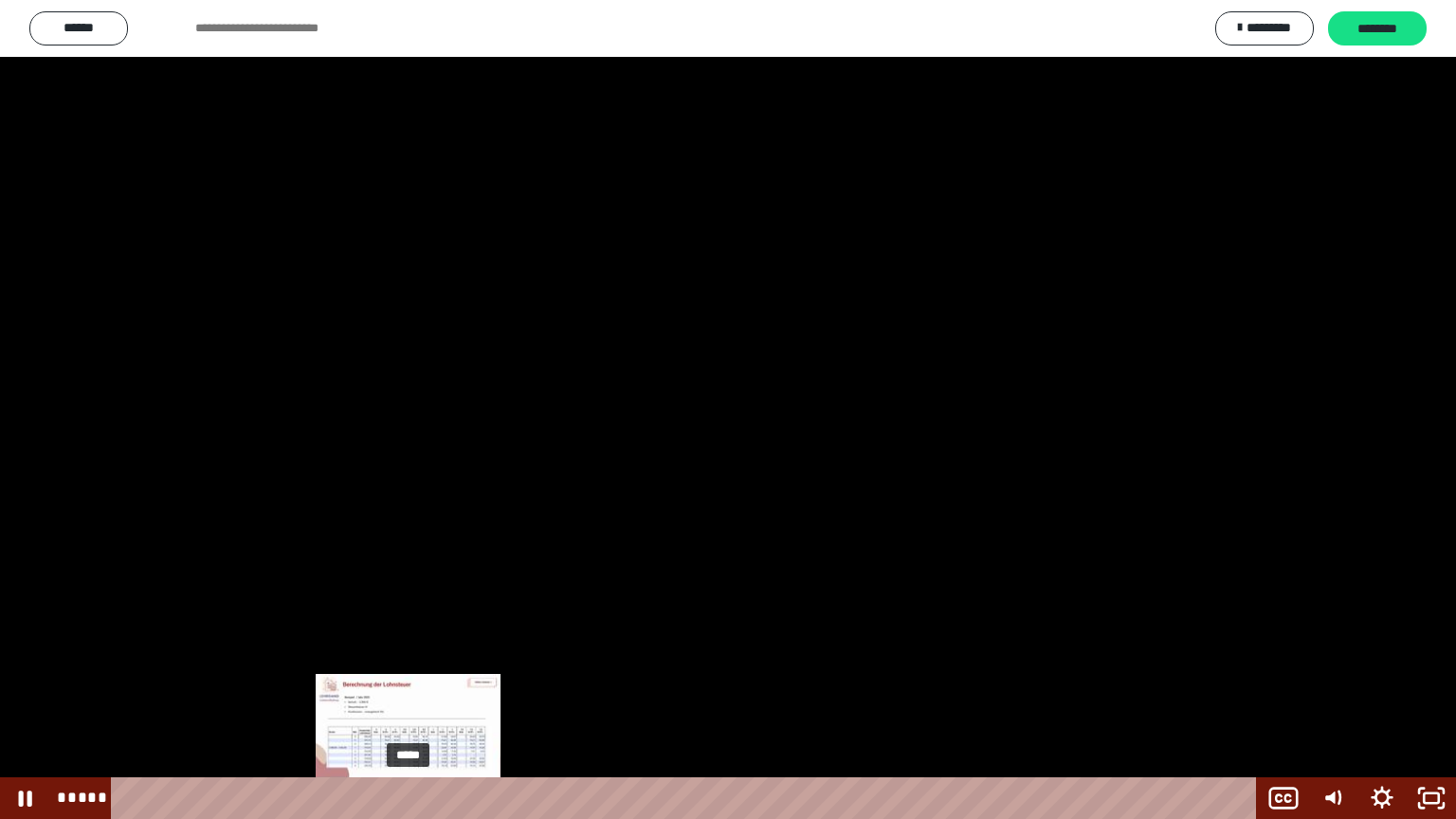 click at bounding box center (410, 798) 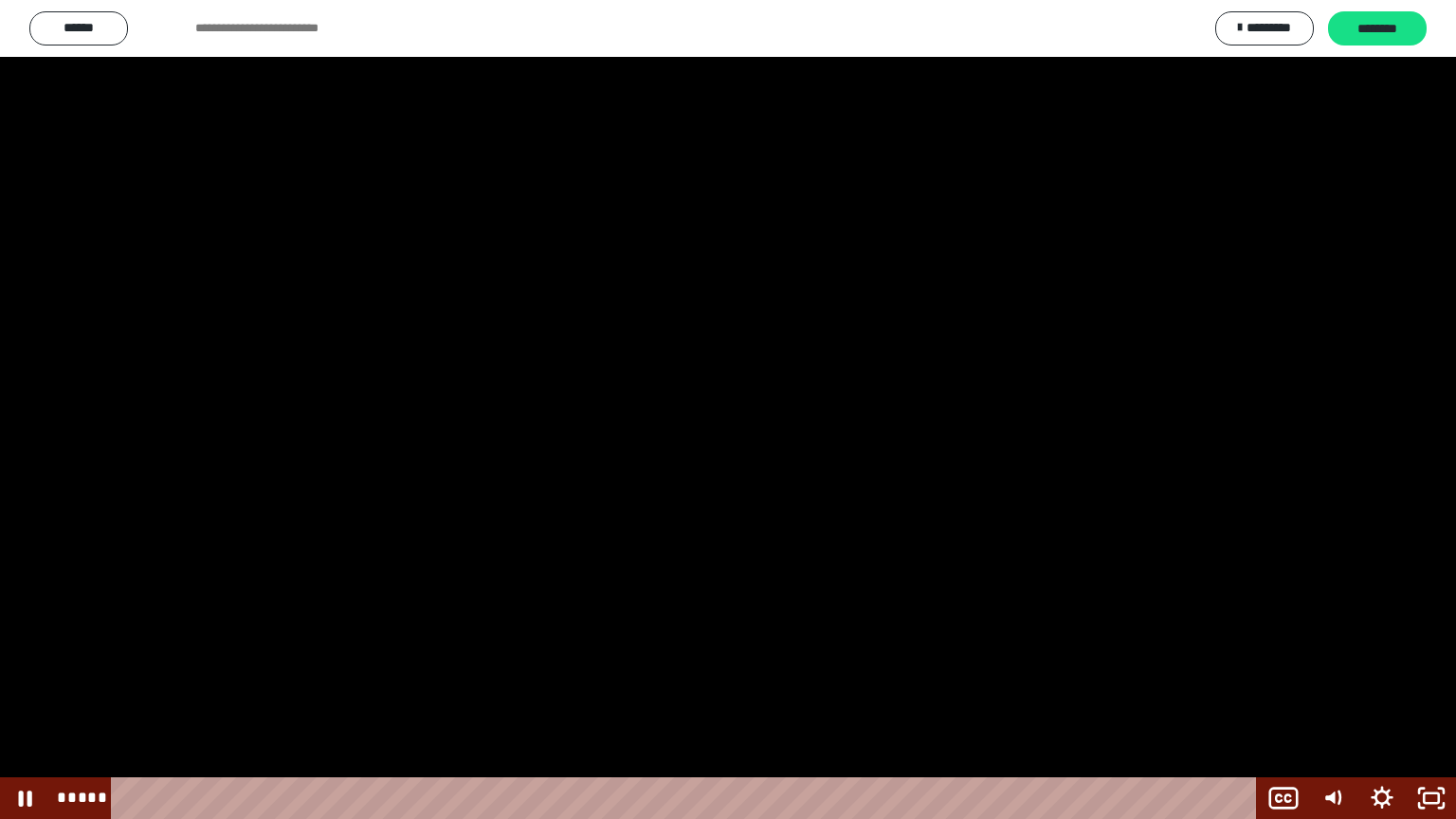 click at bounding box center [728, 410] 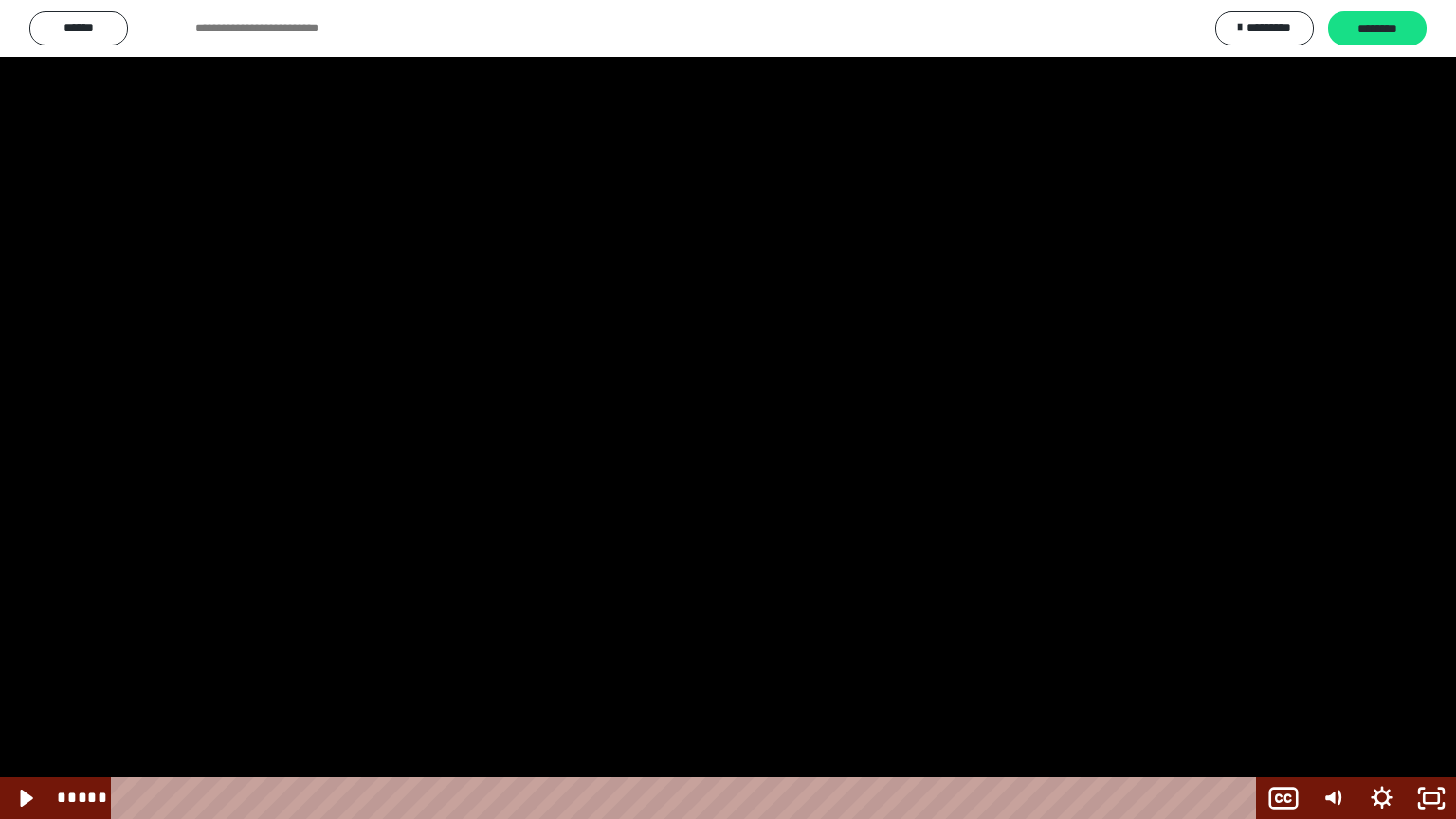 click at bounding box center (728, 410) 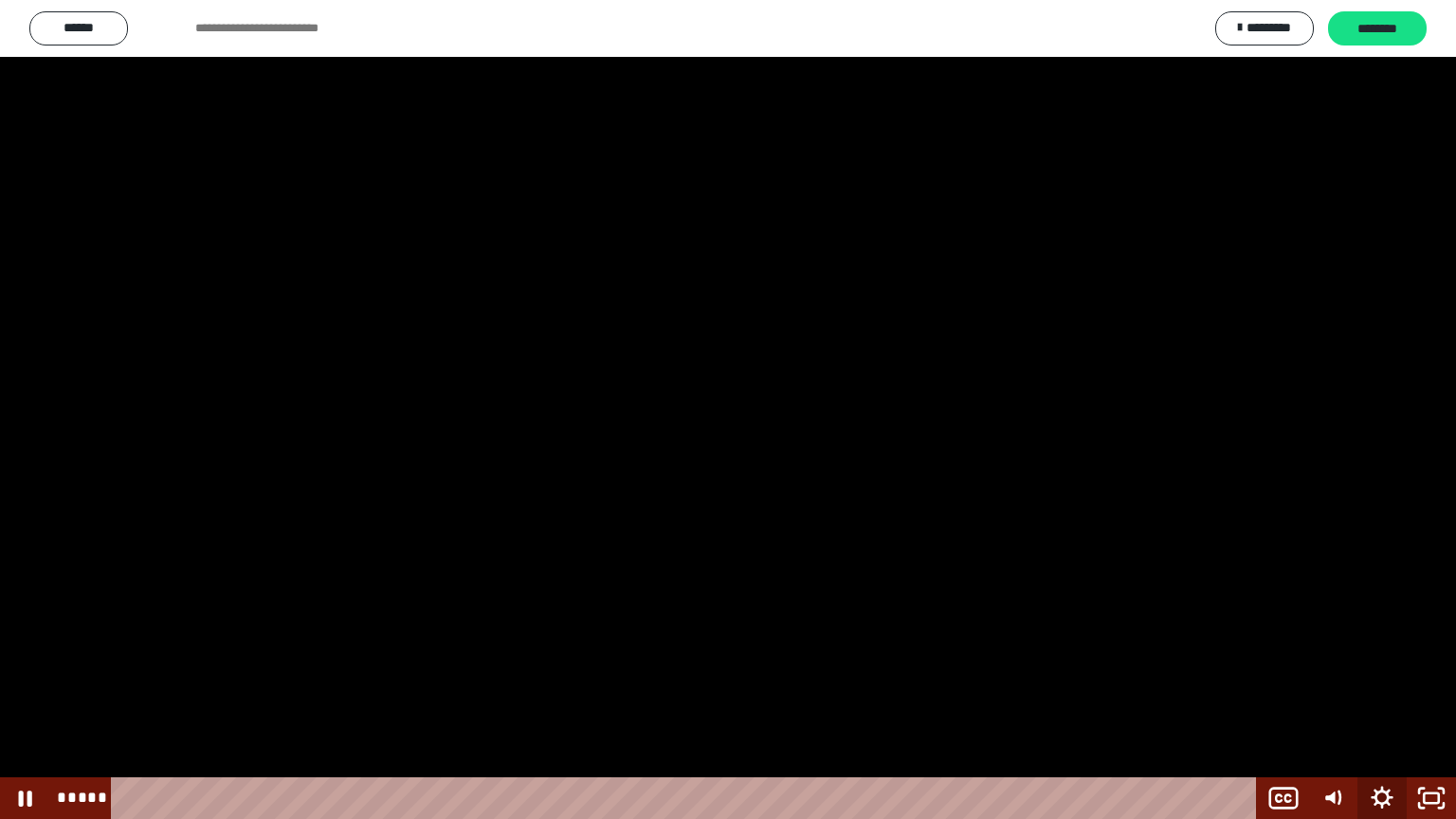 click 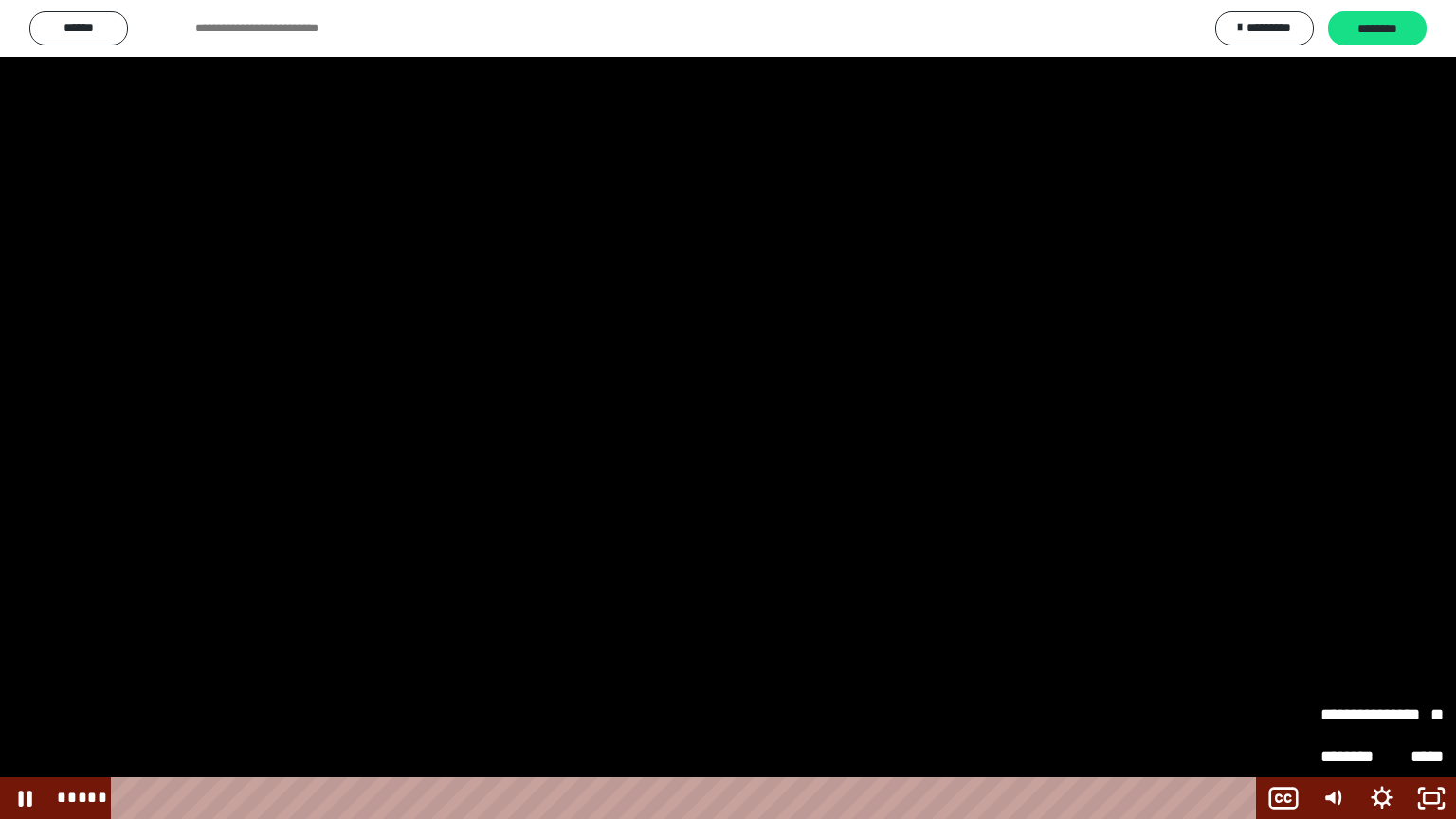 click on "**" at bounding box center [1412, 715] 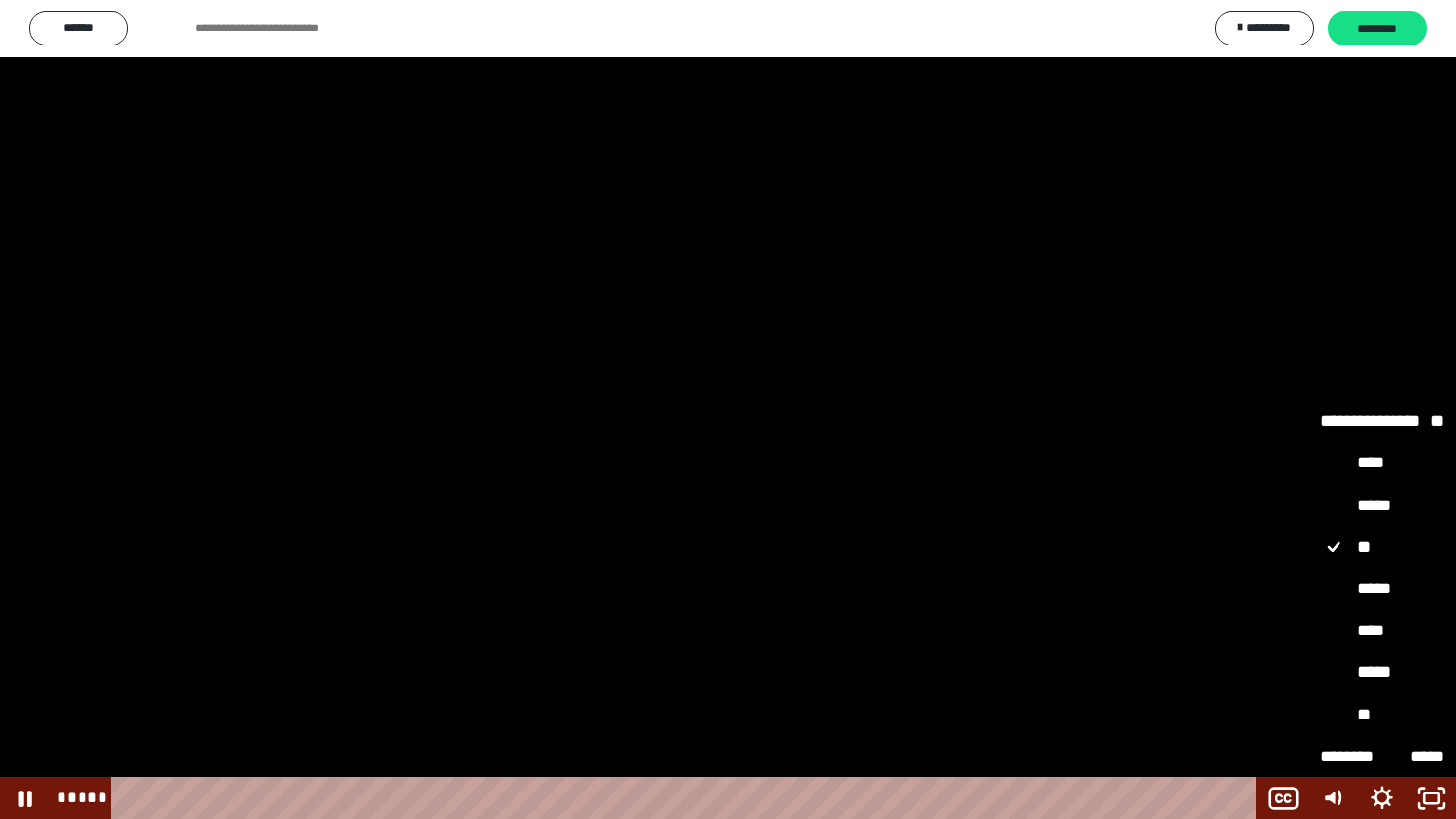 click on "*****" at bounding box center (1382, 590) 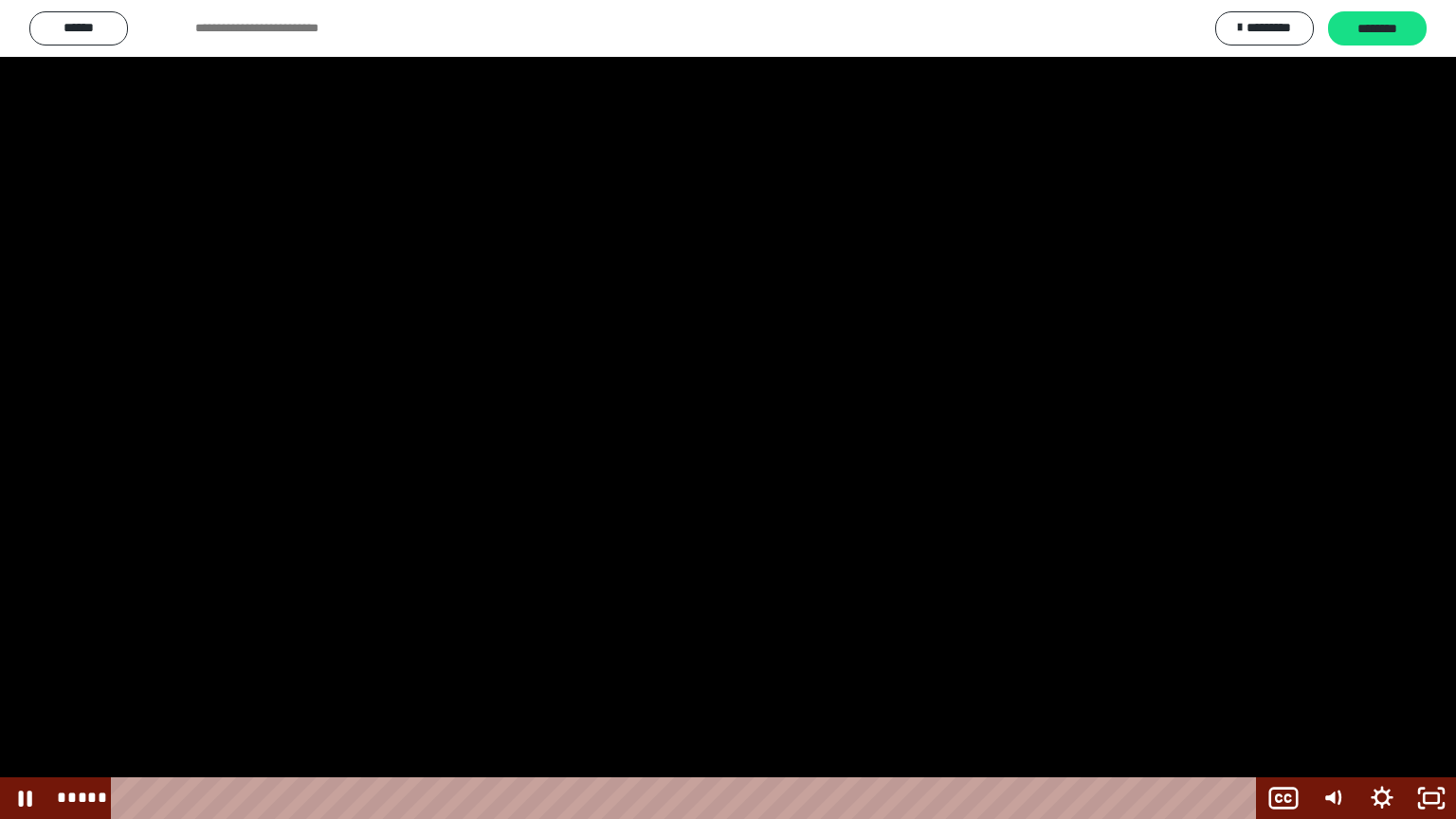click at bounding box center [728, 410] 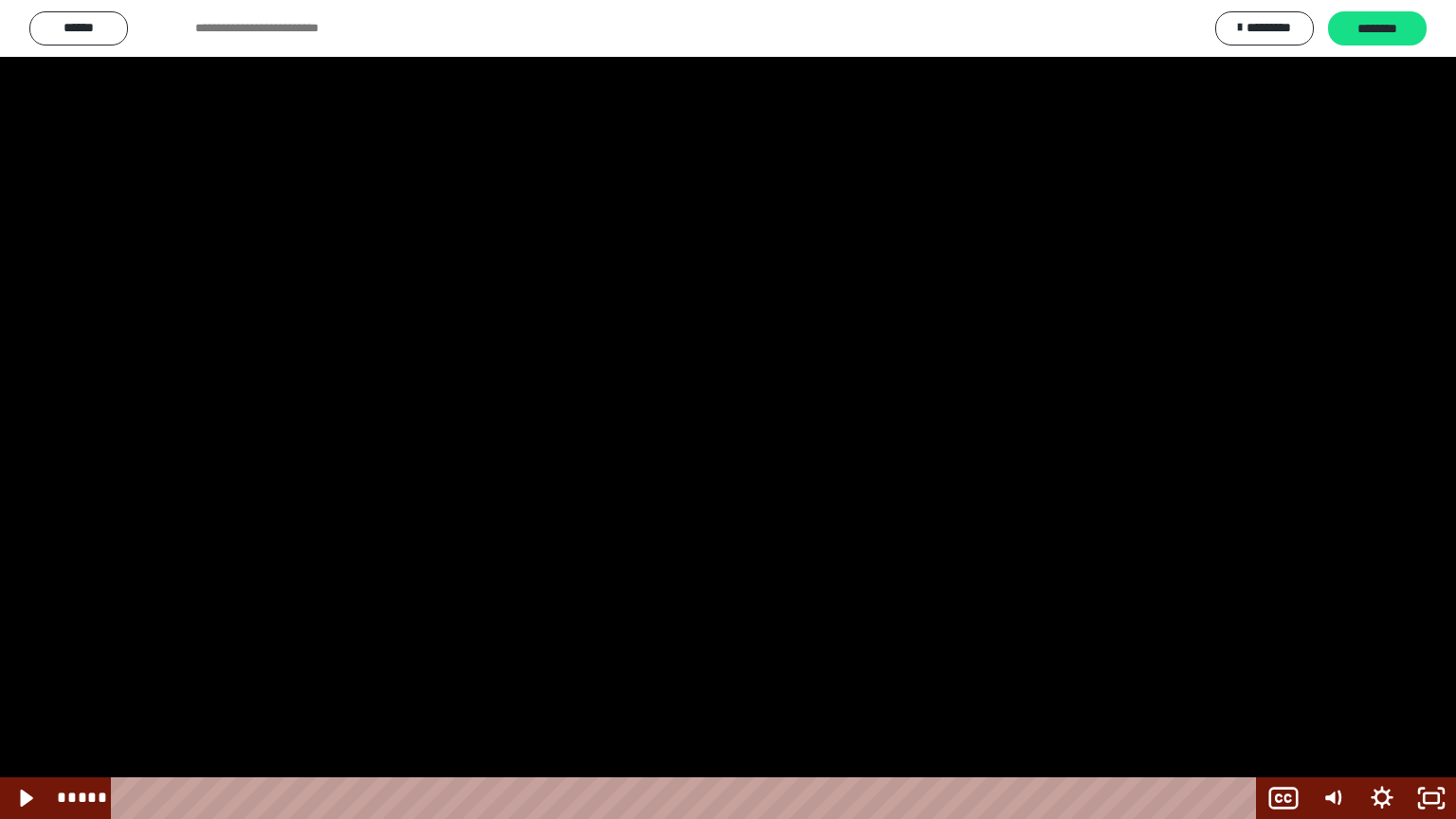 click at bounding box center (728, 410) 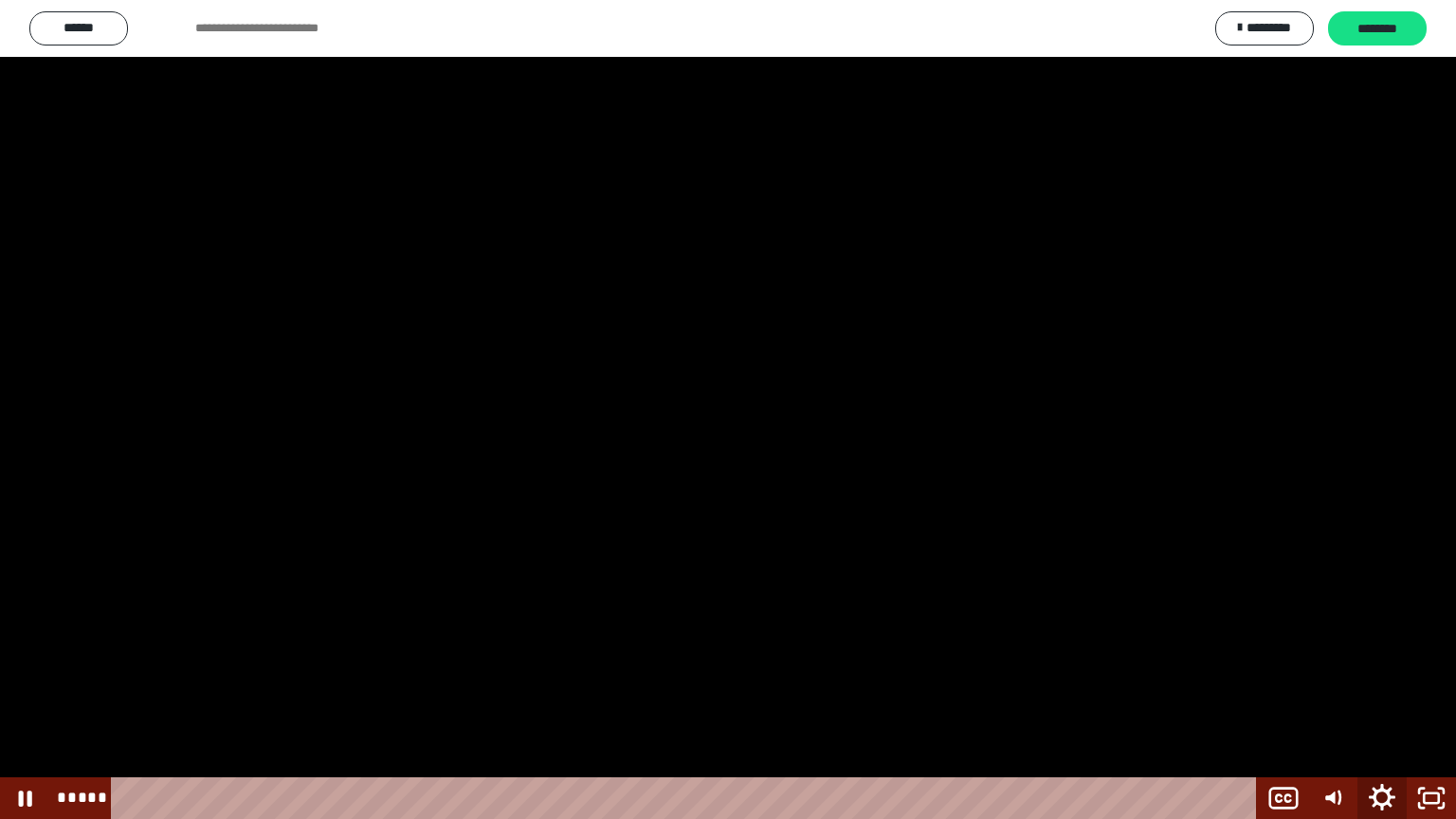 click 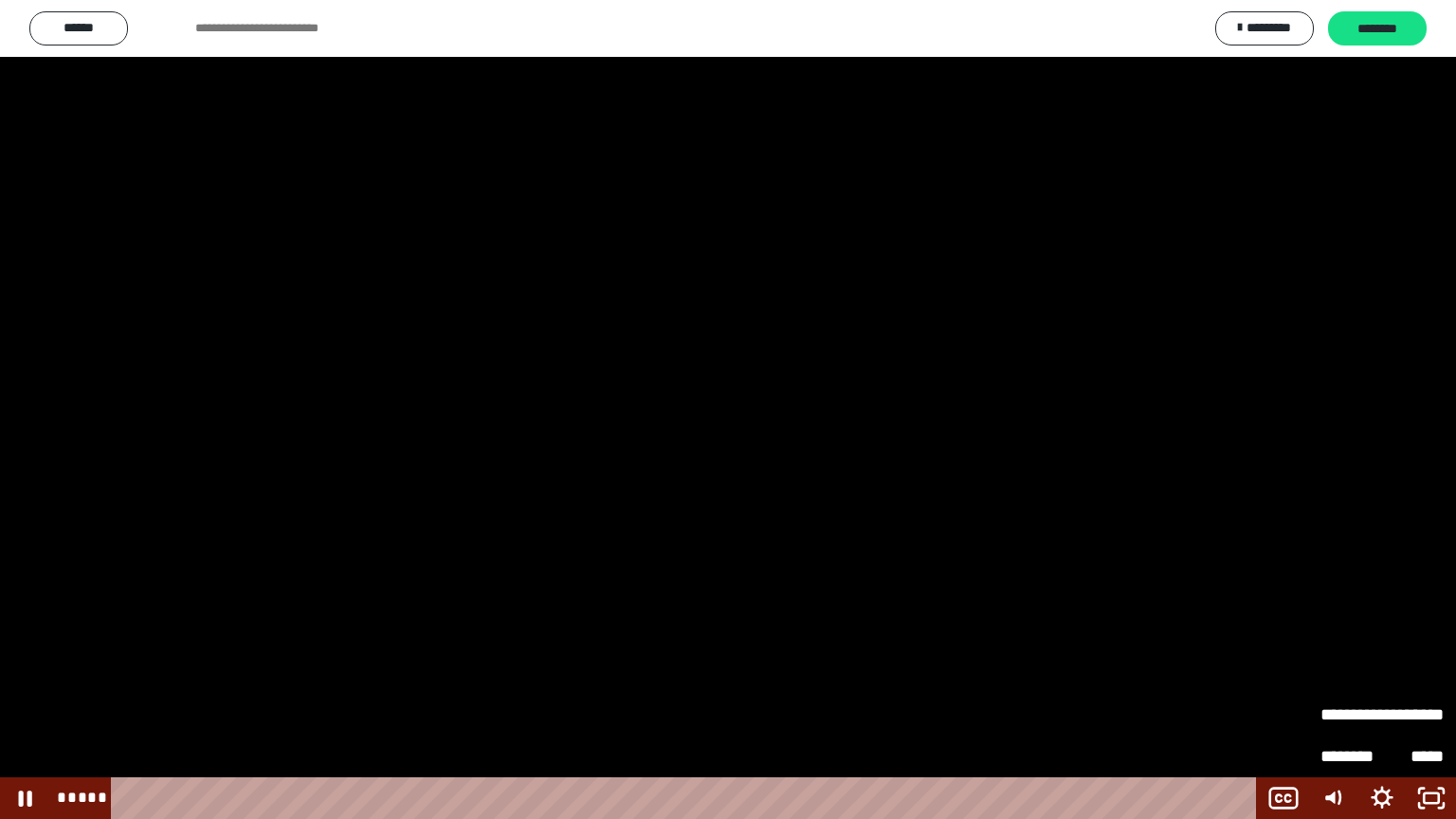 click on "**********" at bounding box center (1351, 715) 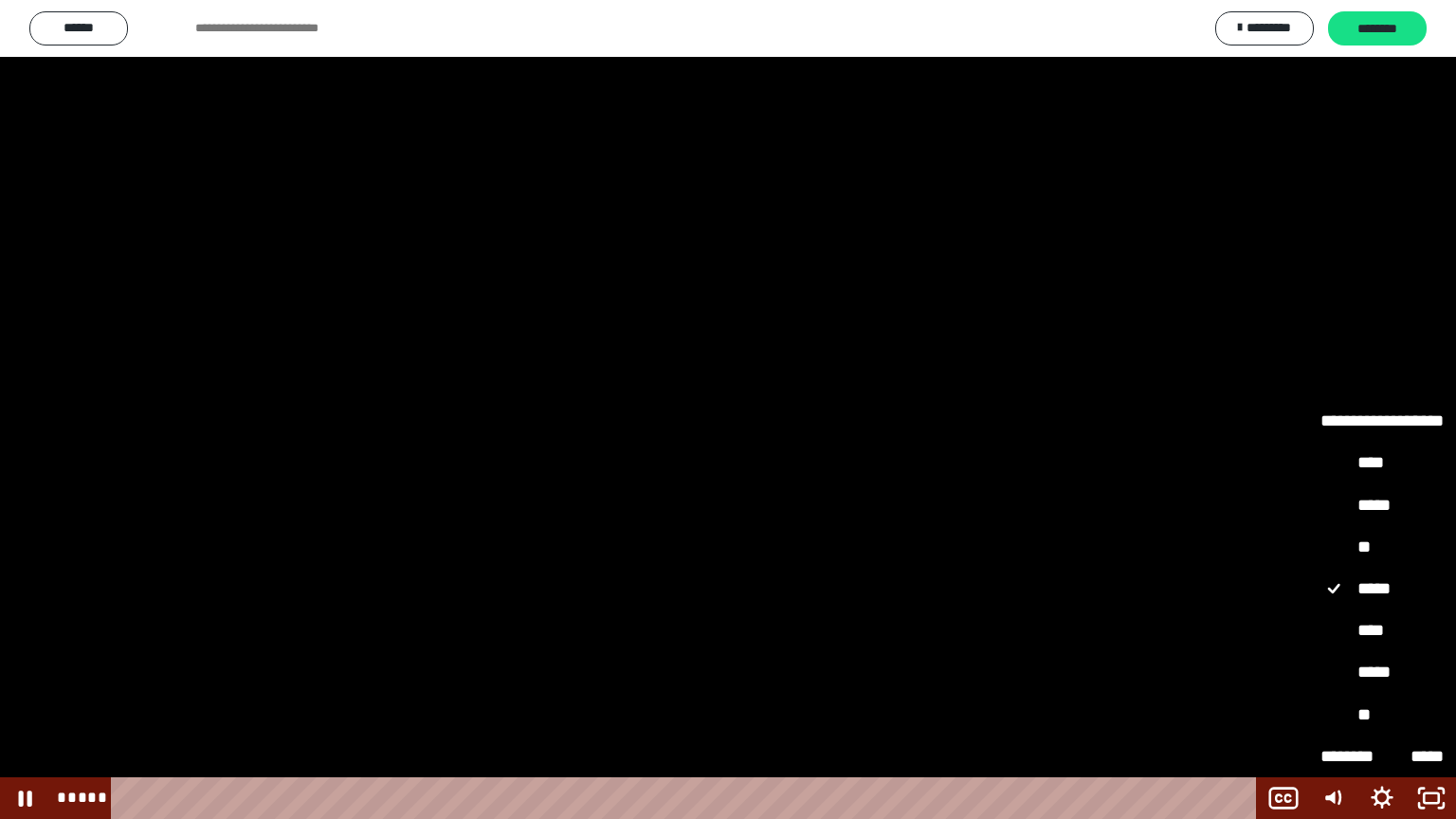 click at bounding box center (728, 410) 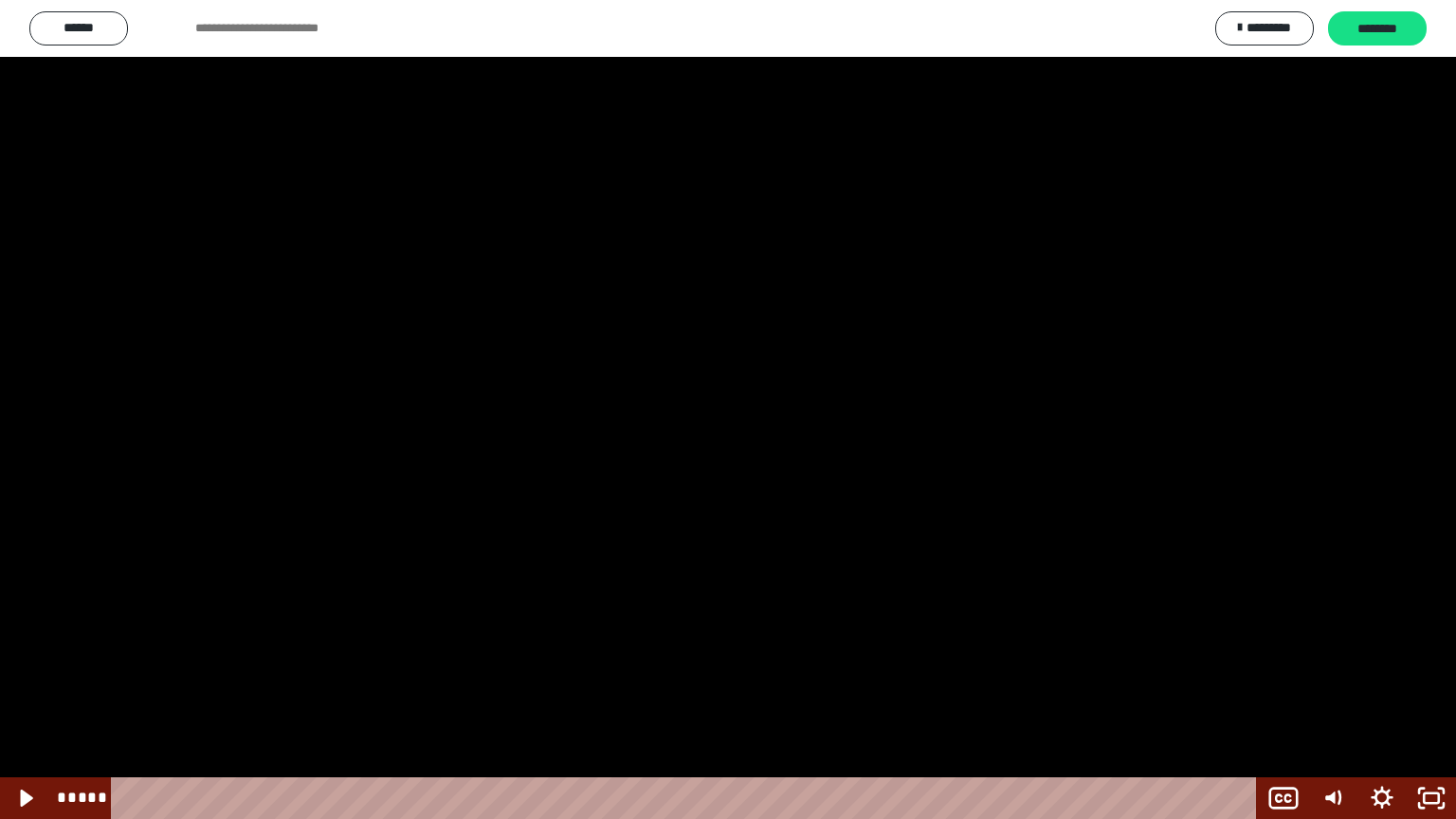 click at bounding box center (728, 410) 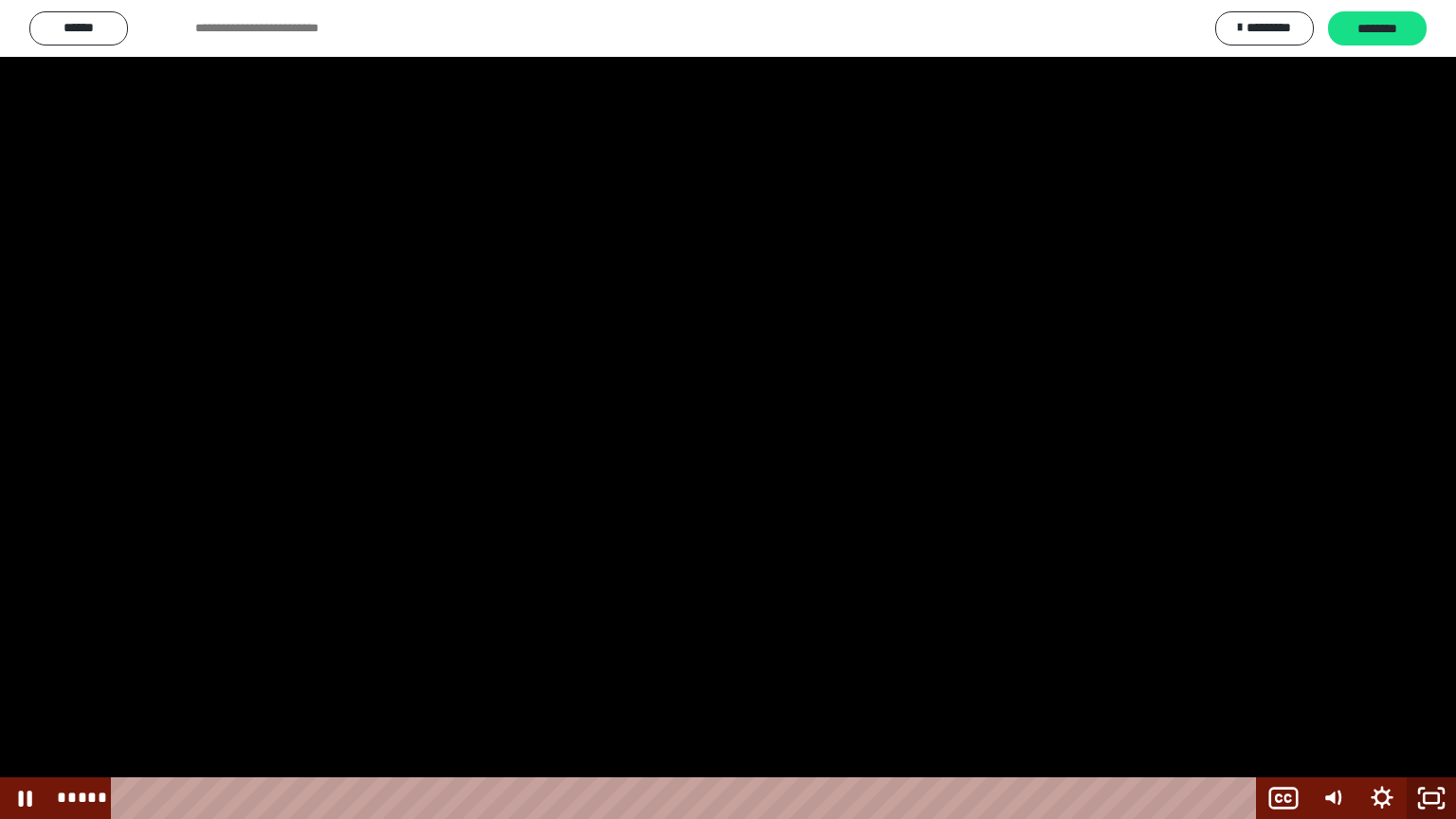 click 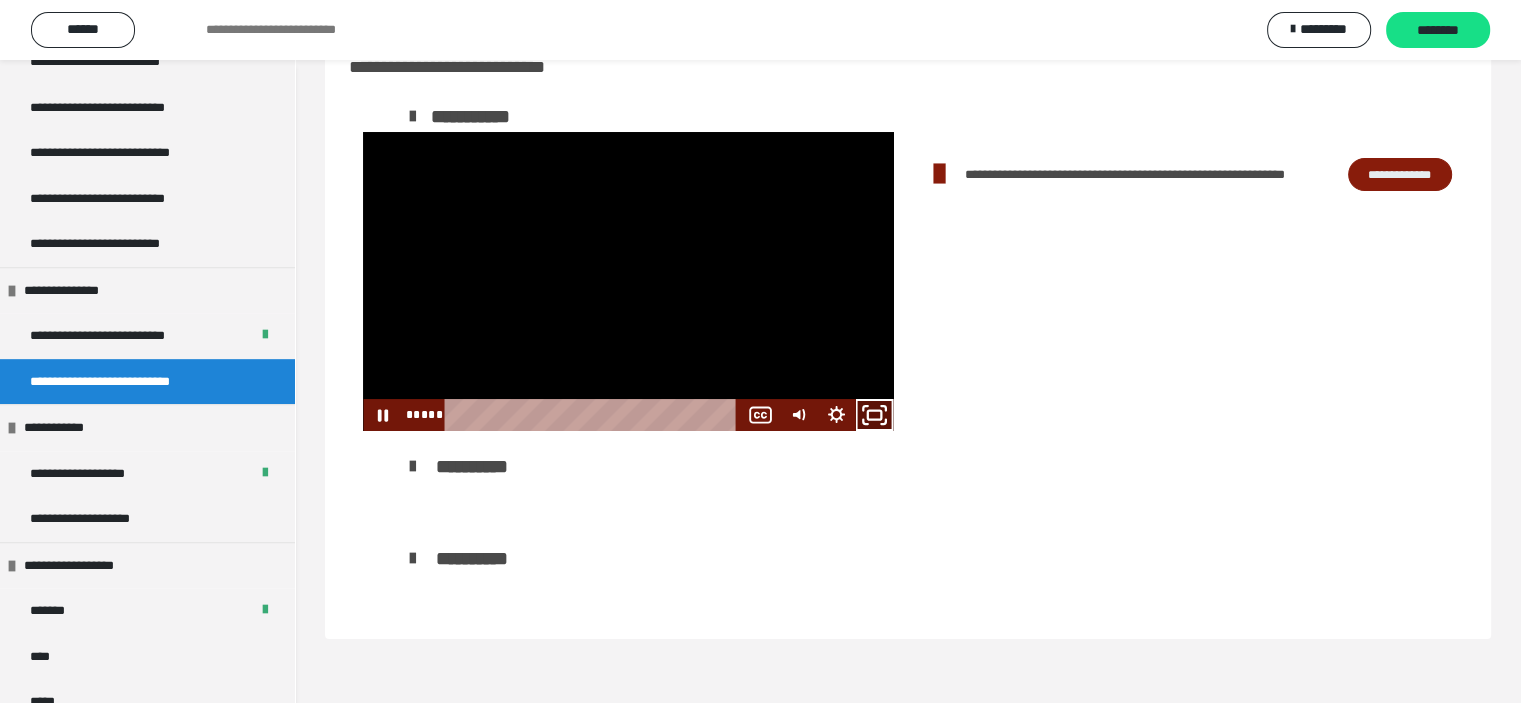 click 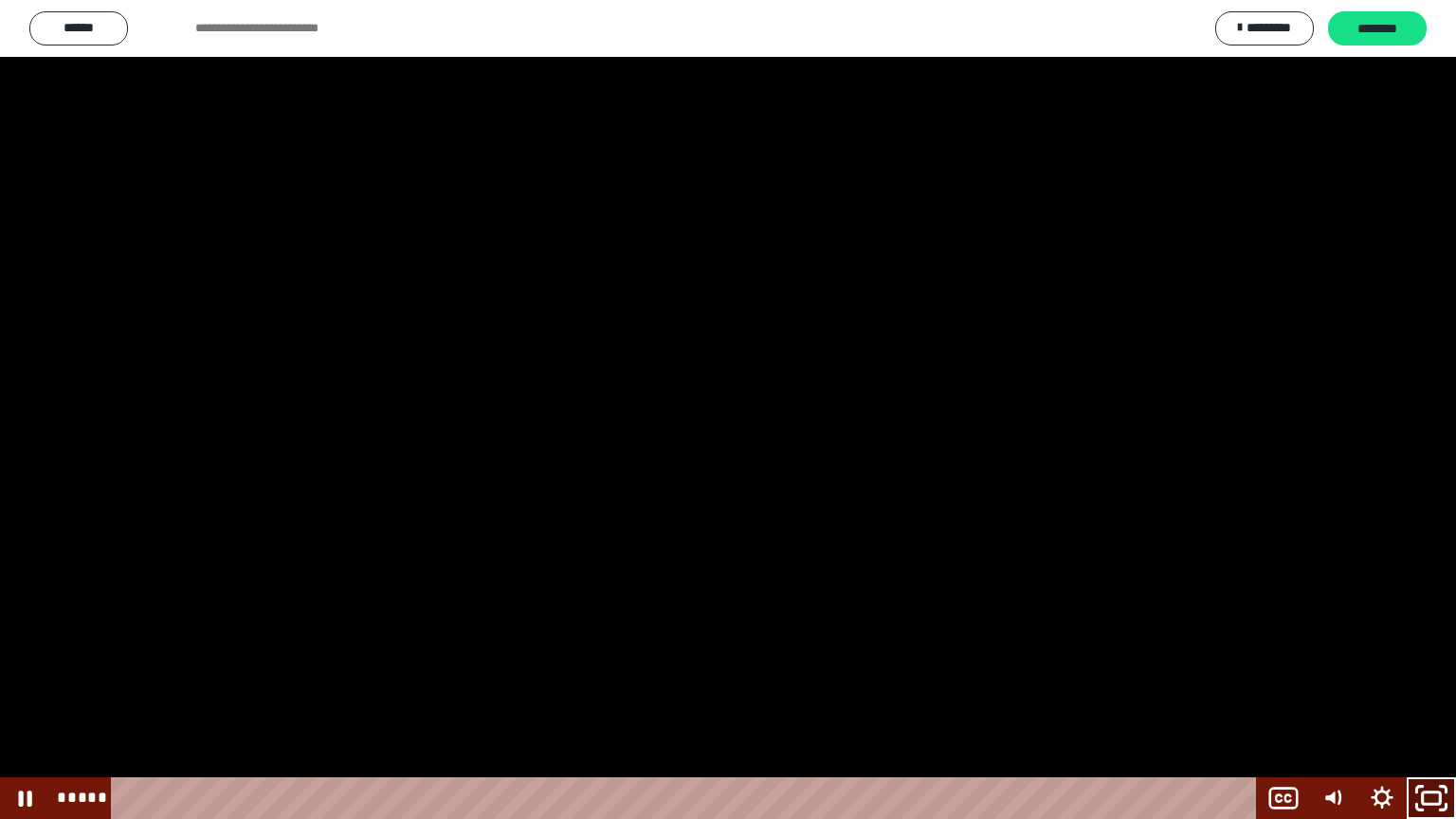 click 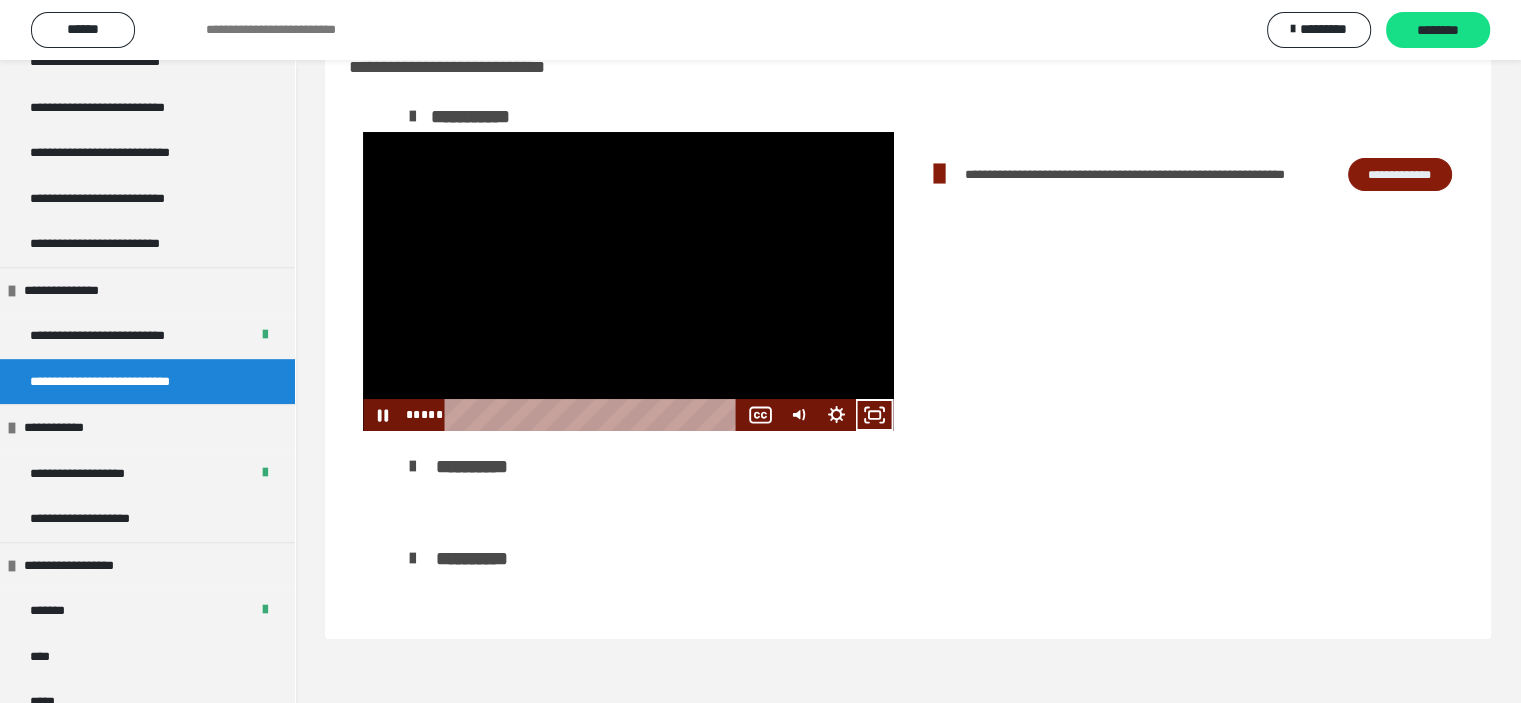 click on "**********" at bounding box center (1400, 175) 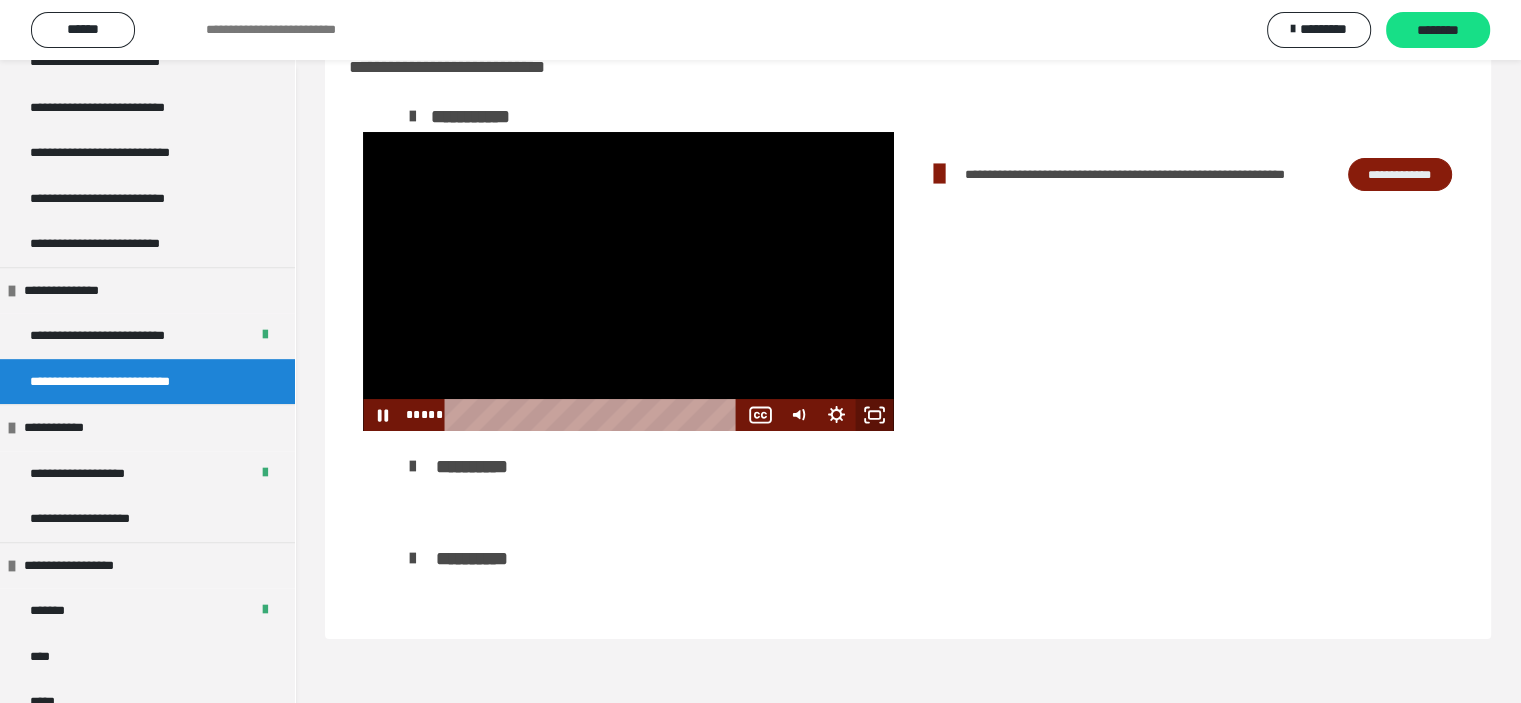 click 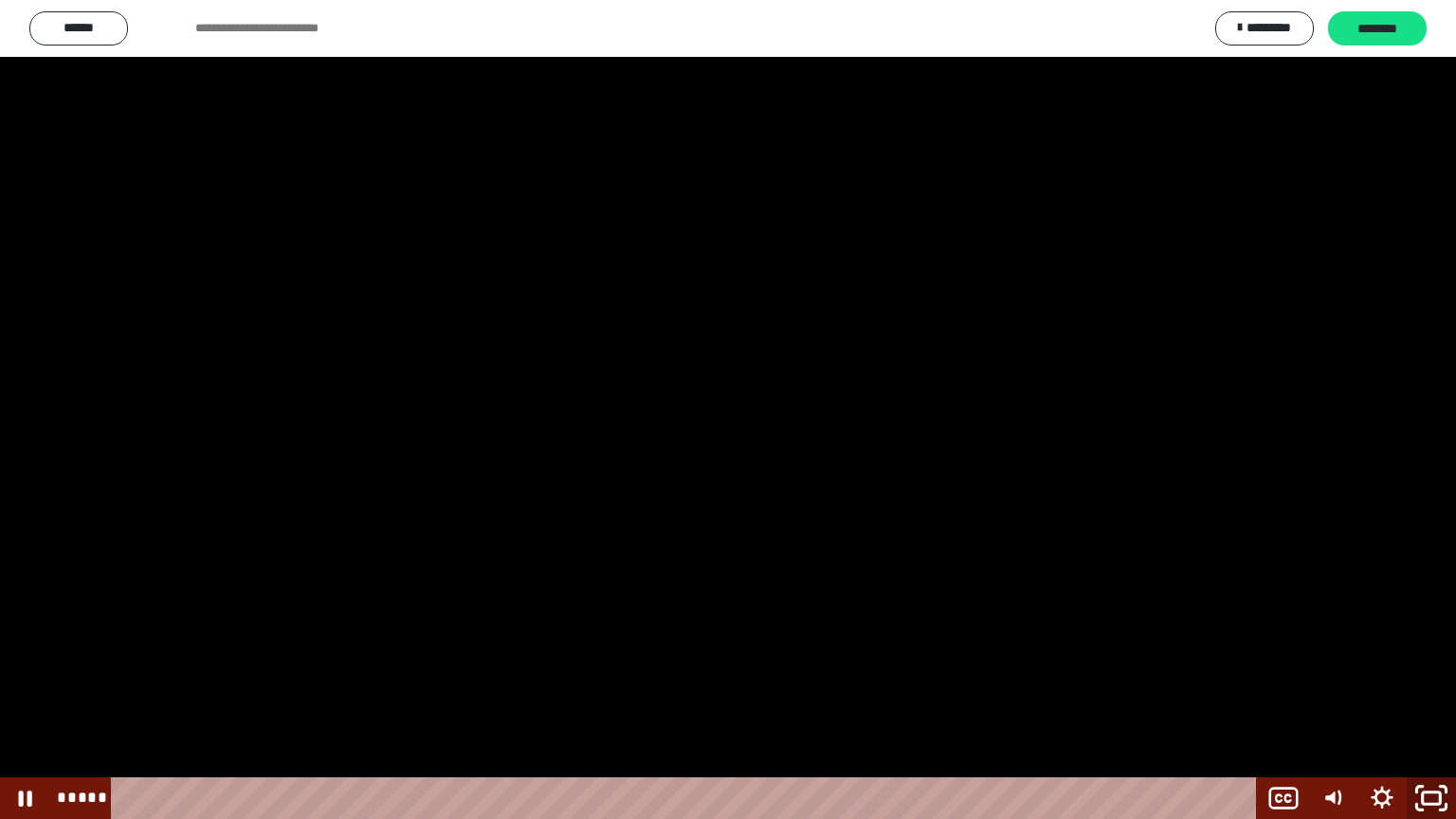 click 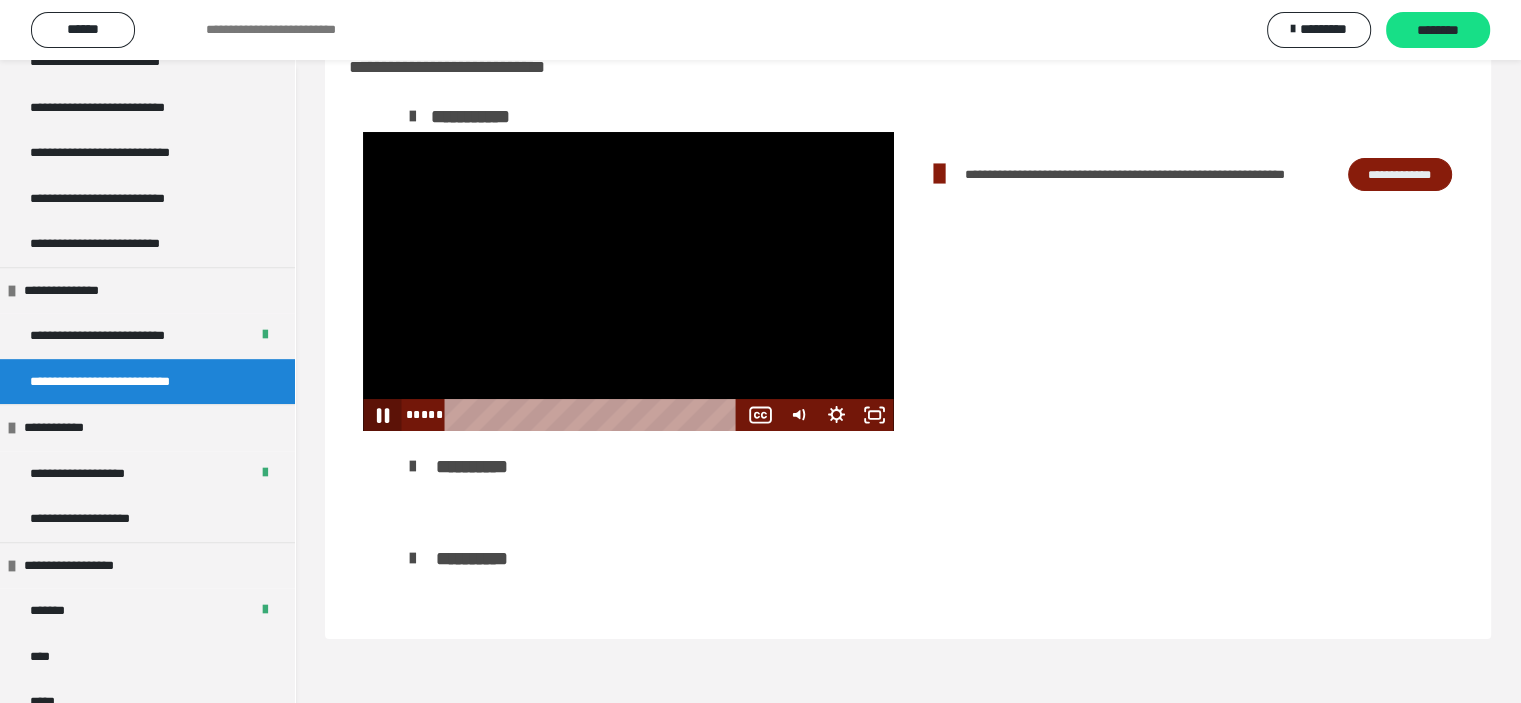 click 